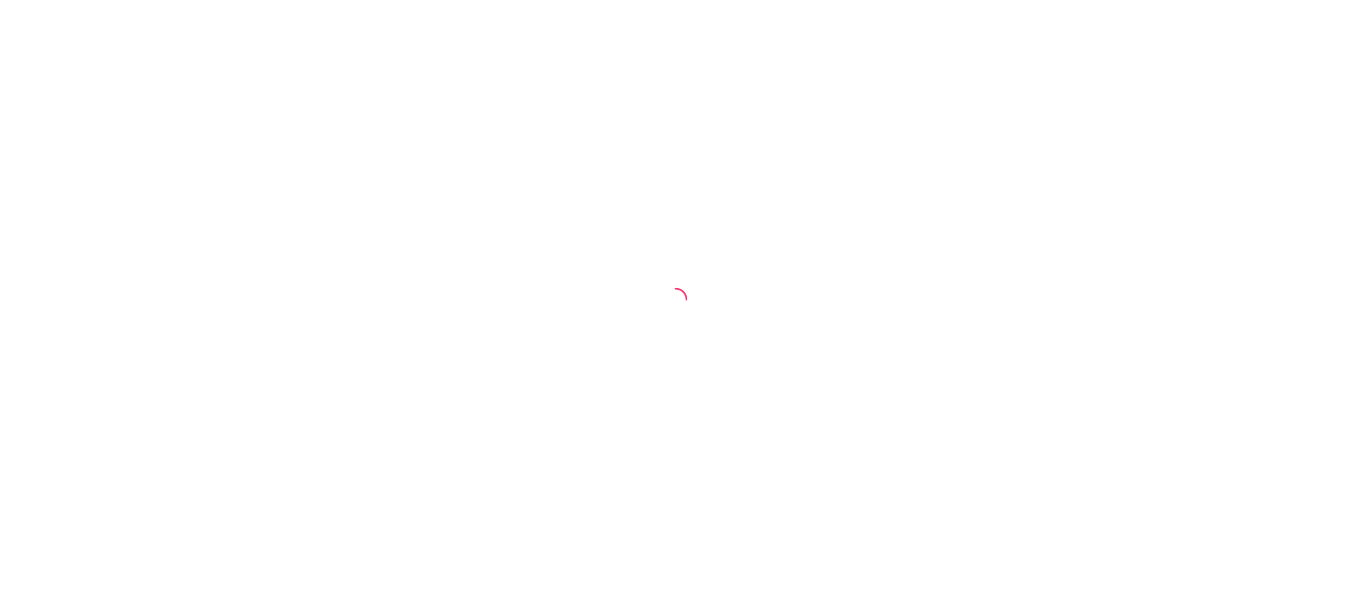 scroll, scrollTop: 0, scrollLeft: 0, axis: both 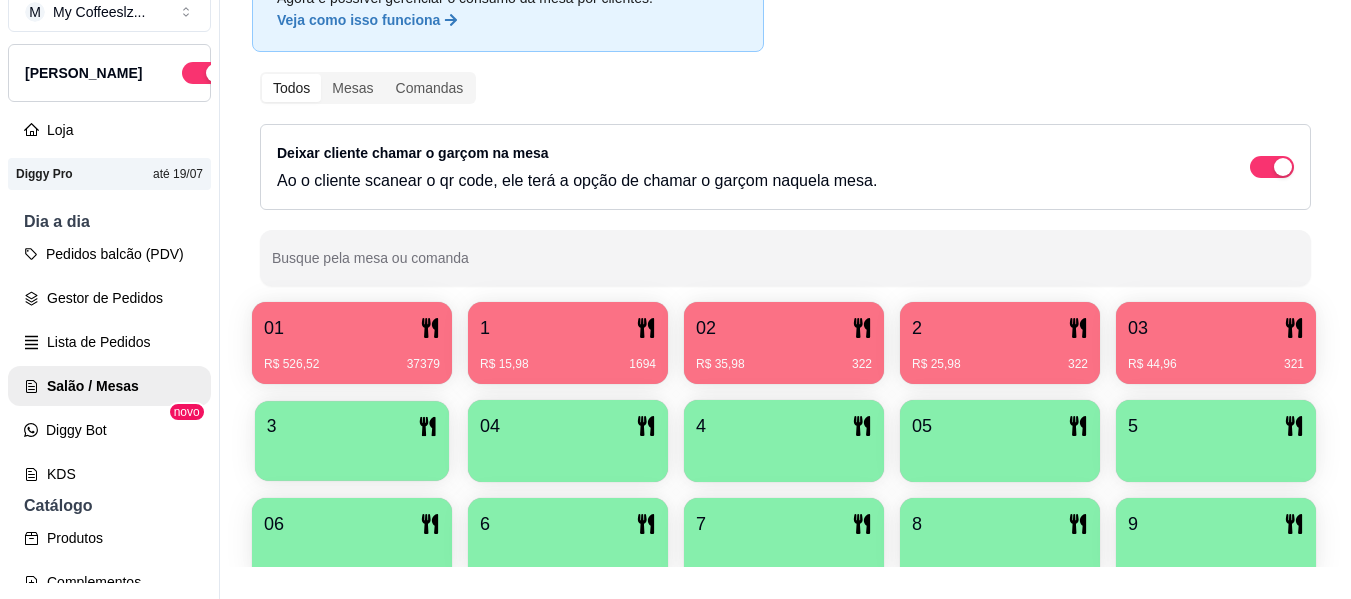 click on "3" at bounding box center [352, 426] 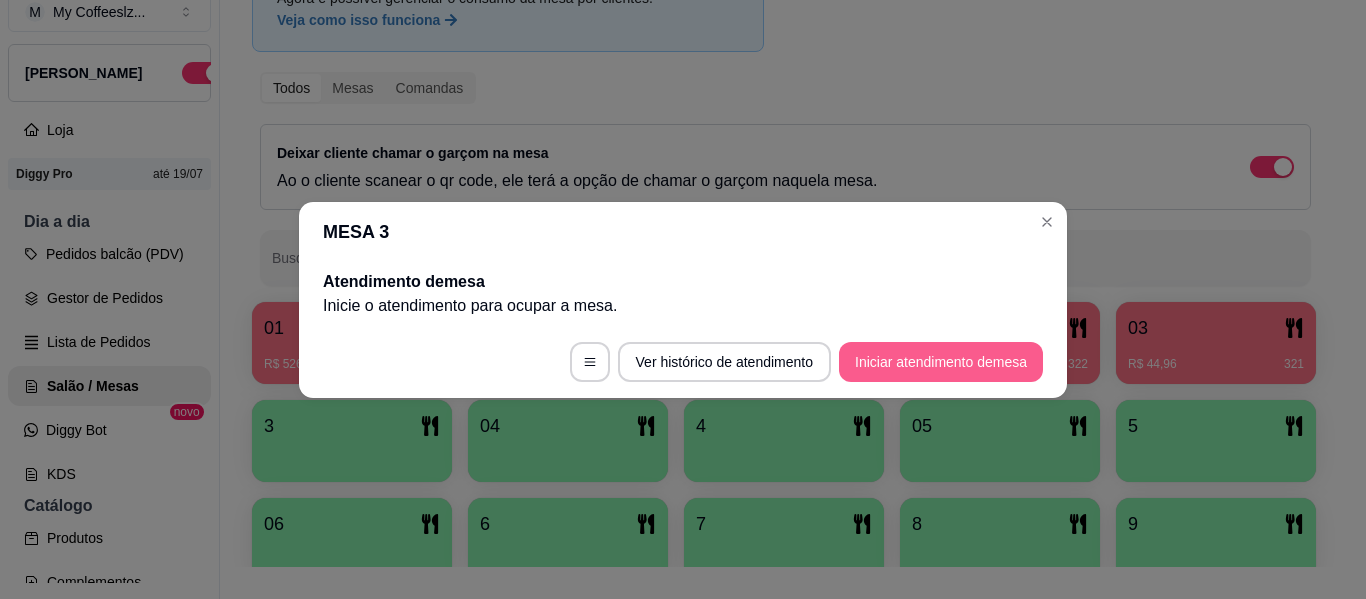 click on "Iniciar atendimento de  mesa" at bounding box center [941, 362] 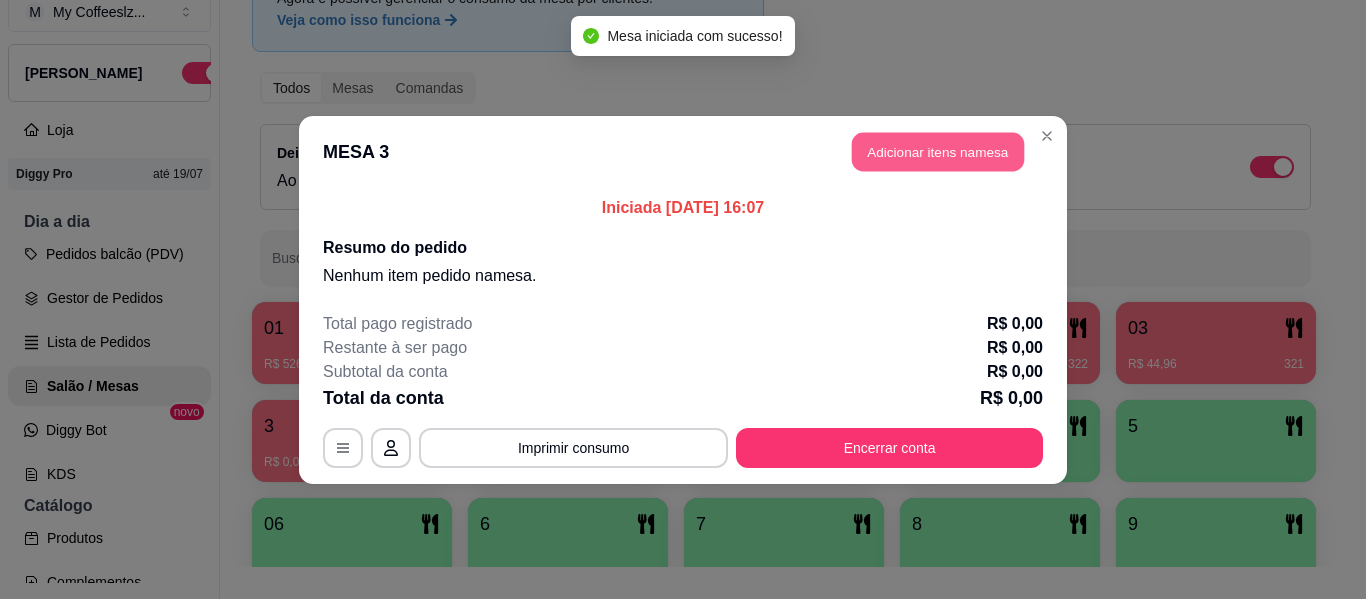 click on "Adicionar itens na  mesa" at bounding box center [938, 151] 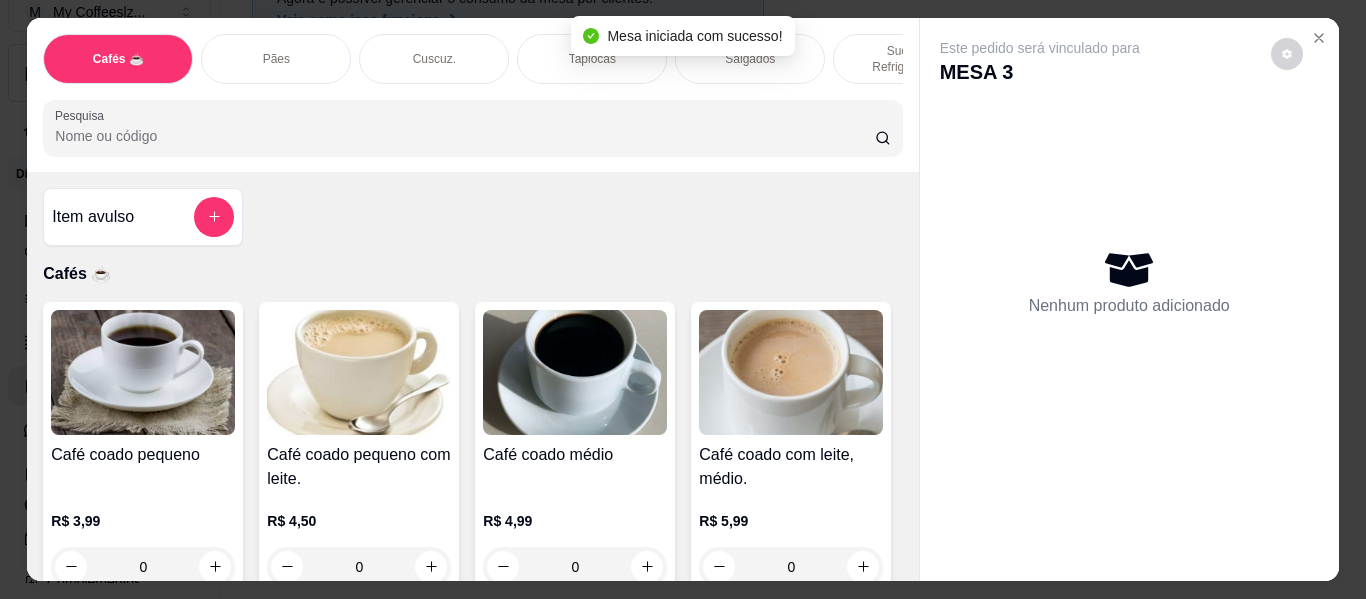 click on "Nenhum produto adicionado" at bounding box center (1129, 282) 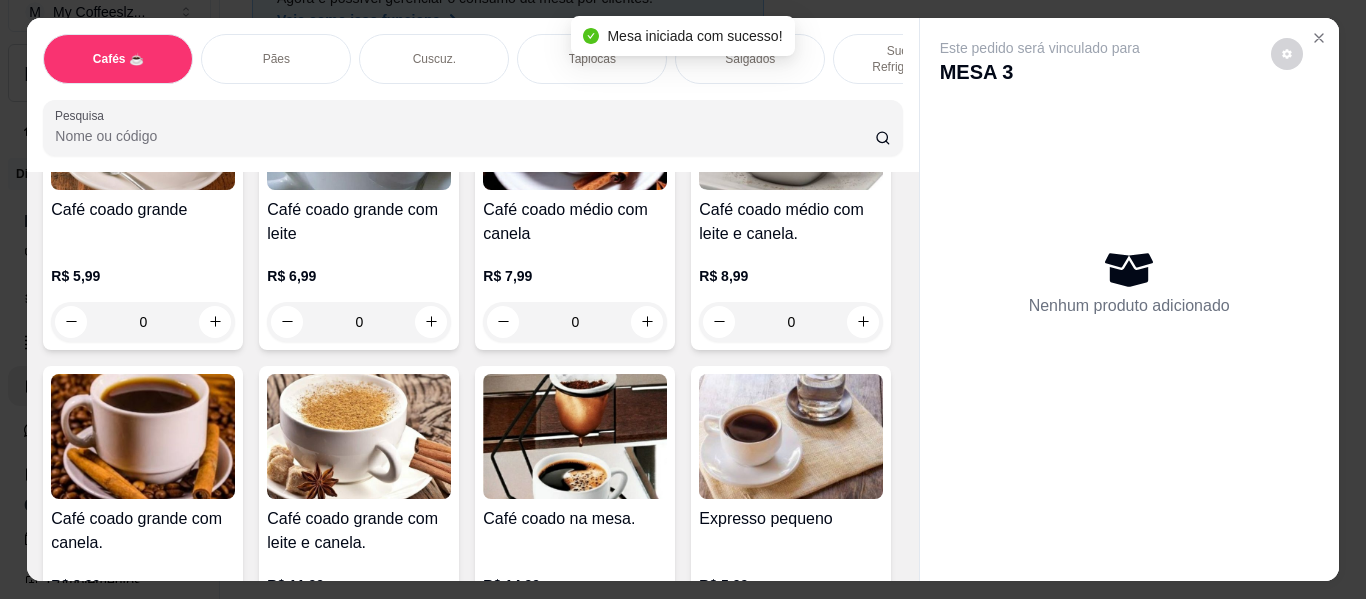 scroll, scrollTop: 700, scrollLeft: 0, axis: vertical 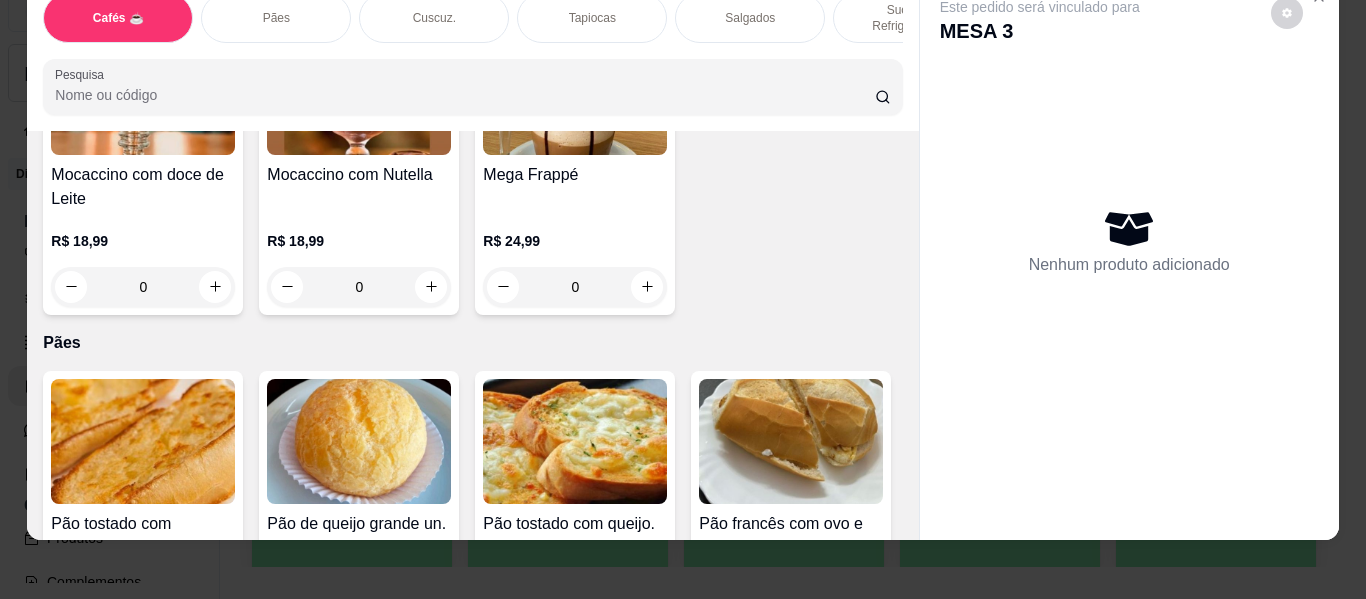 click on "Este pedido será vinculado para   MESA 3 Nenhum produto adicionado" at bounding box center [1129, 258] 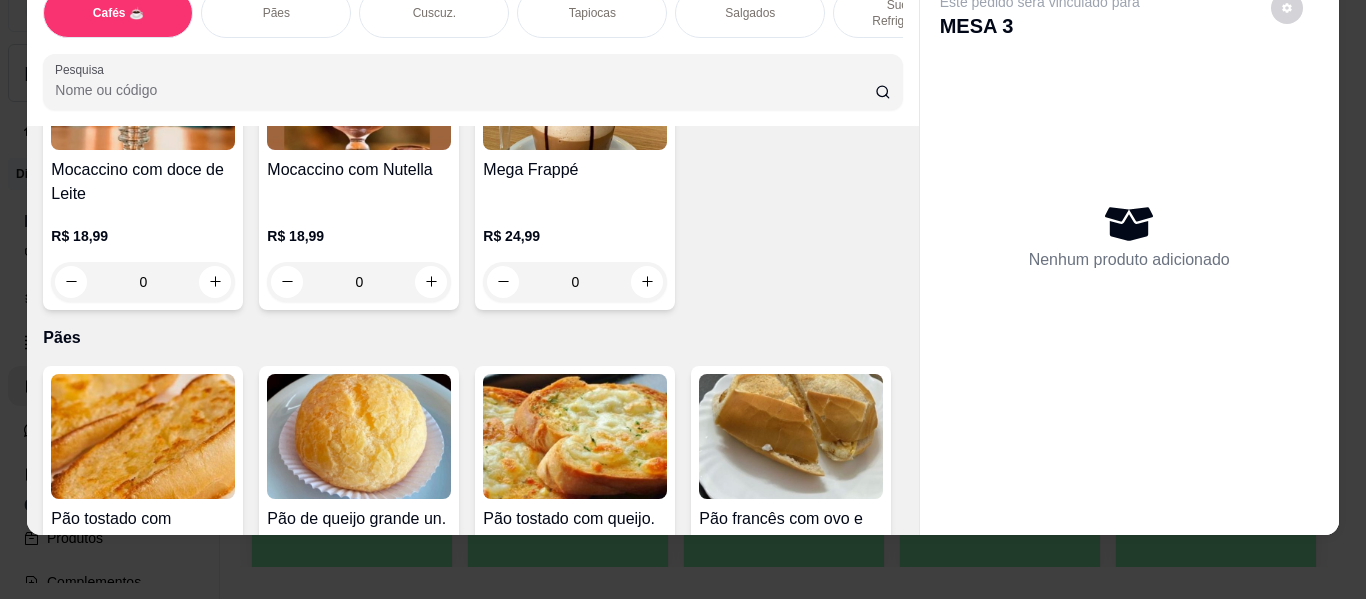 scroll, scrollTop: 0, scrollLeft: 0, axis: both 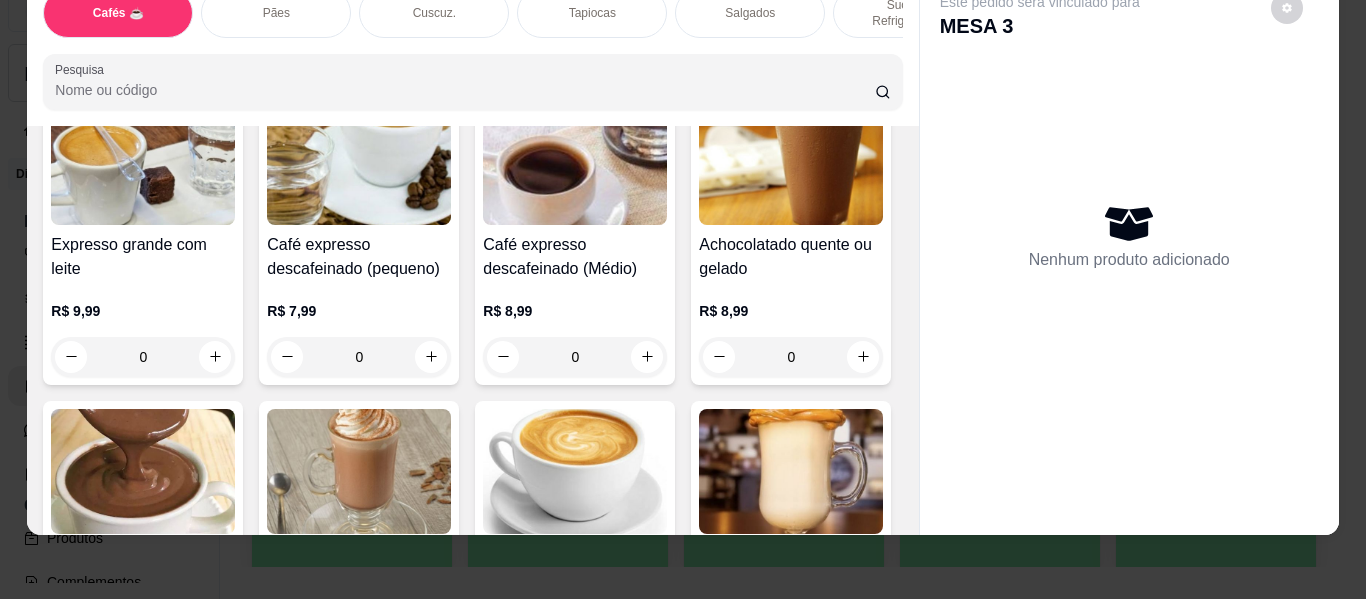 click at bounding box center [431, 47] 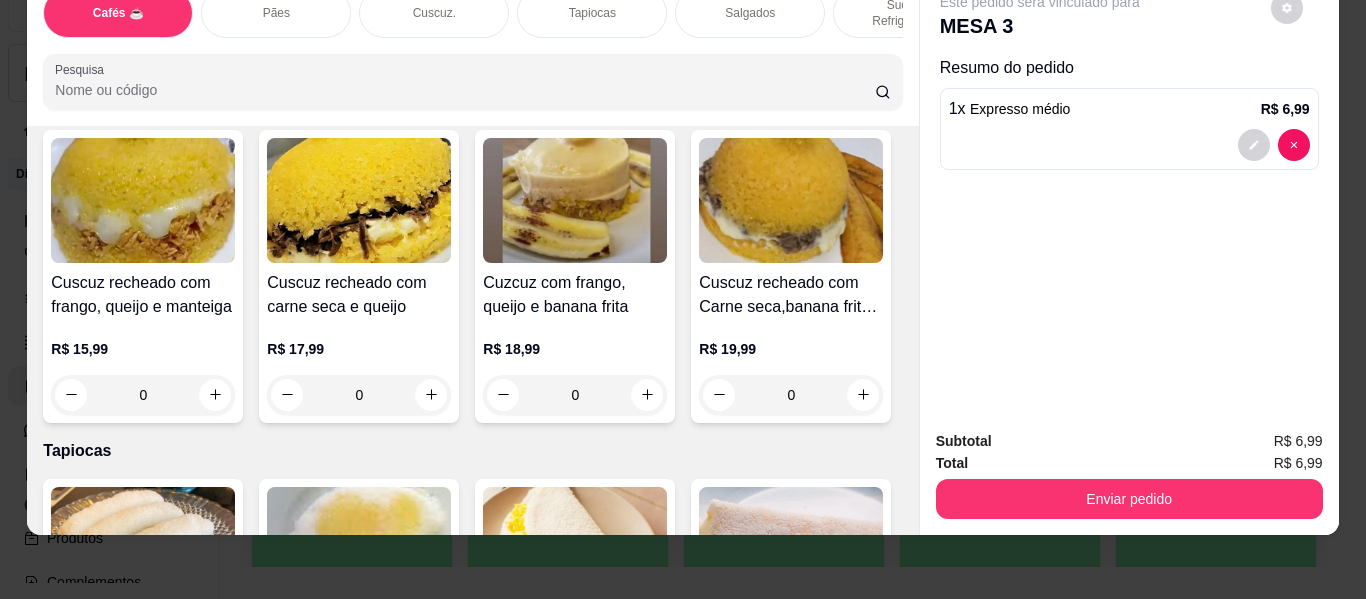 scroll, scrollTop: 4200, scrollLeft: 0, axis: vertical 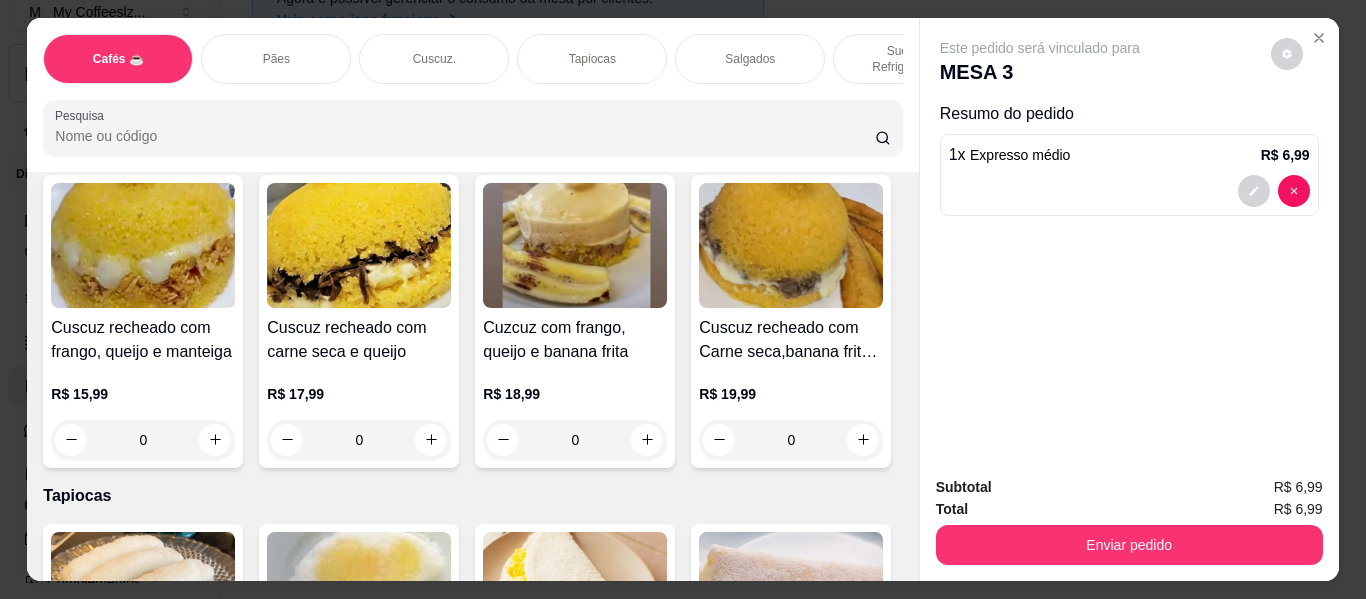 click 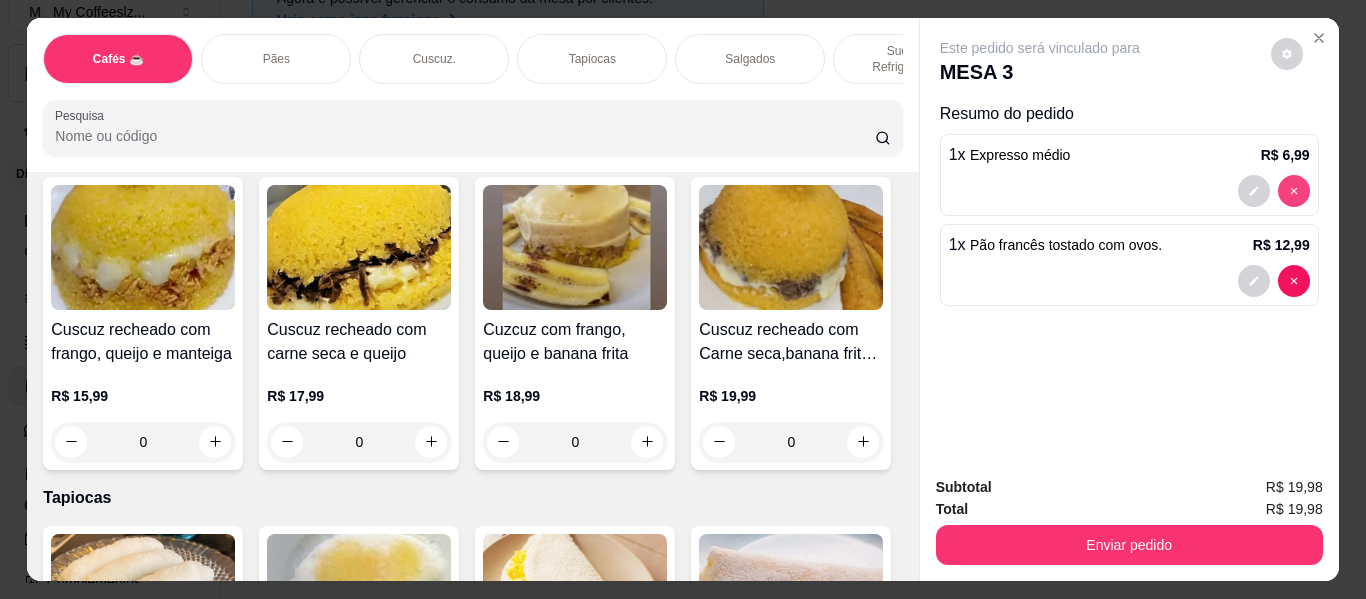 type on "0" 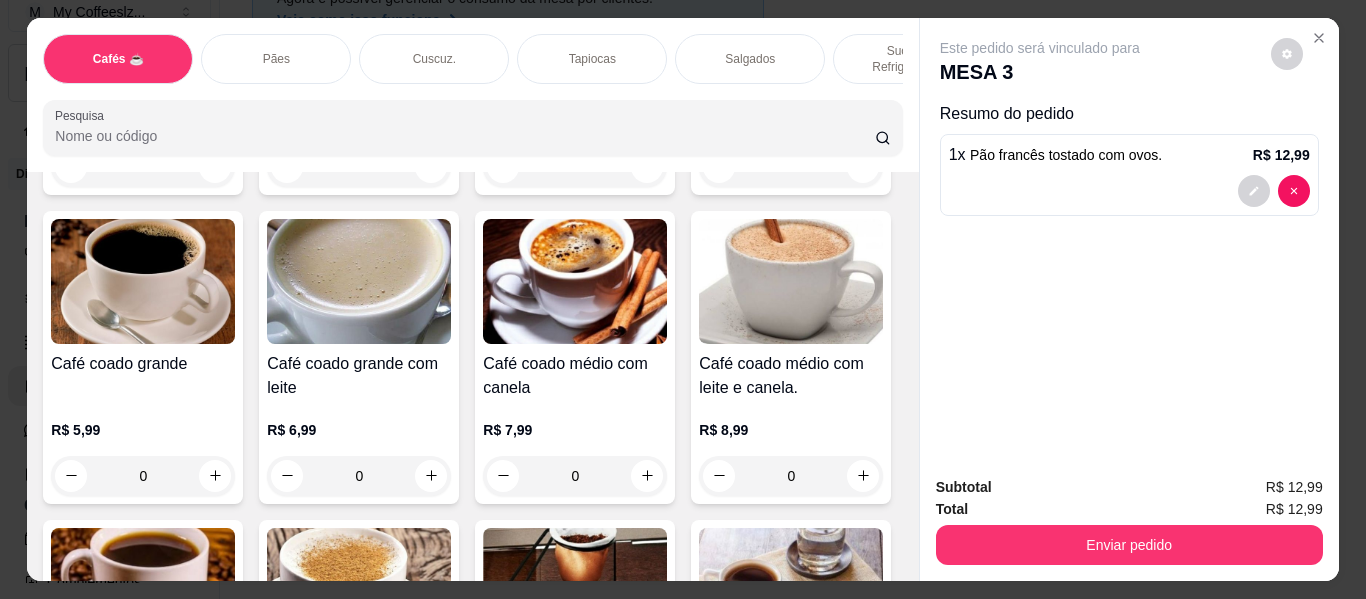 scroll, scrollTop: 300, scrollLeft: 0, axis: vertical 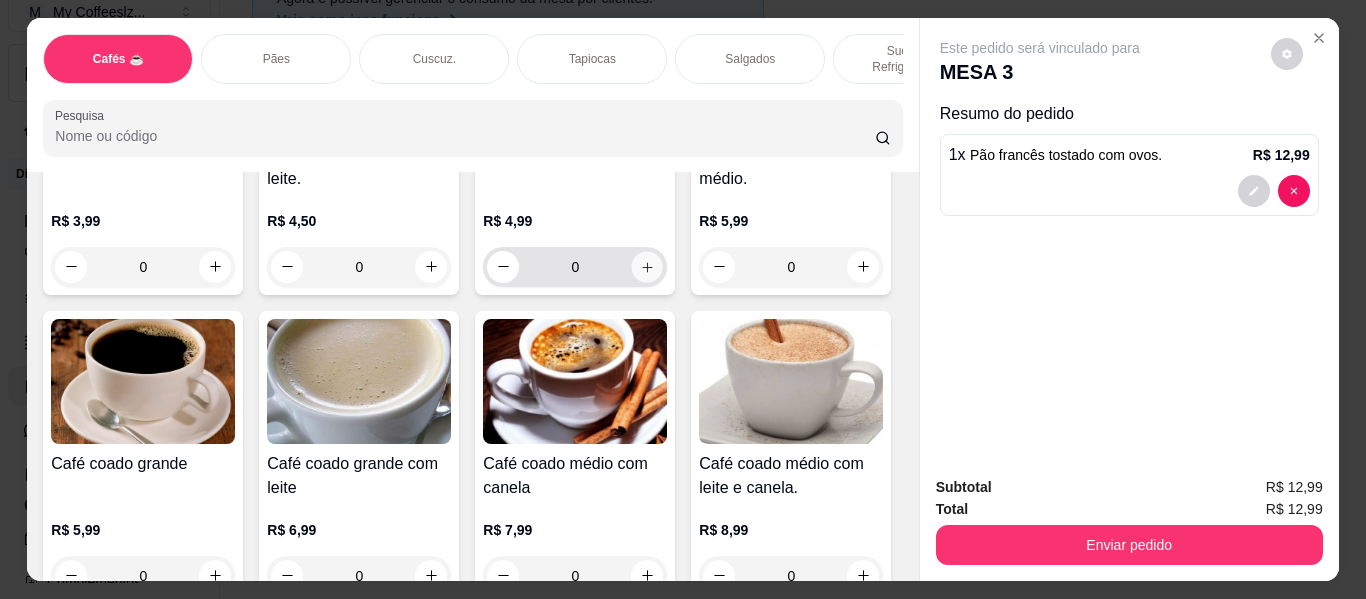 click 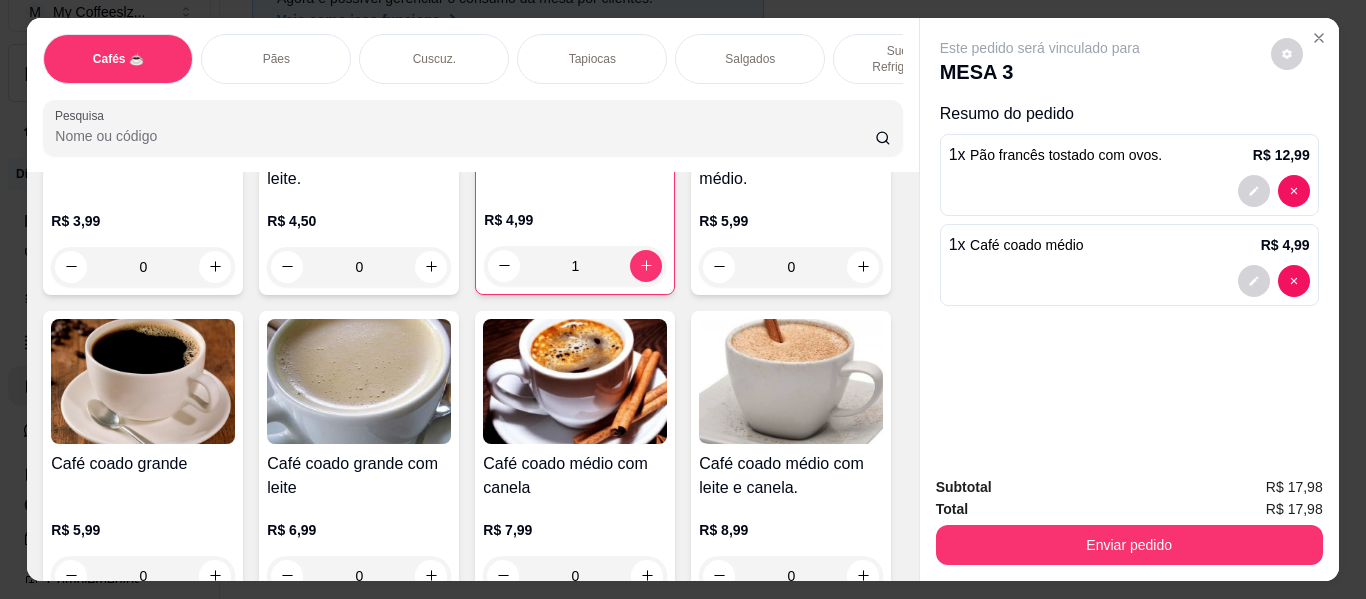 scroll, scrollTop: 0, scrollLeft: 0, axis: both 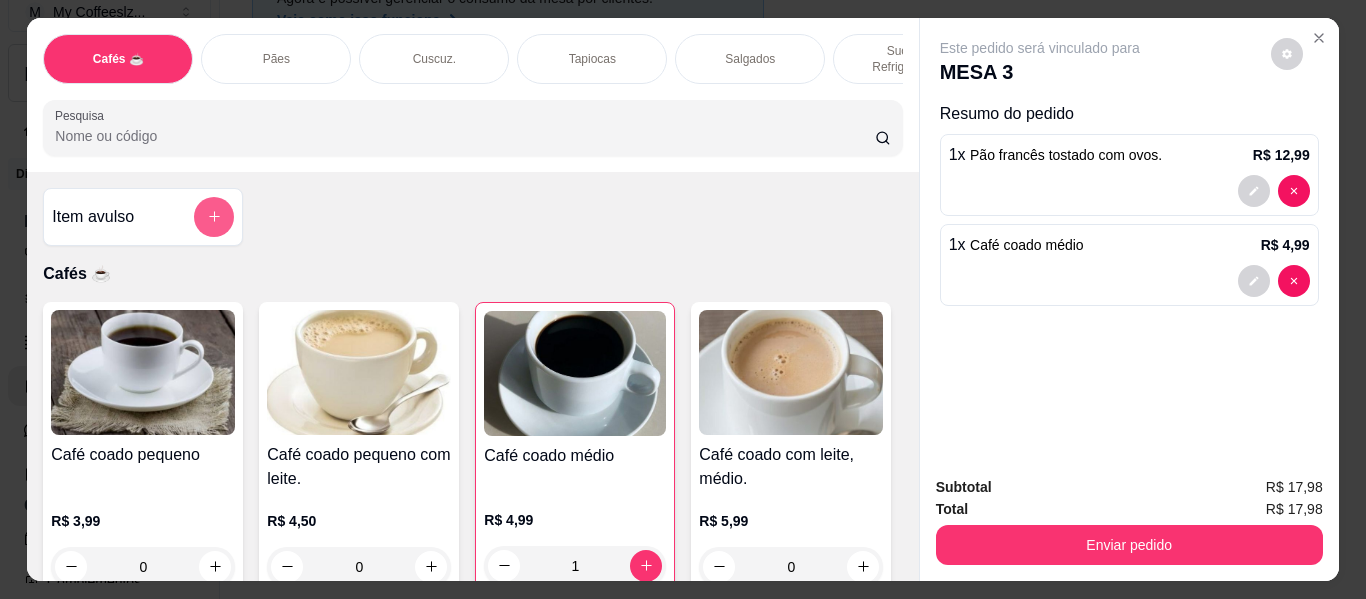 click at bounding box center [214, 217] 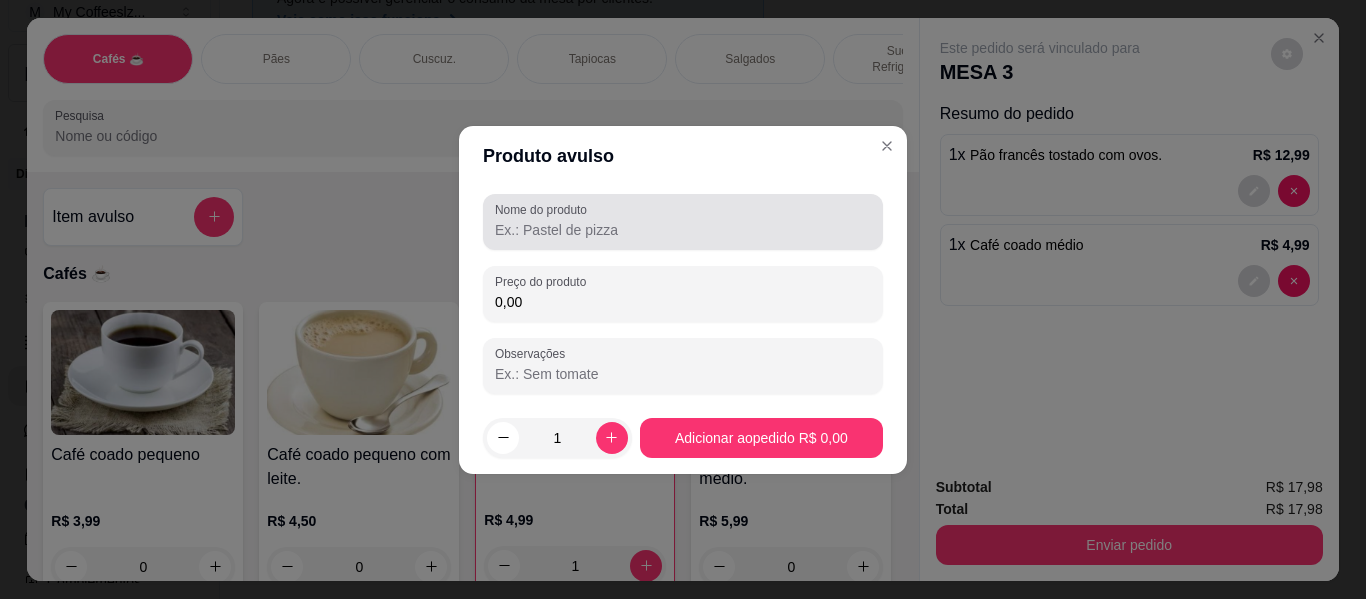 click at bounding box center [683, 222] 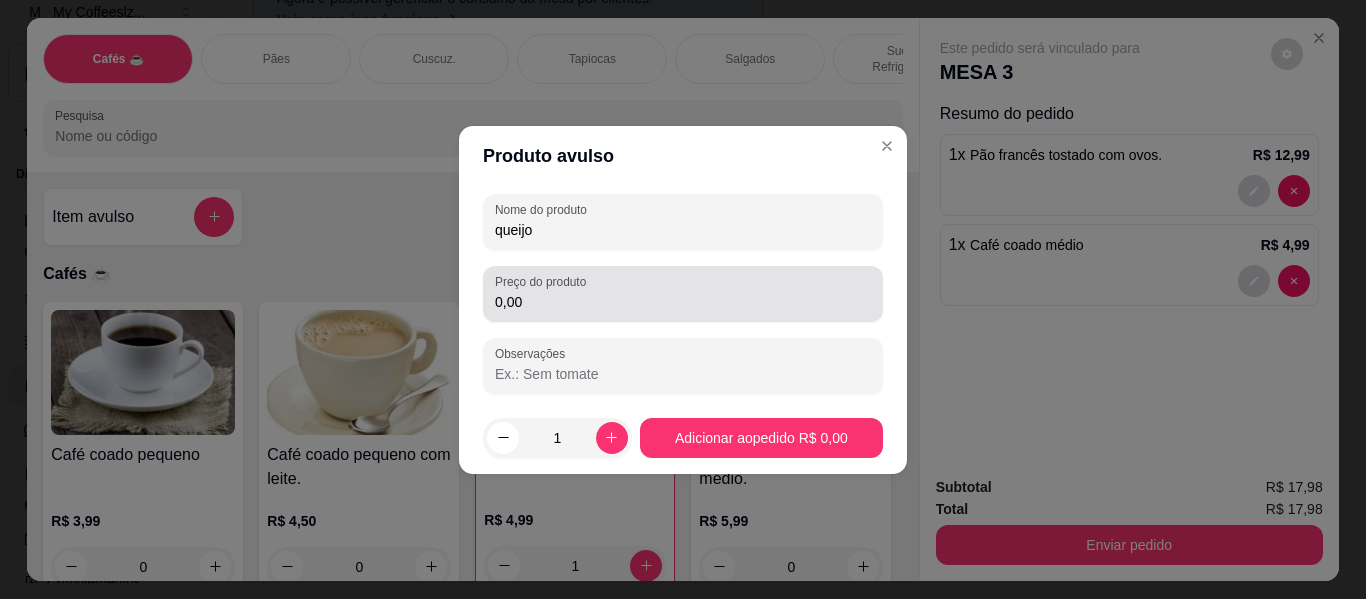type on "queijo" 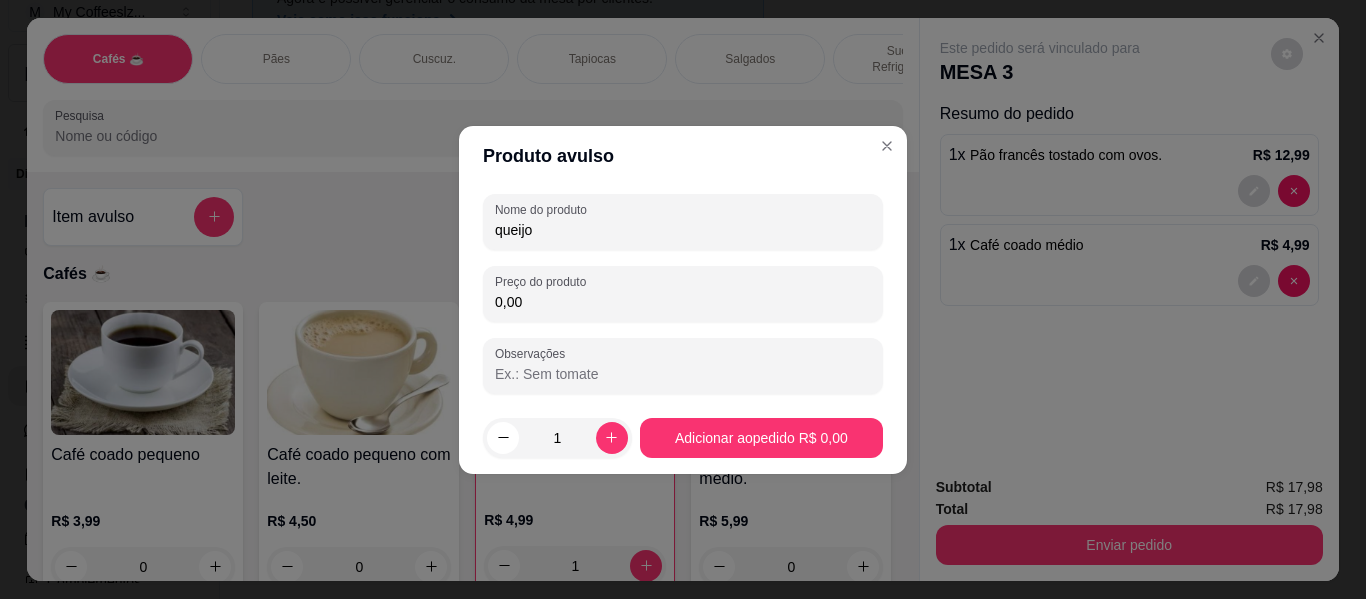 click on "0,00" at bounding box center [683, 302] 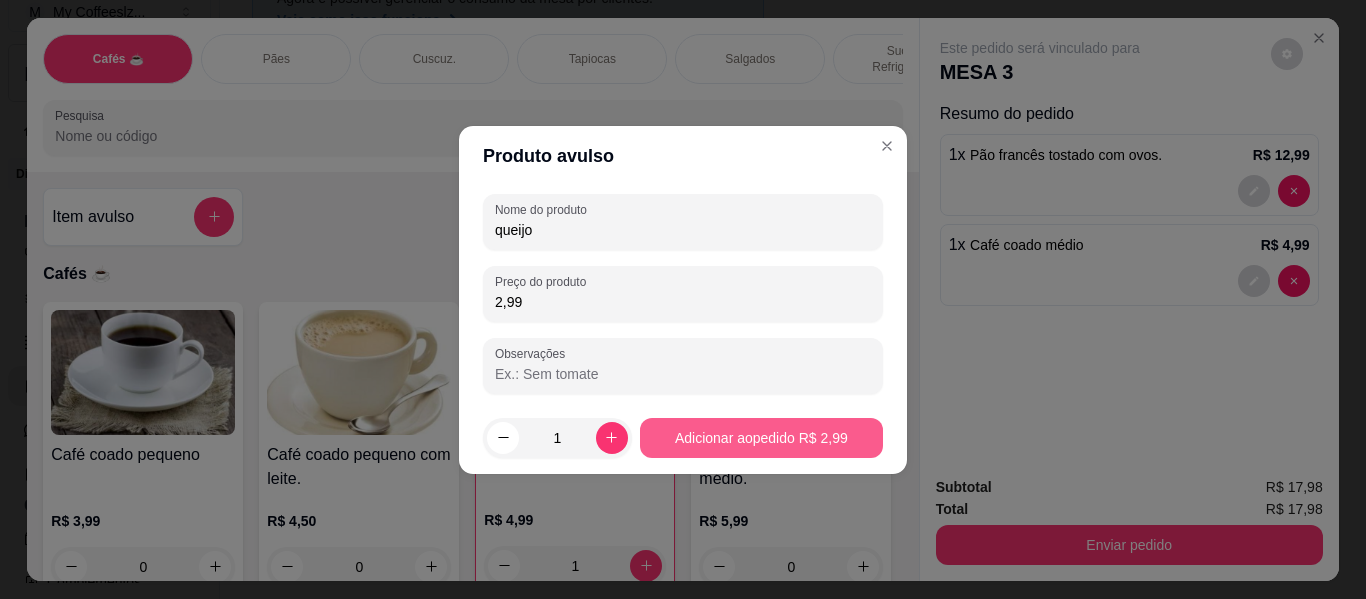 type on "2,99" 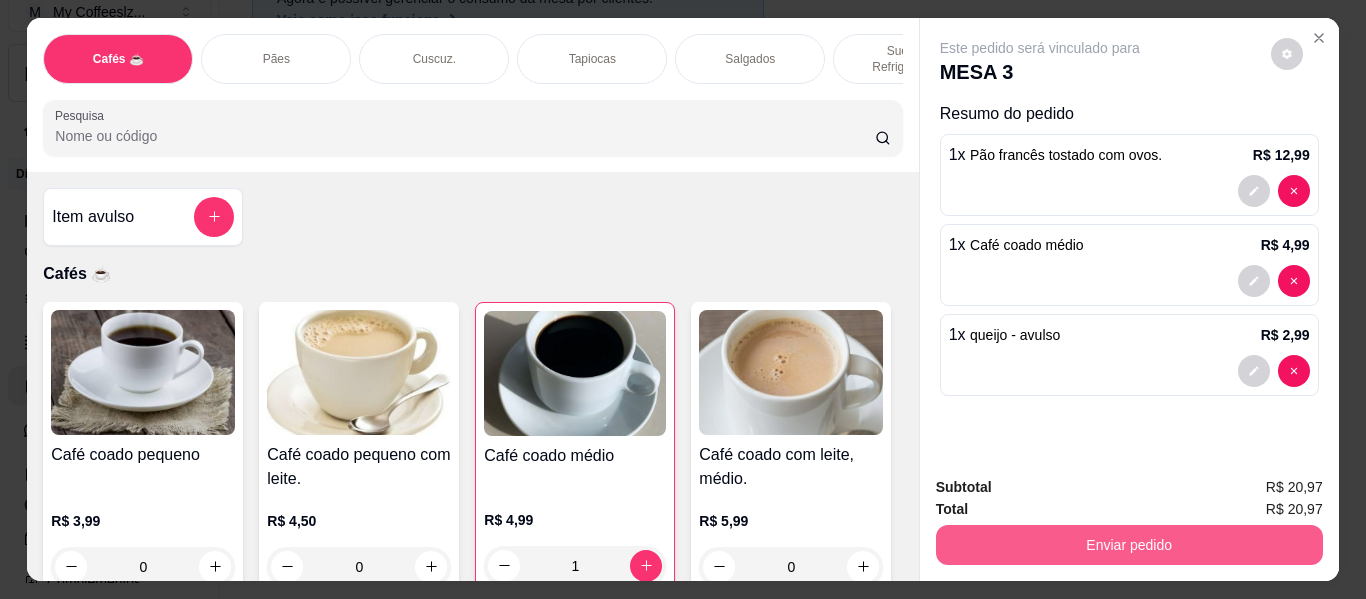 click on "Enviar pedido" at bounding box center (1129, 545) 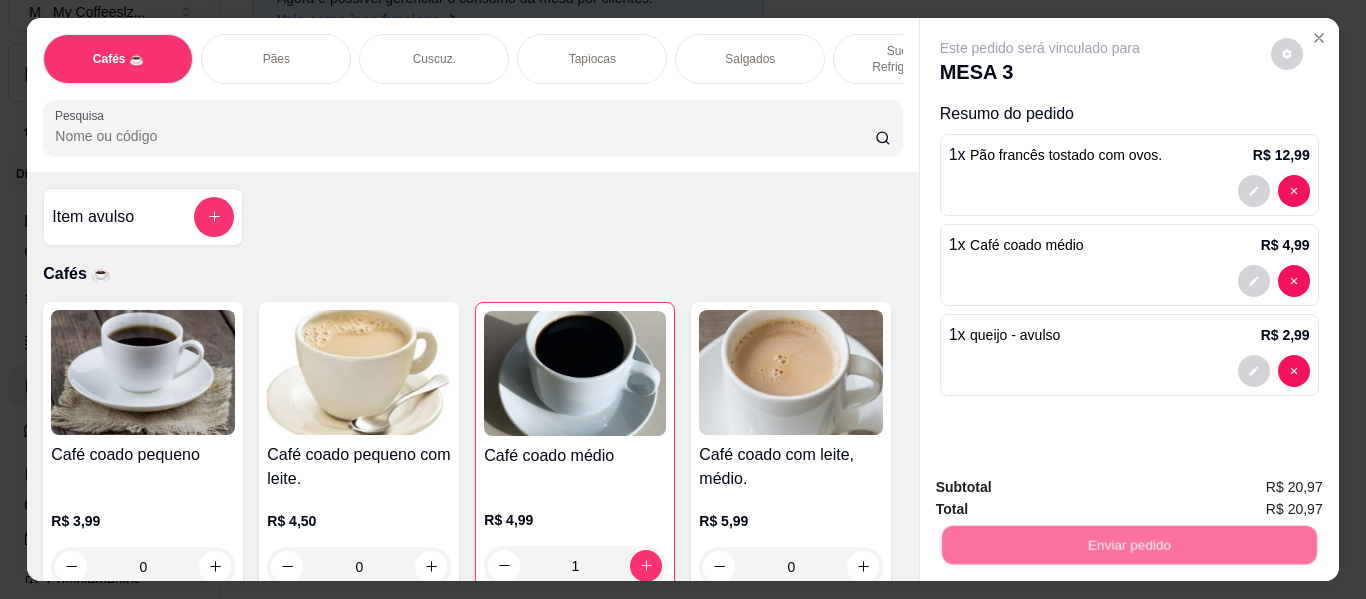 click on "Não registrar e enviar pedido" at bounding box center (1063, 488) 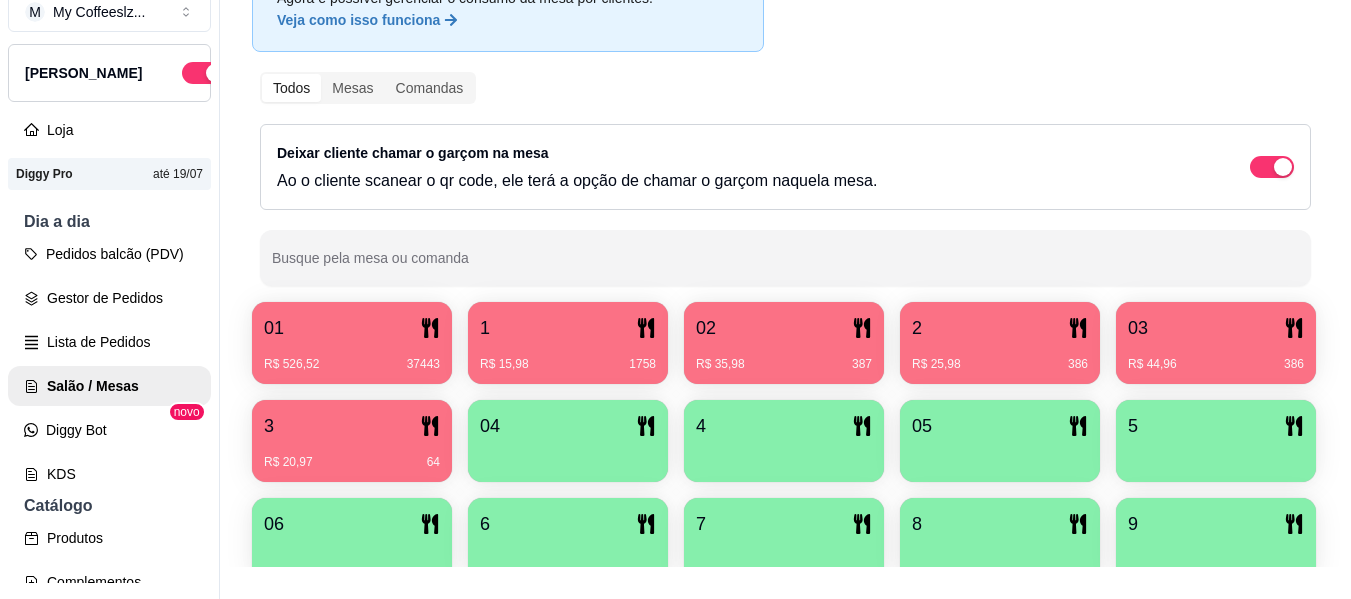 click on "R$ 20,97 64" at bounding box center (352, 455) 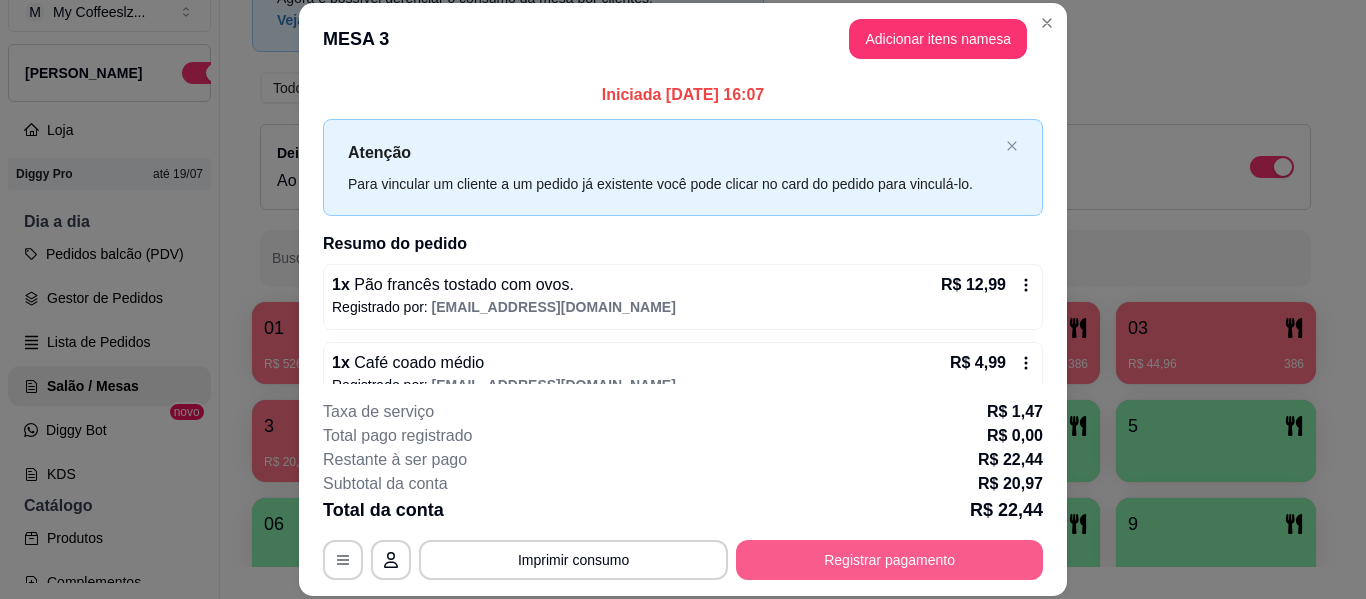 click on "Registrar pagamento" at bounding box center [889, 560] 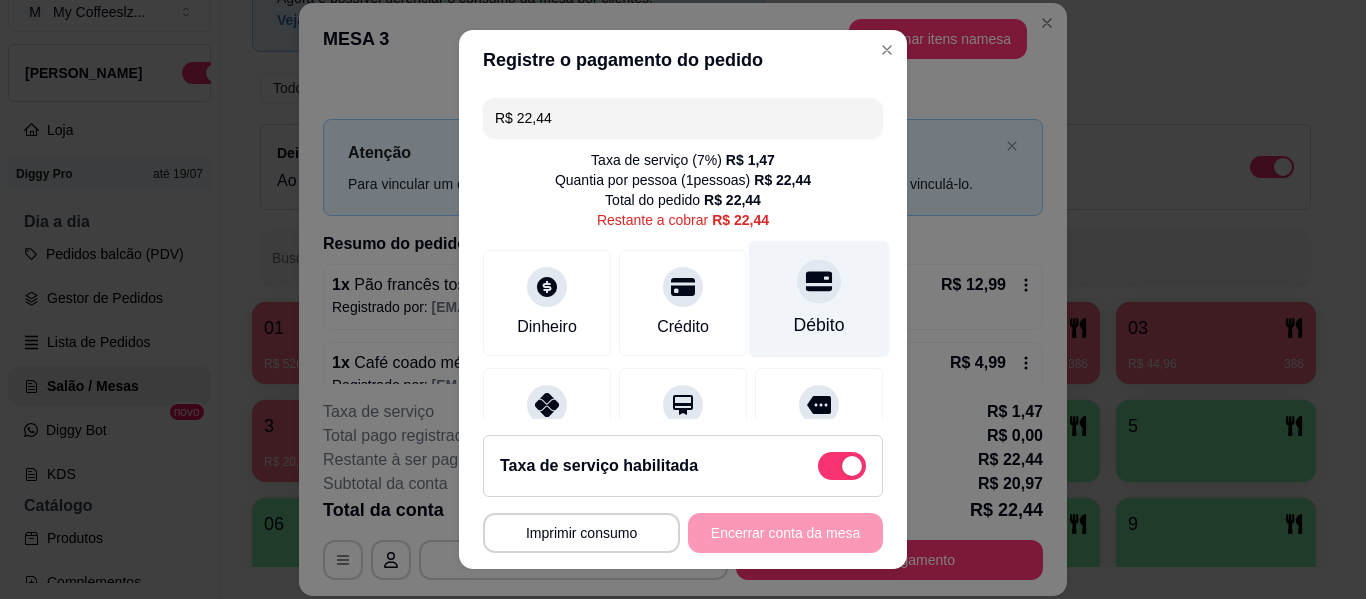 click at bounding box center [819, 281] 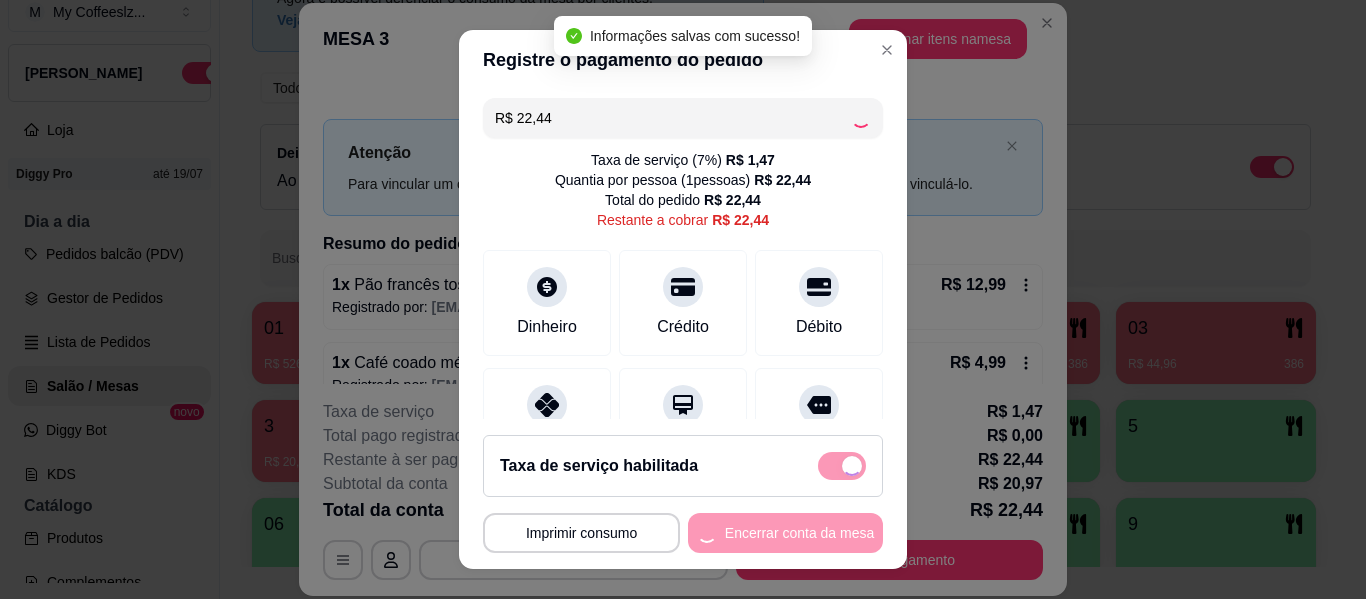 type on "R$ 0,00" 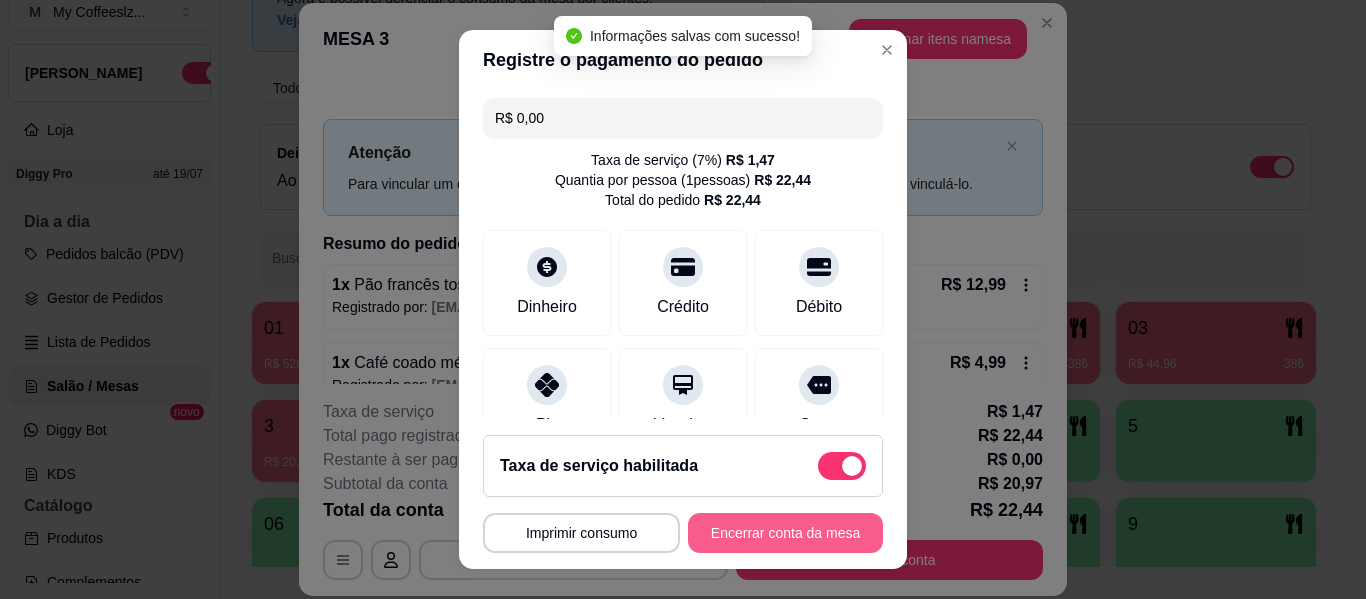 click on "Encerrar conta da mesa" at bounding box center [785, 533] 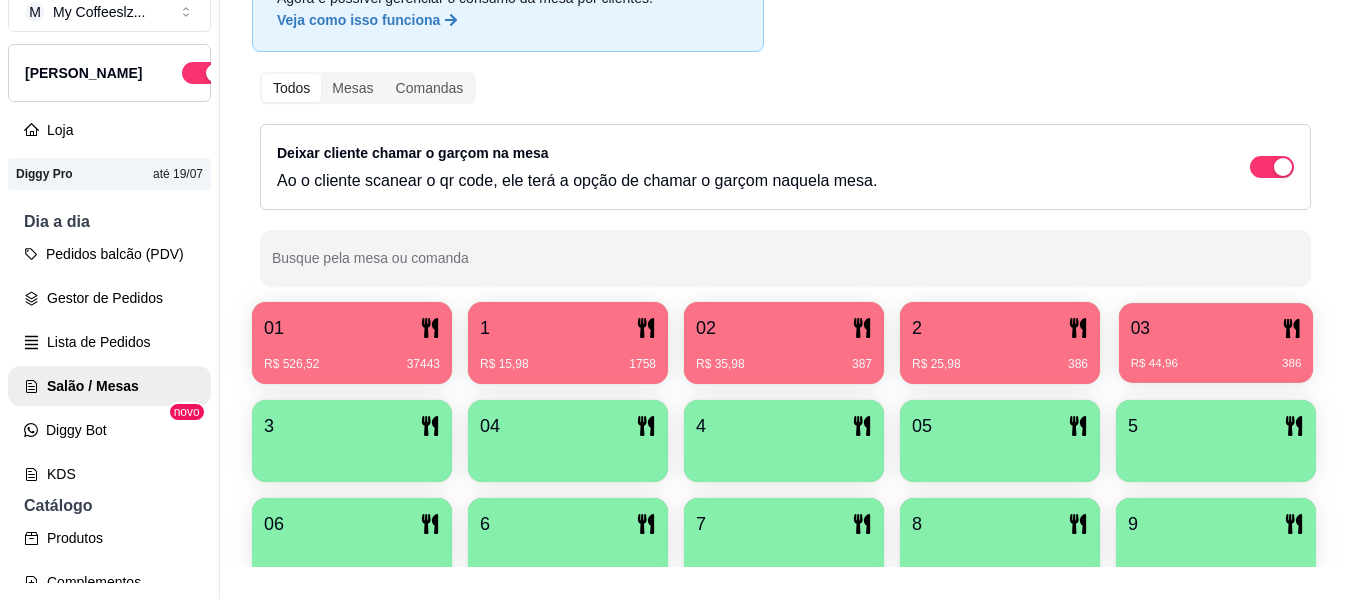 click on "03" at bounding box center [1216, 328] 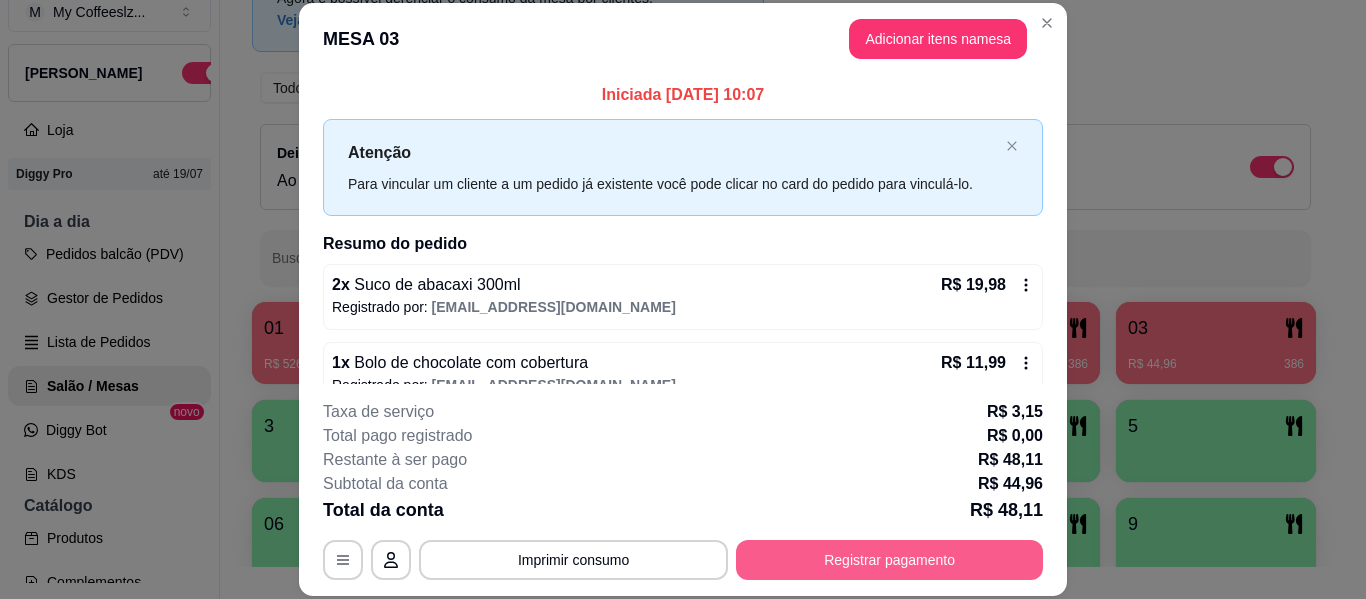 click on "Registrar pagamento" at bounding box center [889, 560] 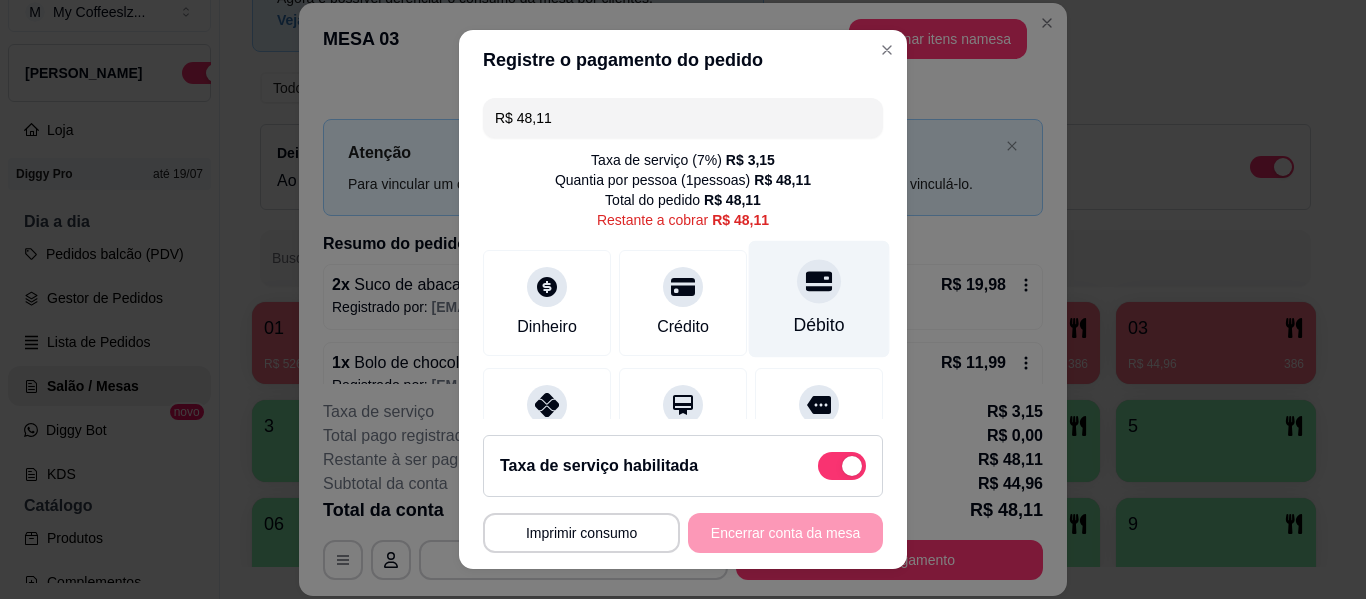 click at bounding box center [819, 281] 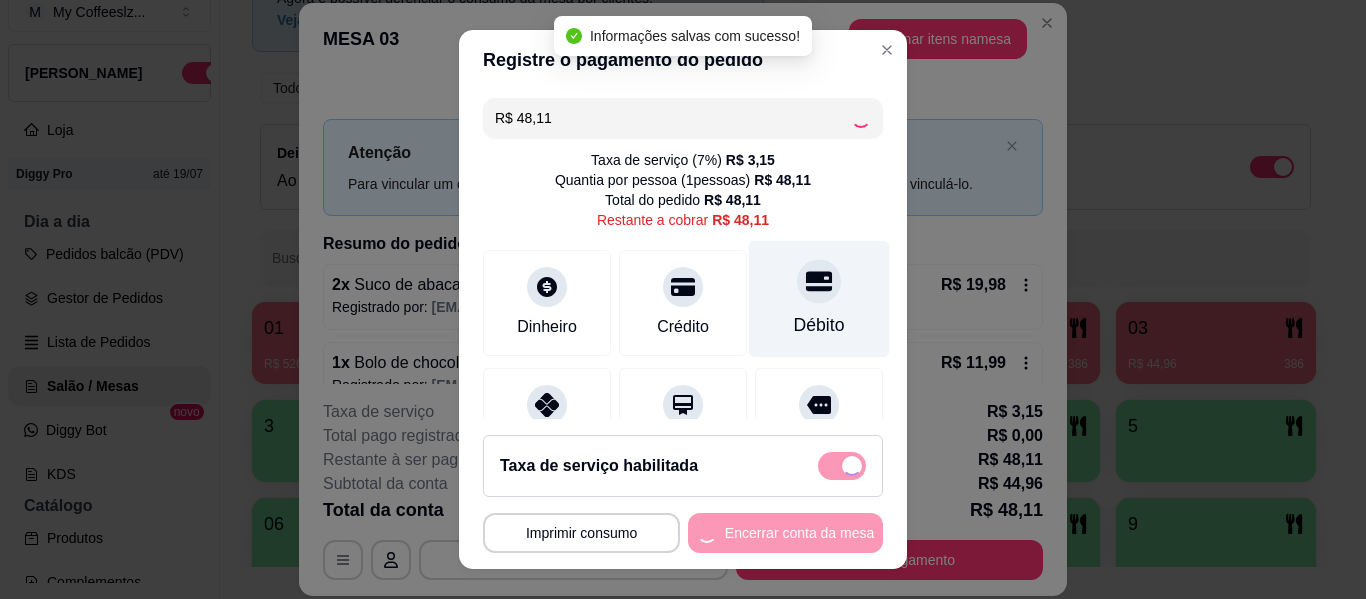 type on "R$ 0,00" 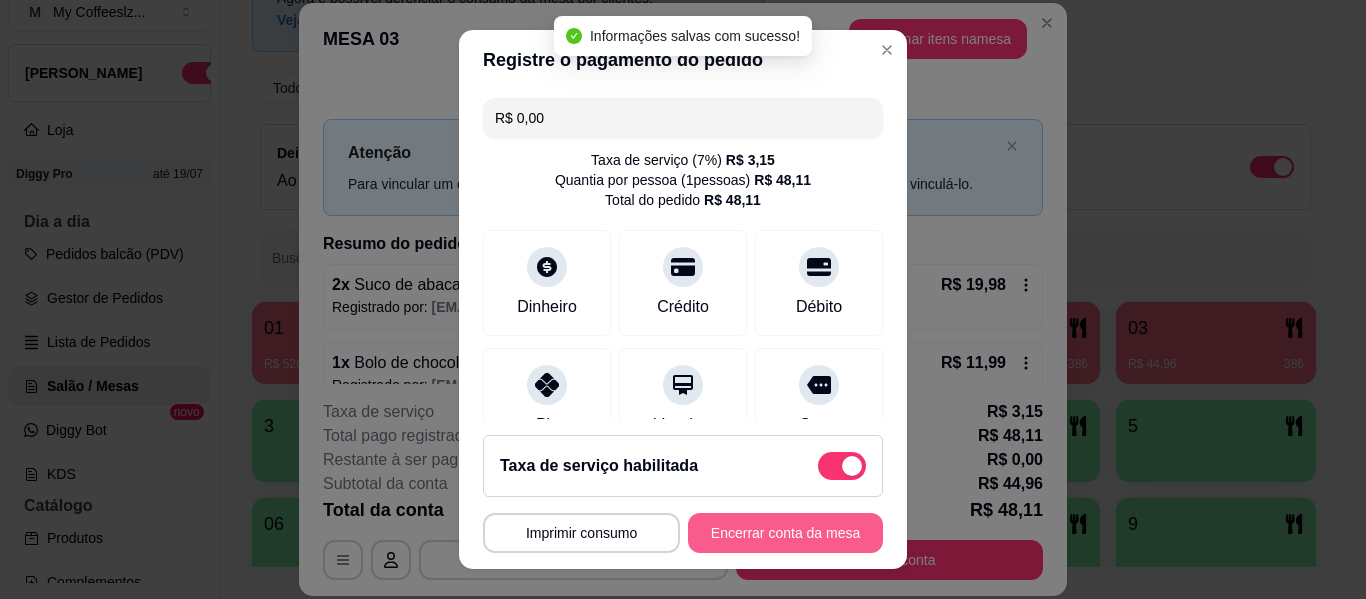 click on "Encerrar conta da mesa" at bounding box center (785, 533) 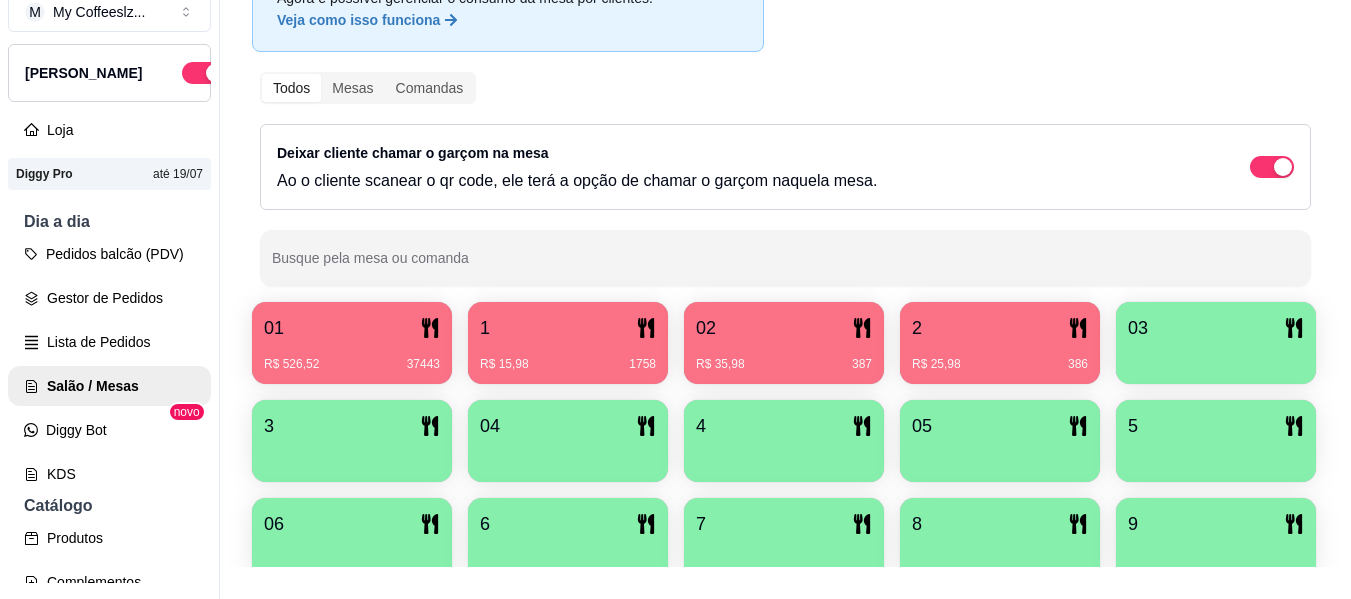 click on "2 R$ 25,98 386" at bounding box center [1000, 343] 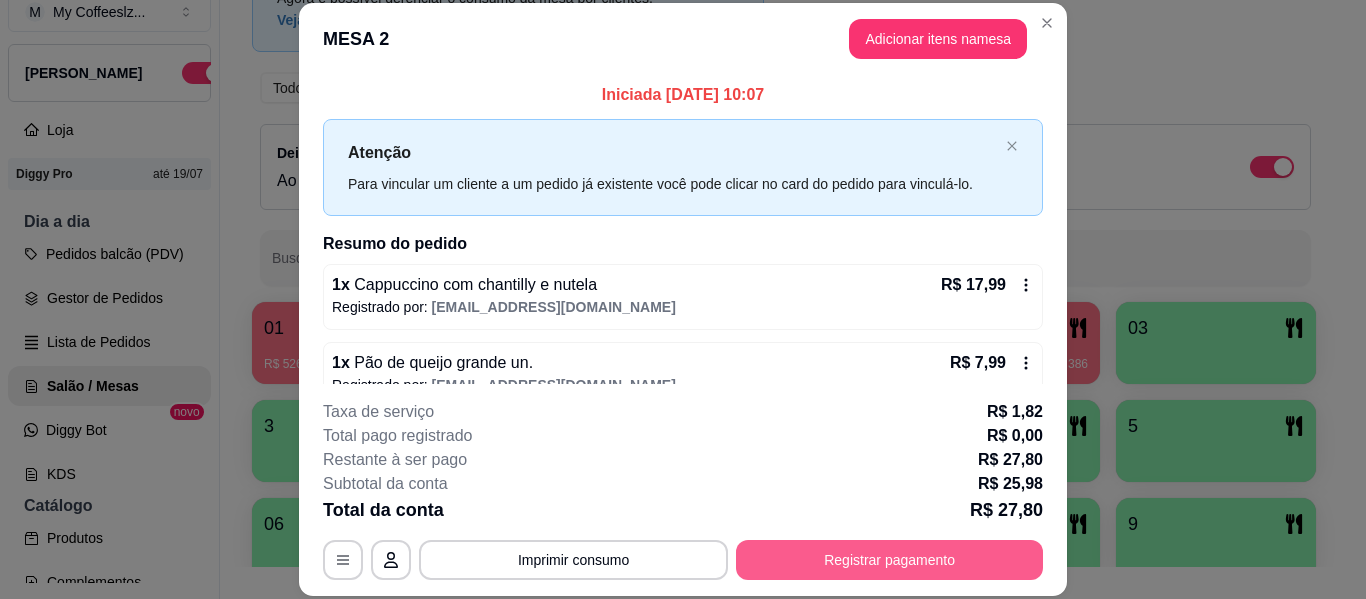 click on "Registrar pagamento" at bounding box center (889, 560) 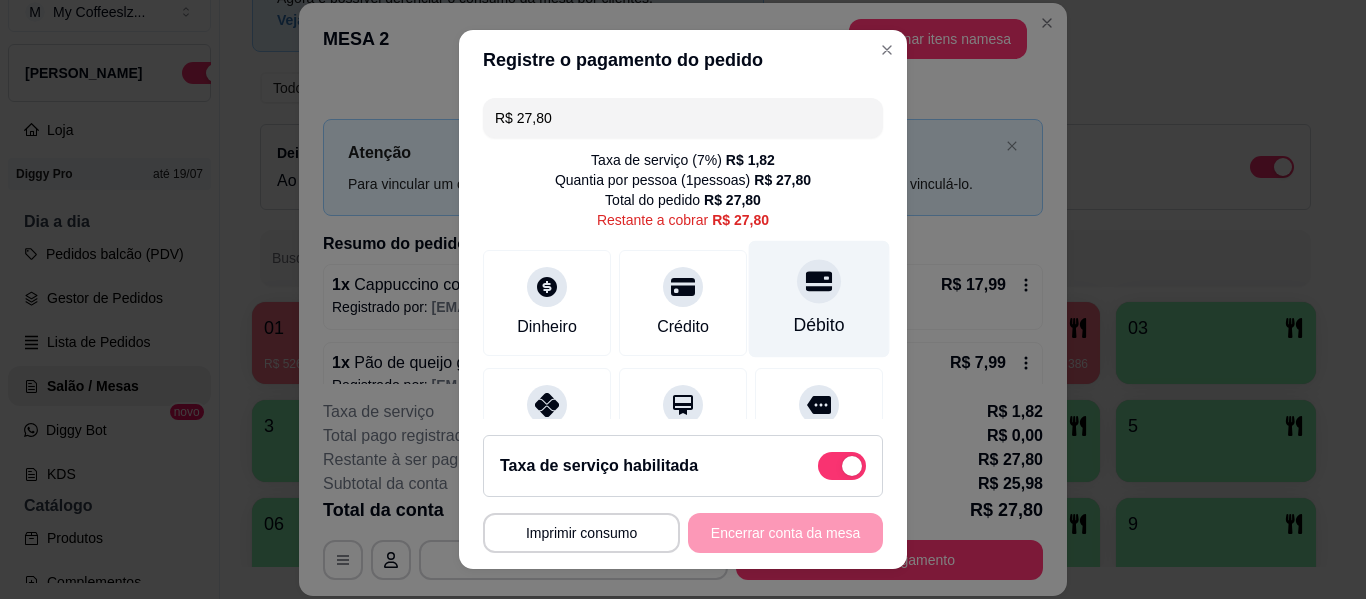 click at bounding box center [819, 281] 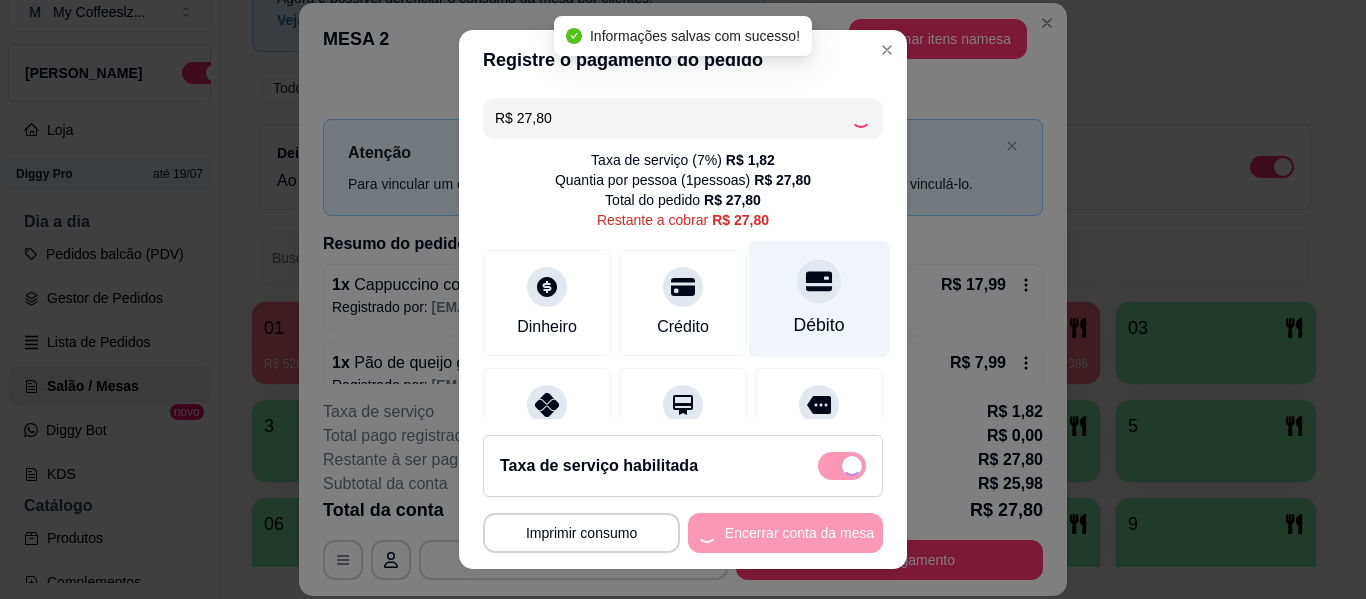 type on "R$ 0,00" 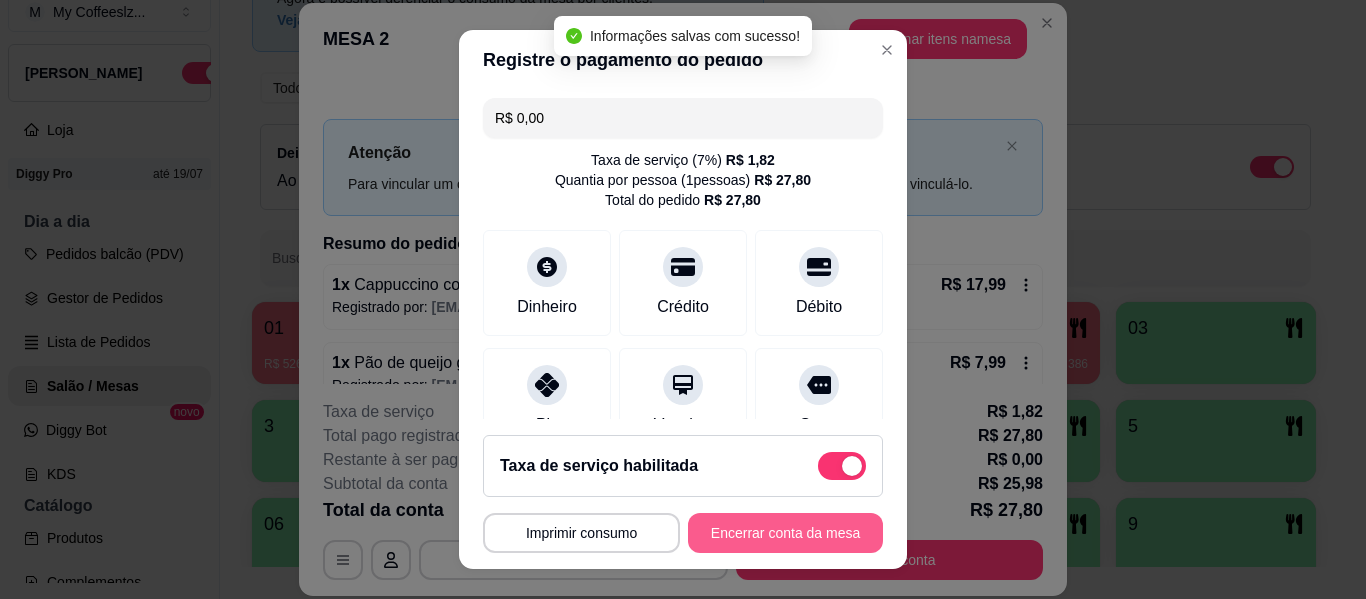 click on "Encerrar conta da mesa" at bounding box center [785, 533] 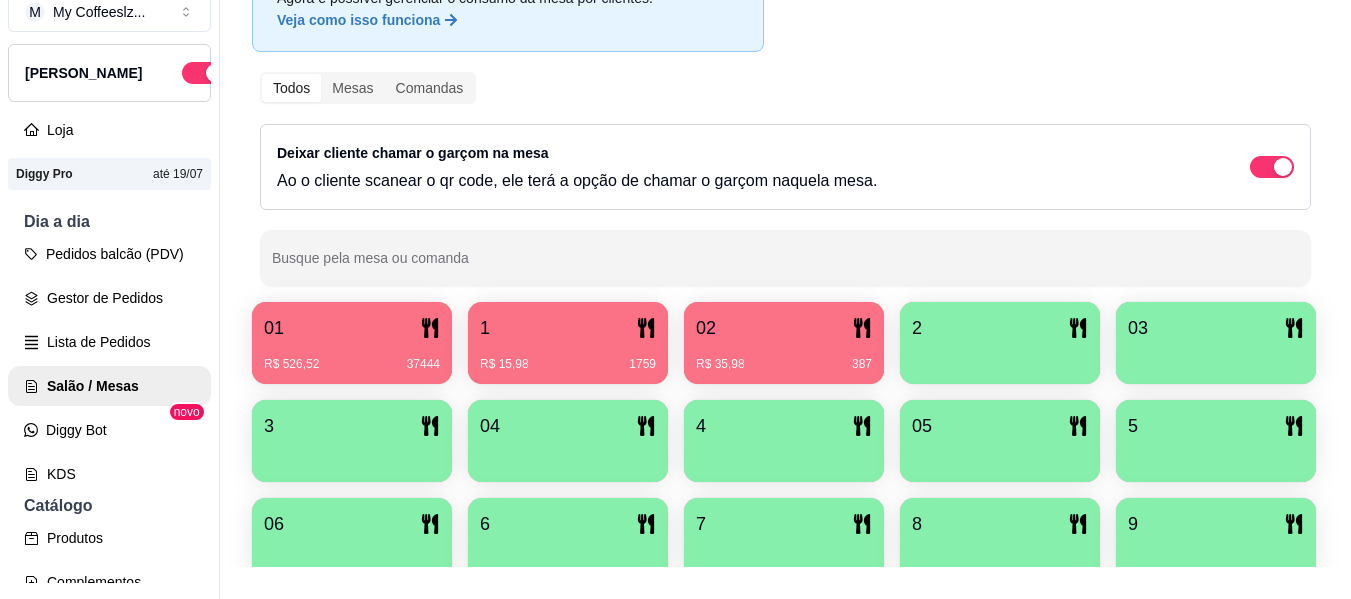 click on "R$ 35,98 387" at bounding box center [784, 357] 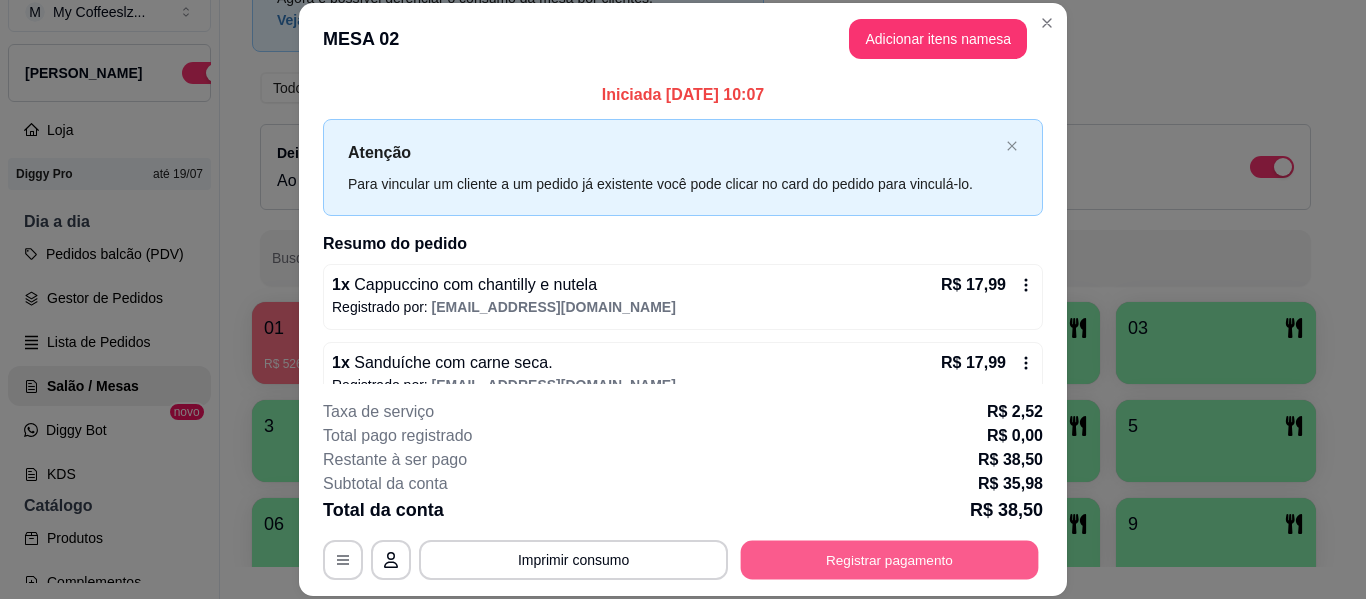 click on "Registrar pagamento" at bounding box center (890, 560) 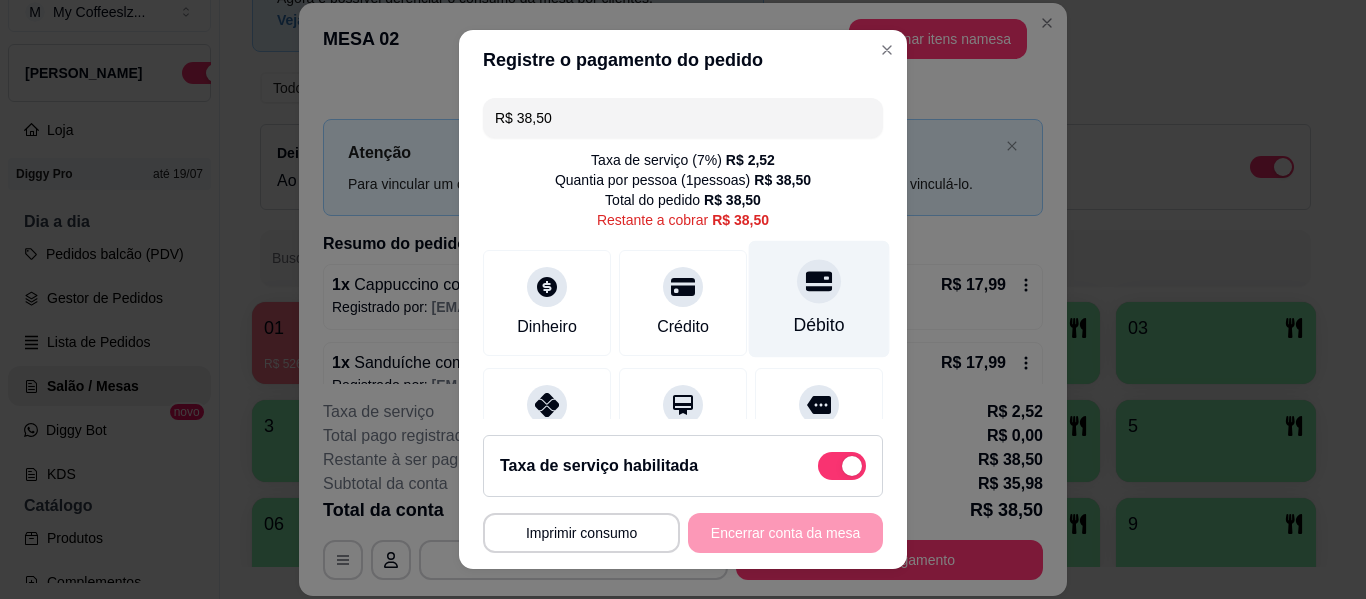 click on "Débito" at bounding box center [819, 299] 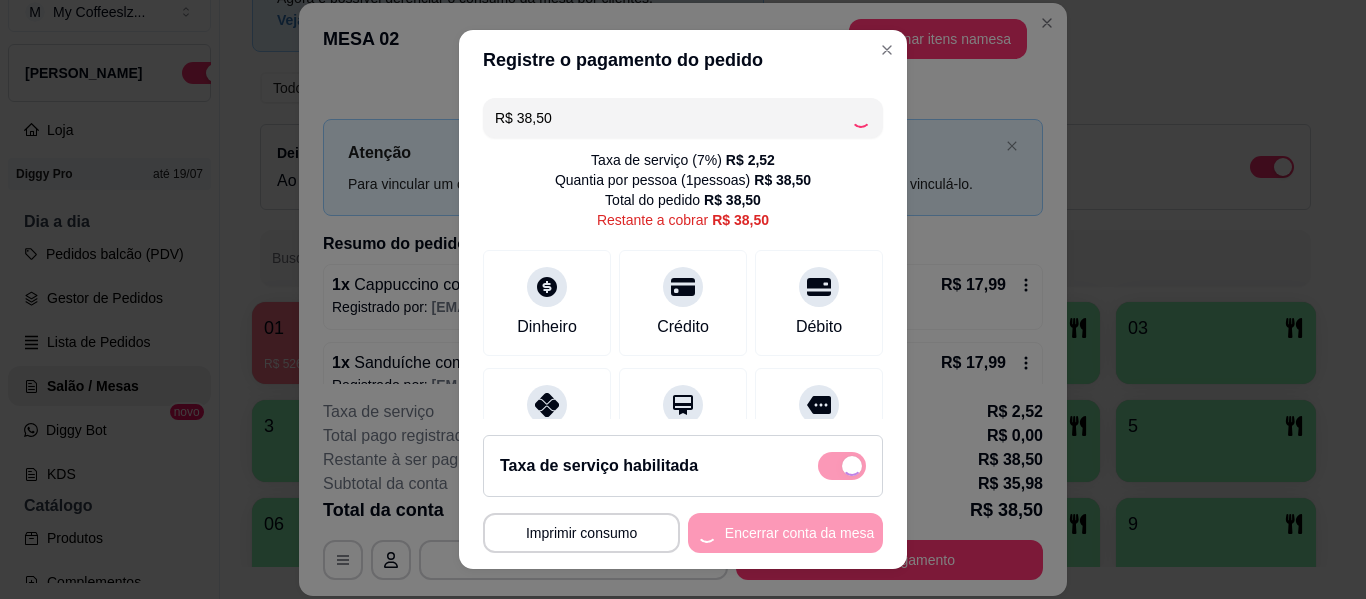 type on "R$ 0,00" 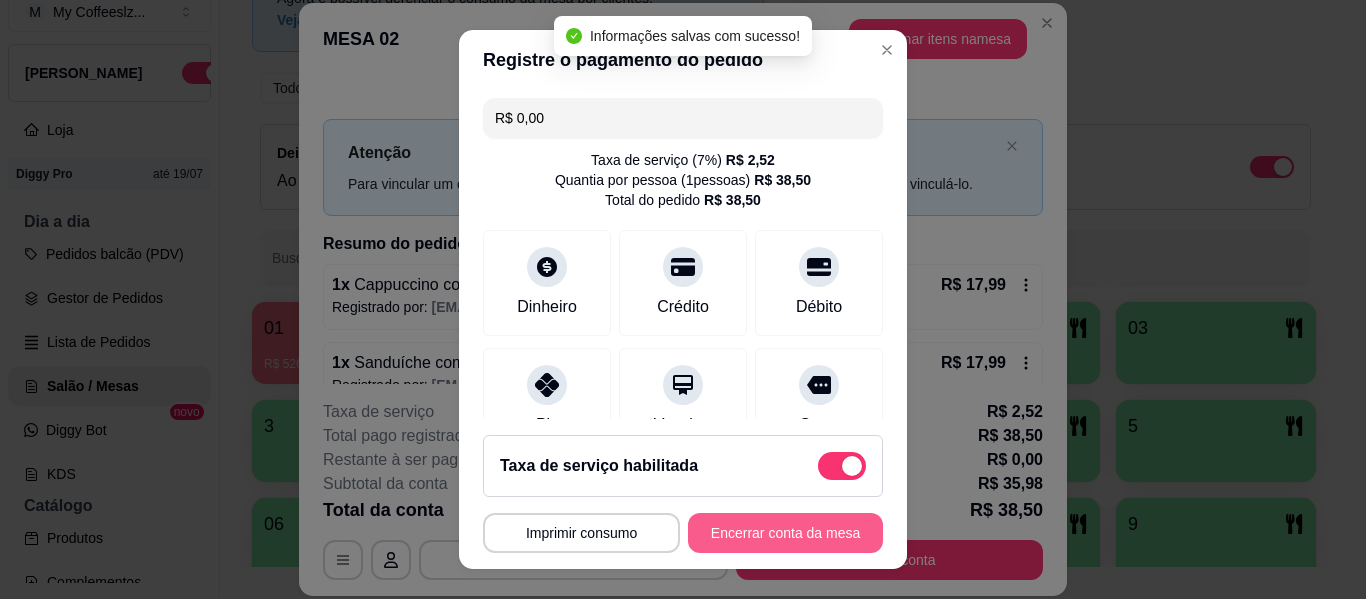 click on "Encerrar conta da mesa" at bounding box center (785, 533) 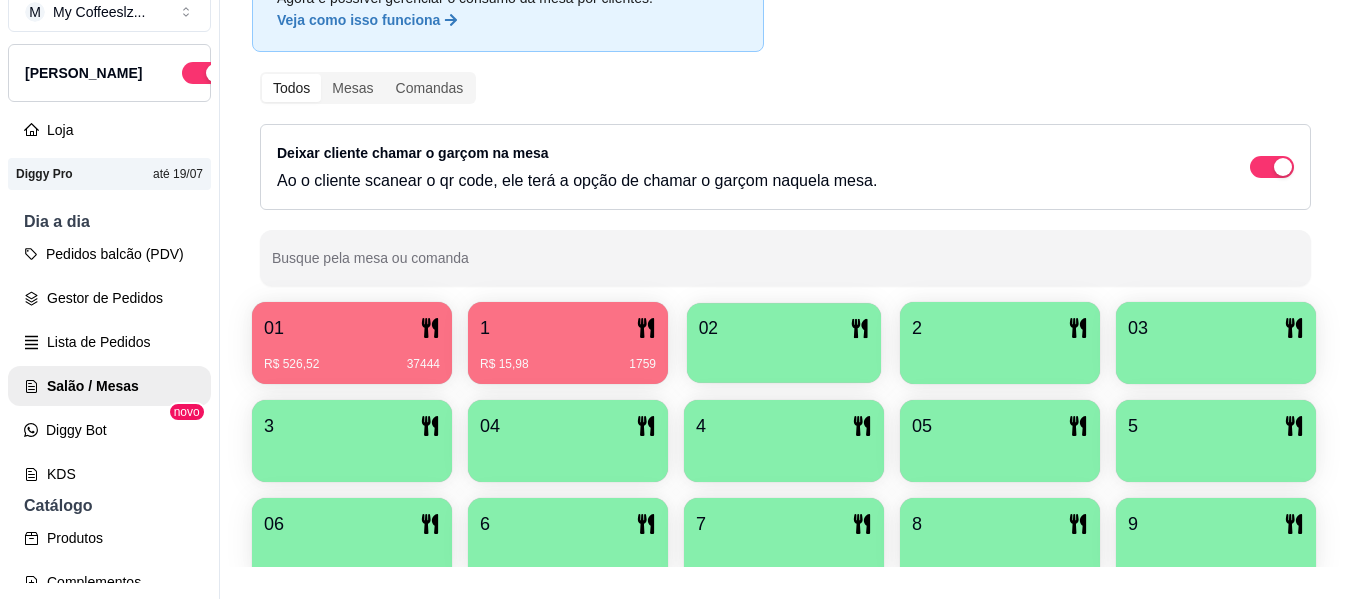 click at bounding box center (784, 356) 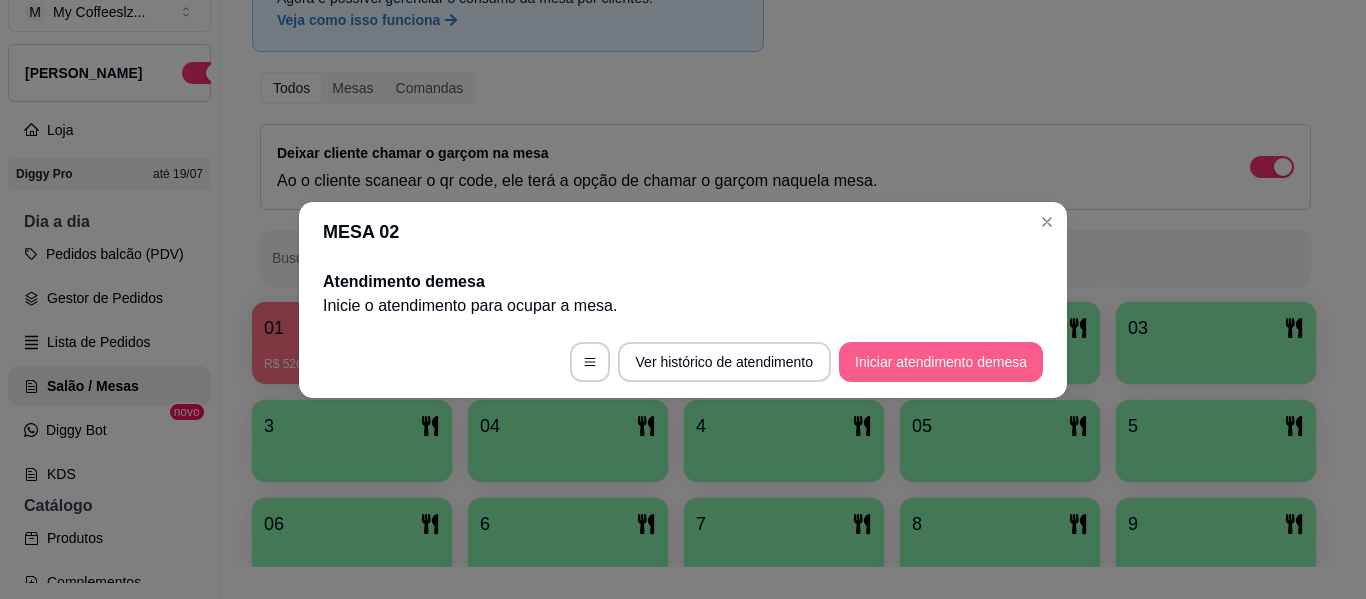 click on "Iniciar atendimento de  mesa" at bounding box center (941, 362) 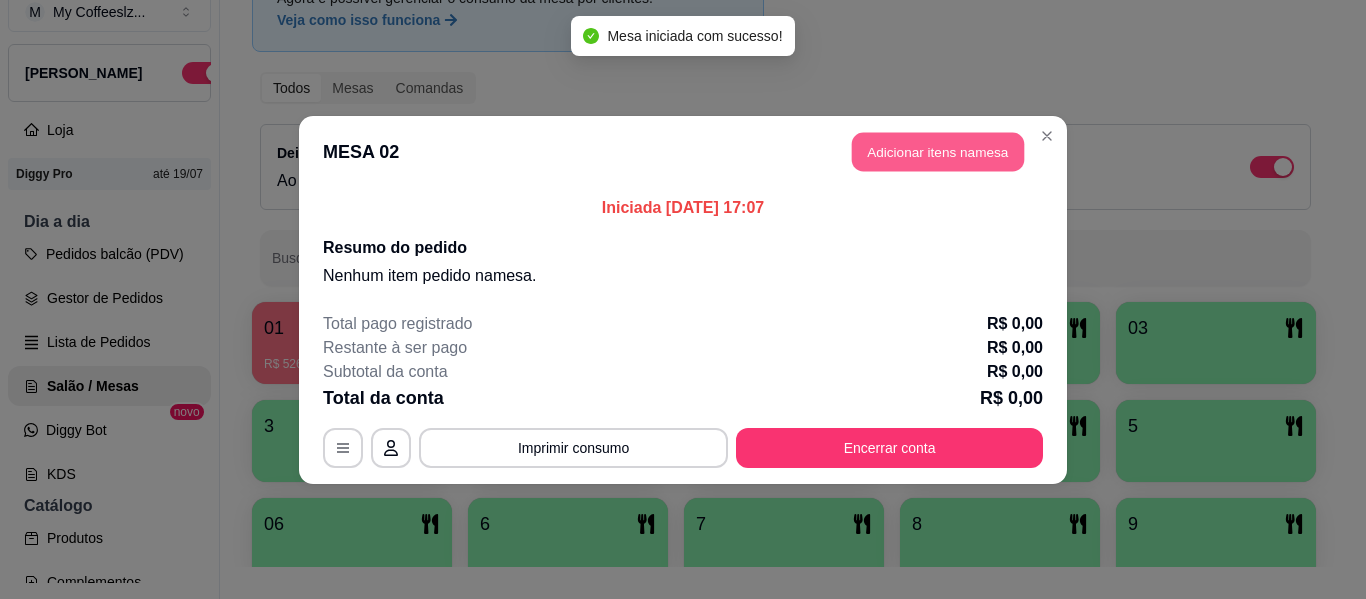 click on "Adicionar itens na  mesa" at bounding box center (938, 151) 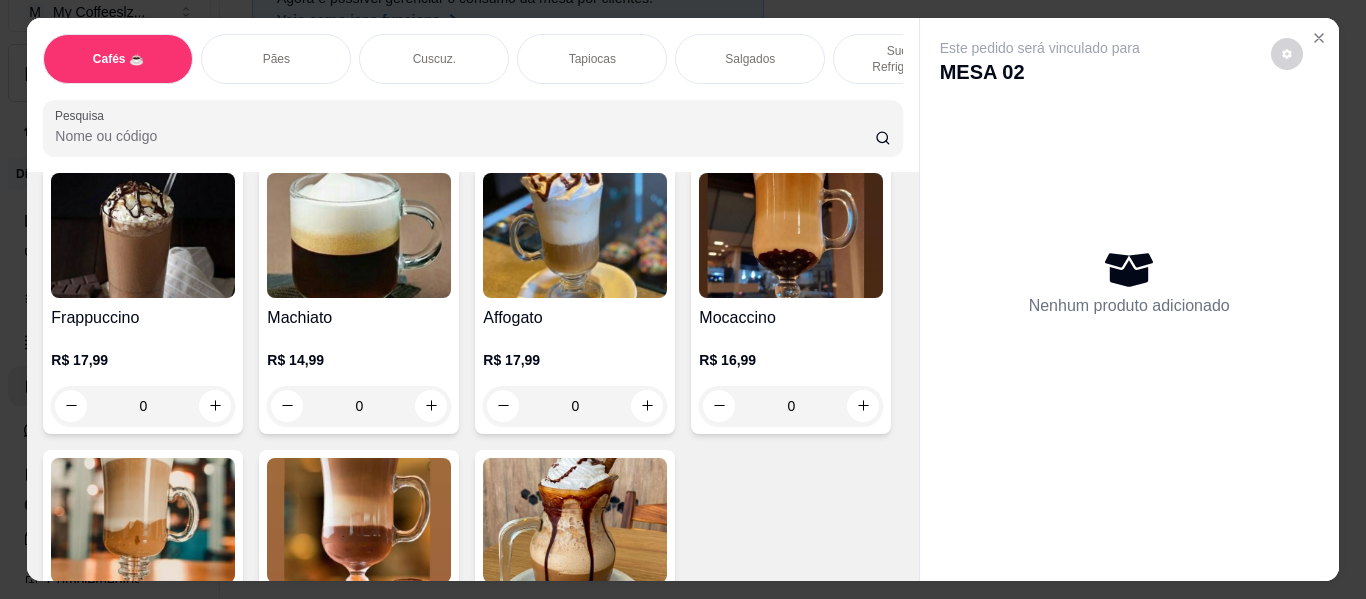 scroll, scrollTop: 2600, scrollLeft: 0, axis: vertical 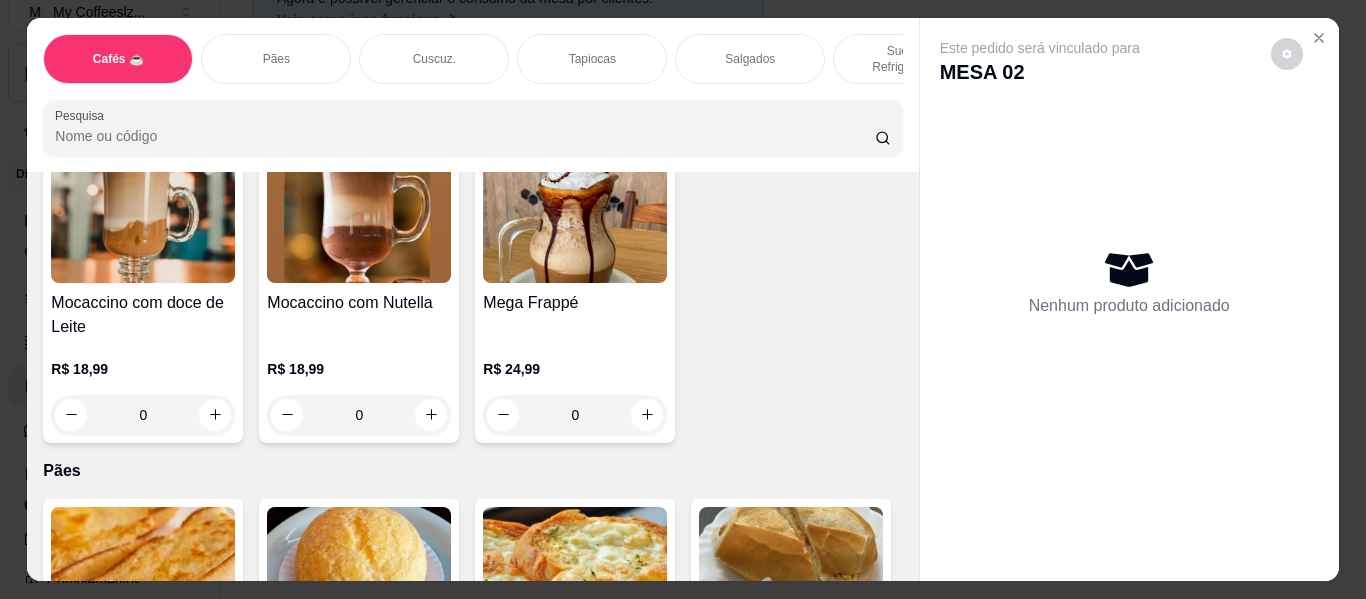 click 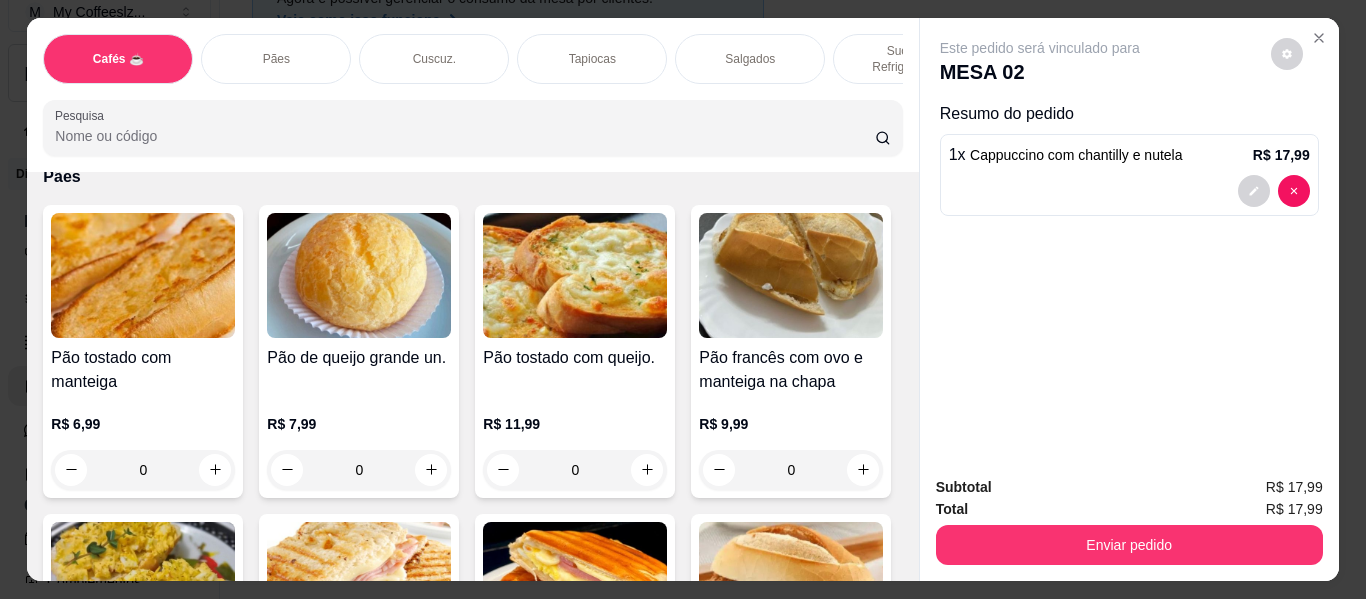 scroll, scrollTop: 3000, scrollLeft: 0, axis: vertical 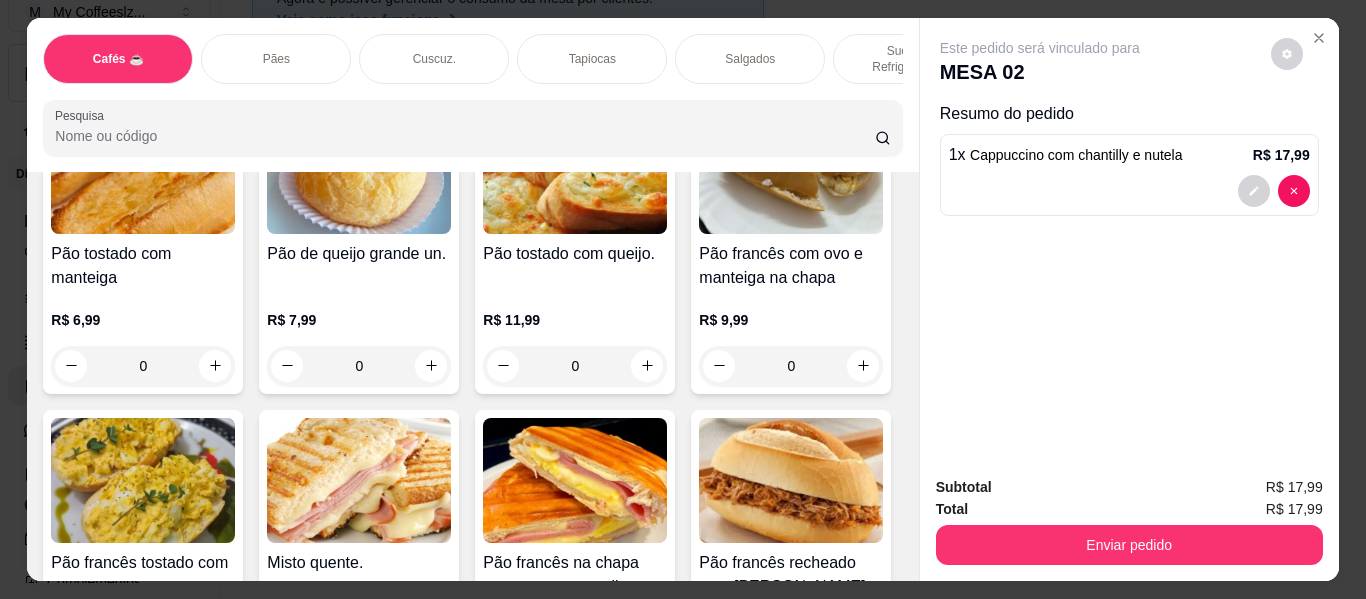 click at bounding box center [863, -577] 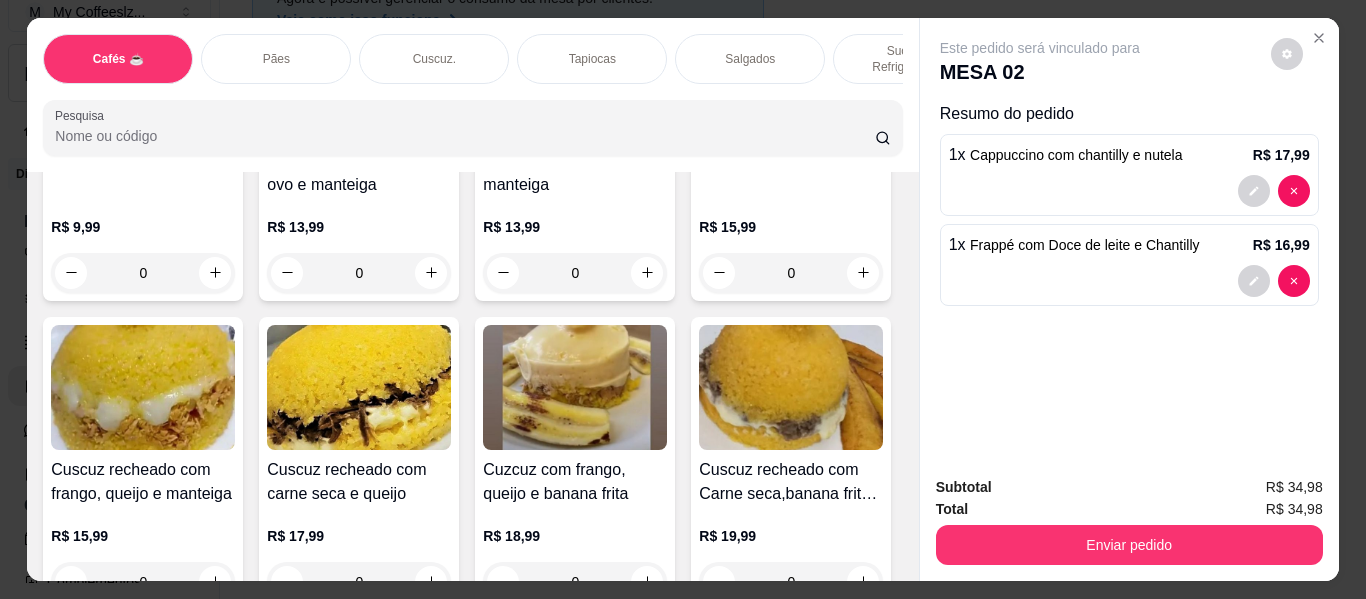 scroll, scrollTop: 3901, scrollLeft: 0, axis: vertical 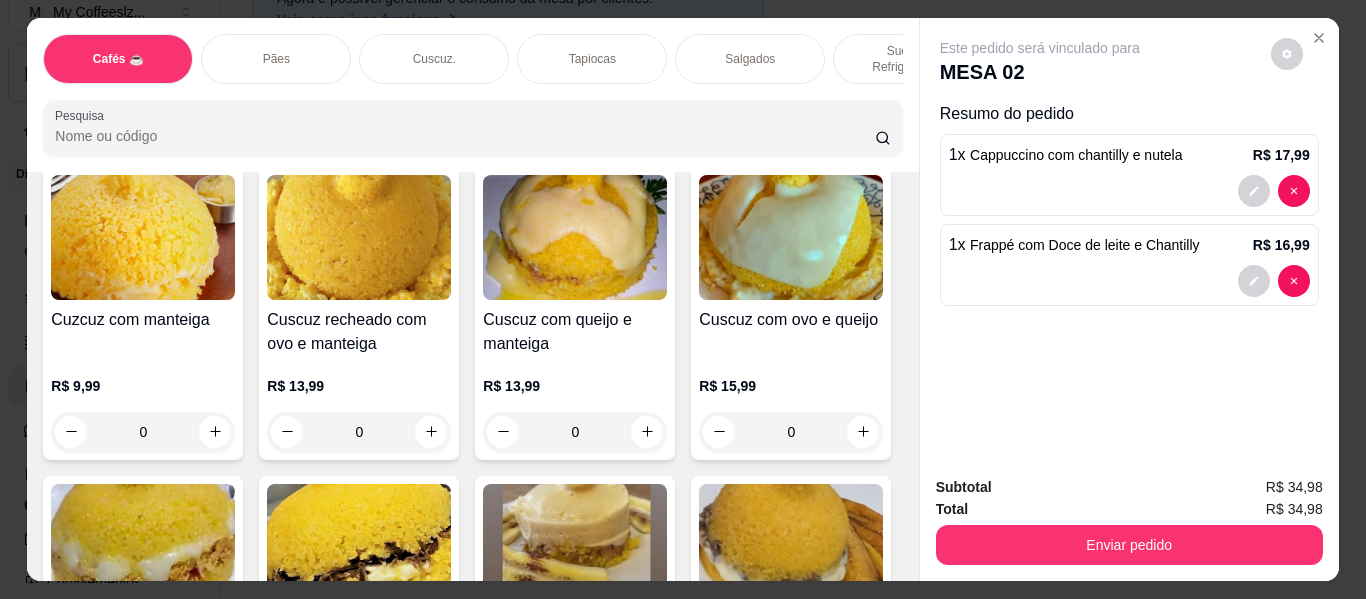 click at bounding box center (431, -535) 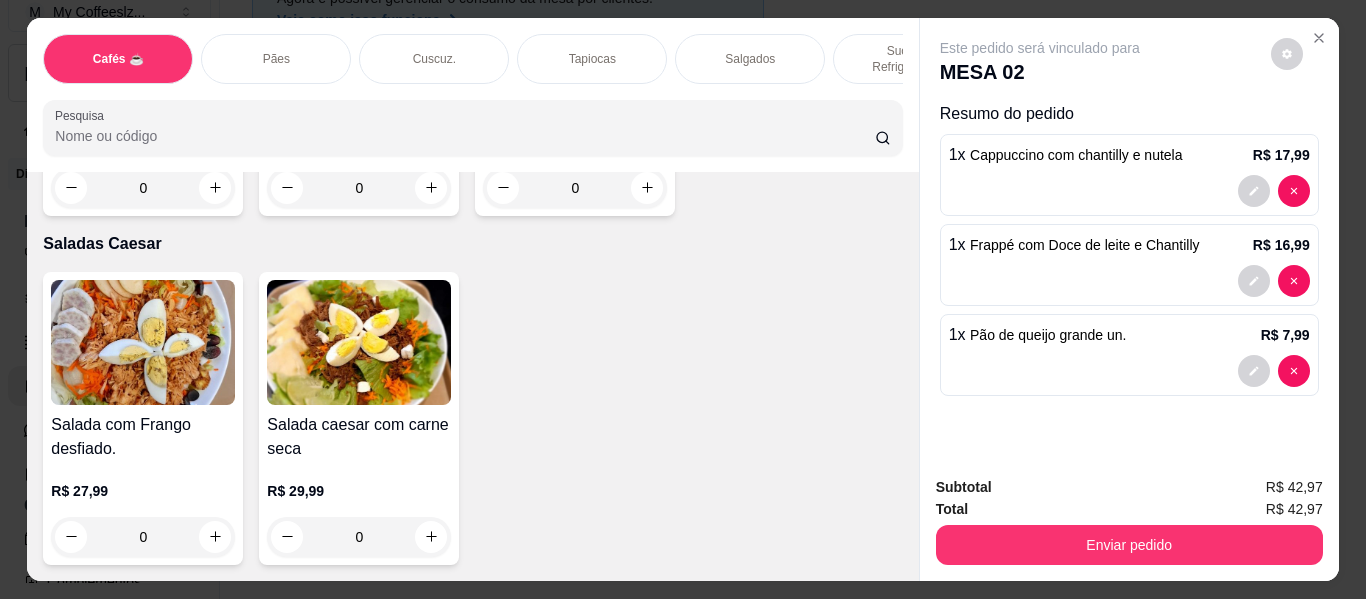 scroll, scrollTop: 12401, scrollLeft: 0, axis: vertical 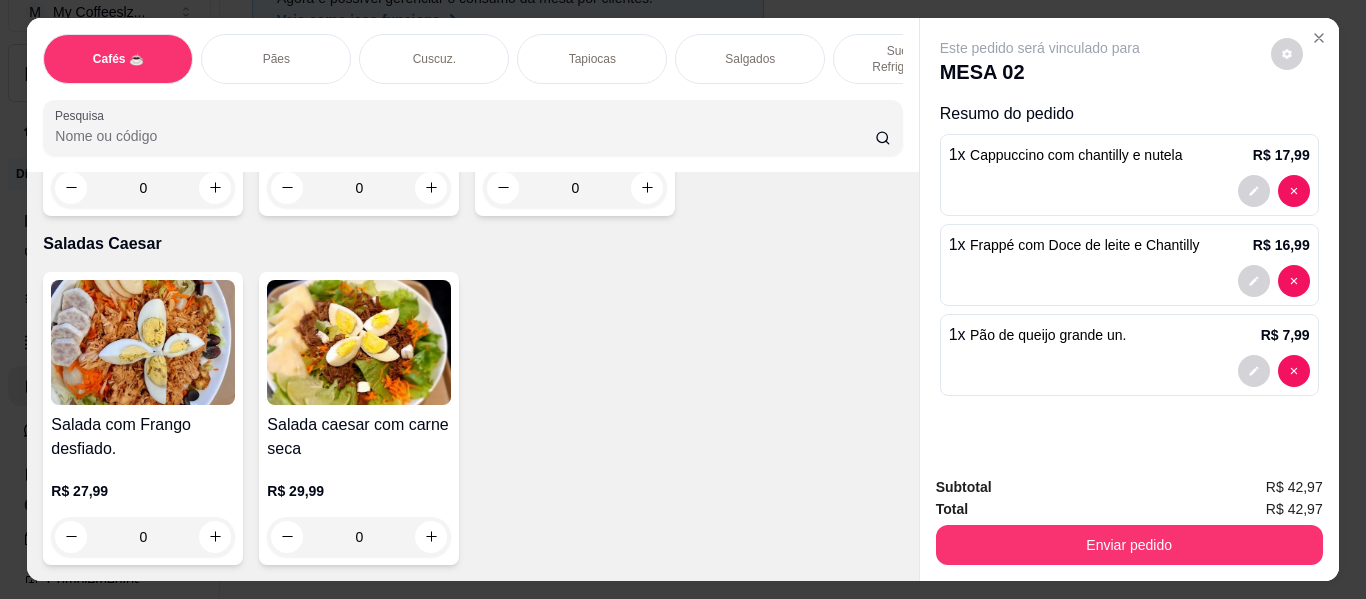 type on "1" 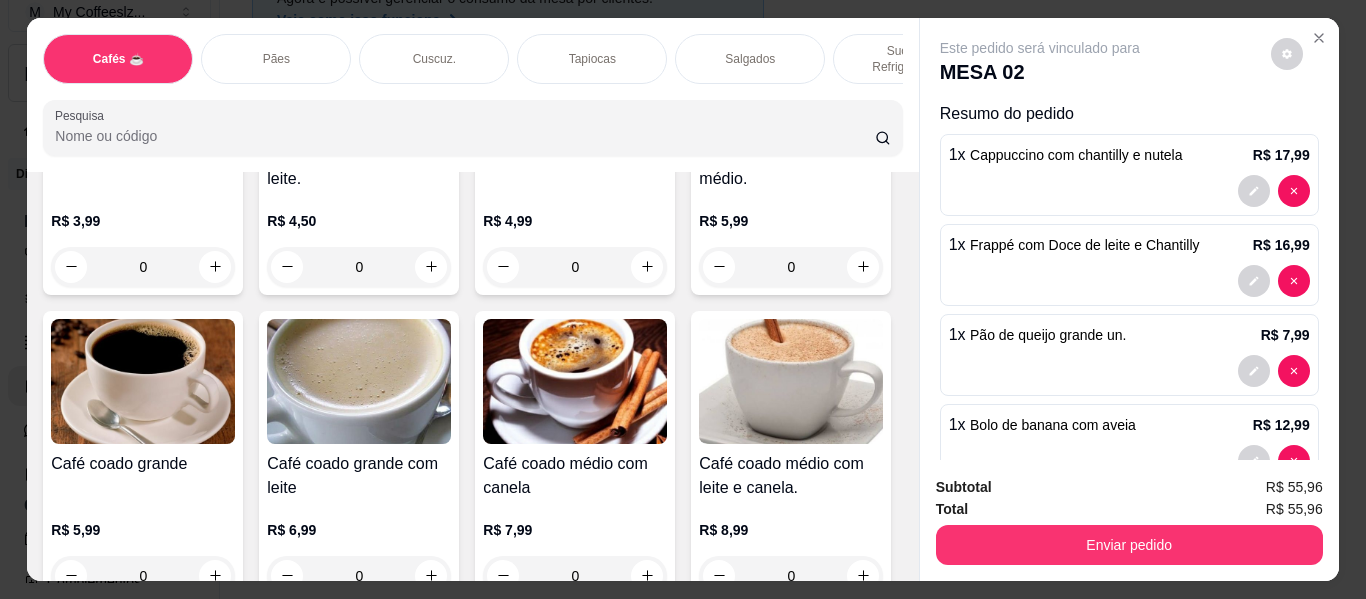scroll, scrollTop: 0, scrollLeft: 0, axis: both 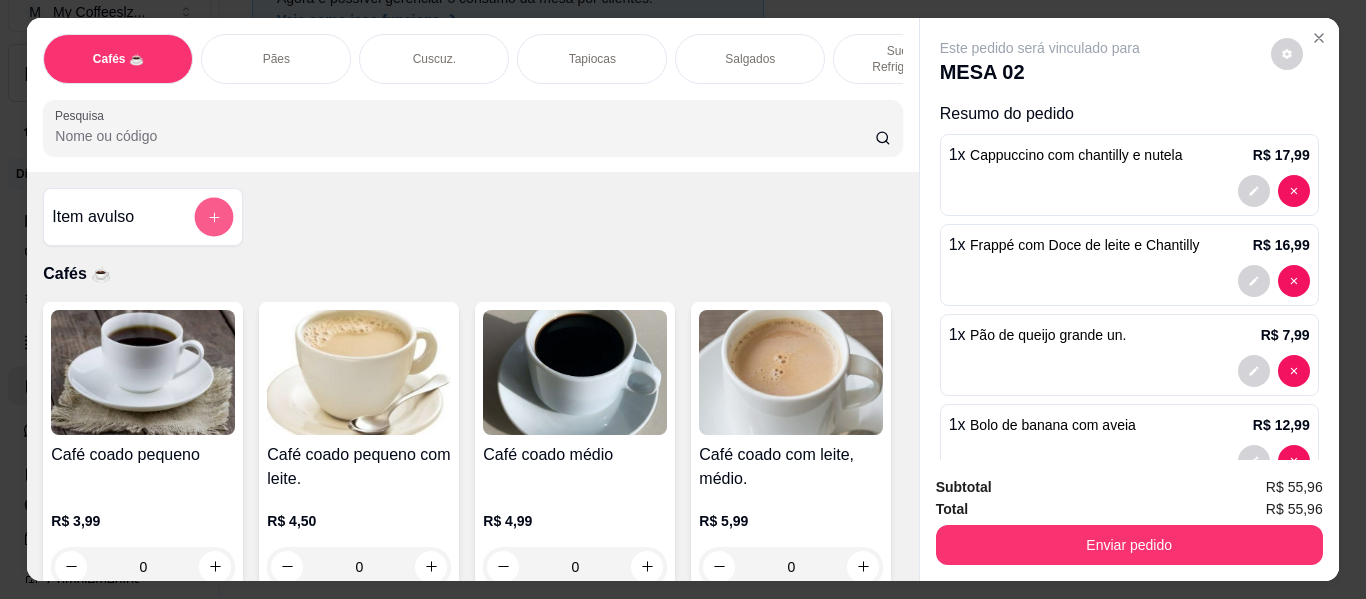 click 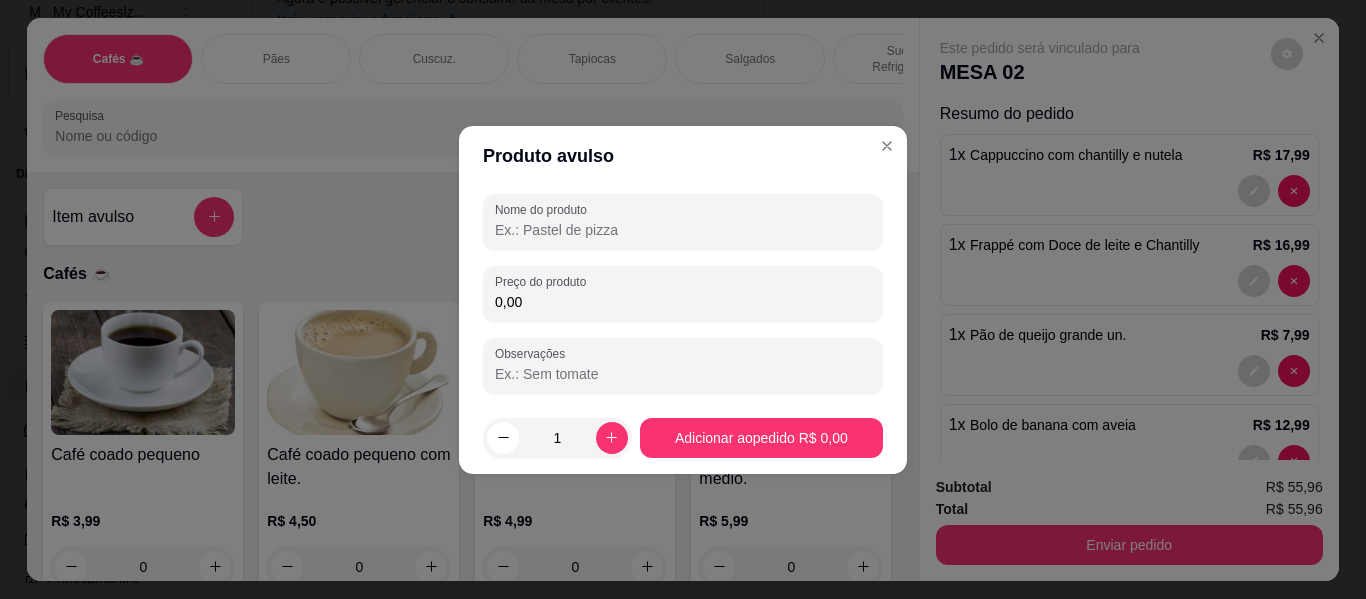 click on "Nome do produto" at bounding box center (683, 230) 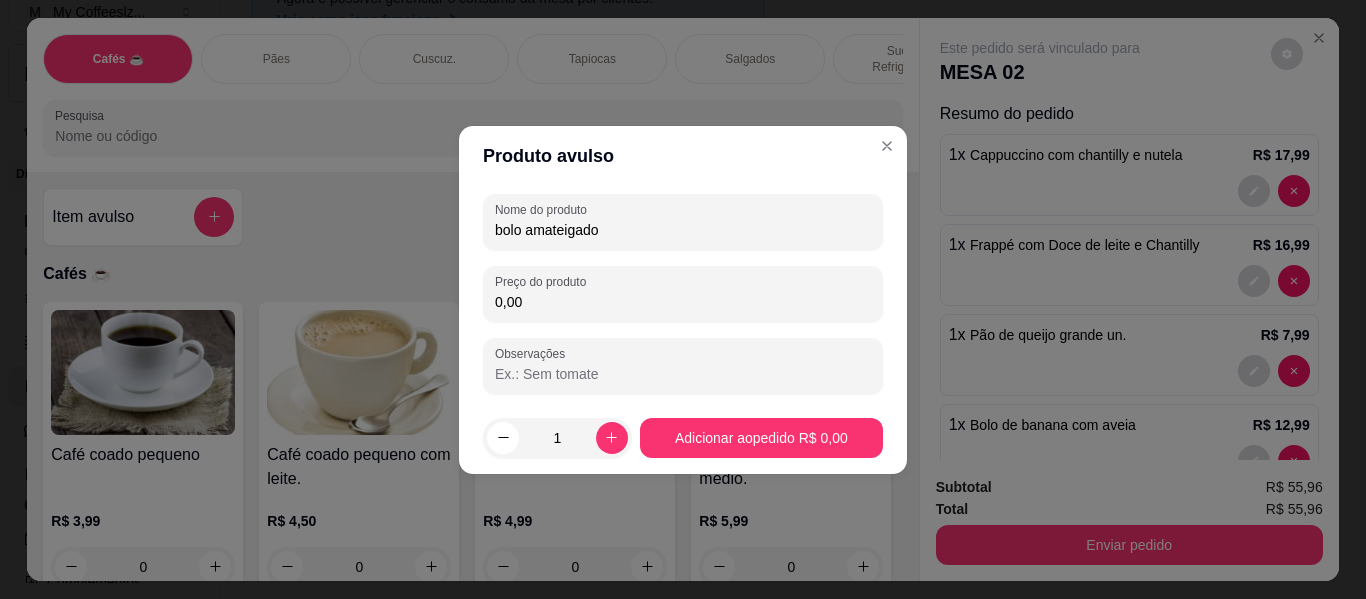 click on "bolo amateigado" at bounding box center (683, 230) 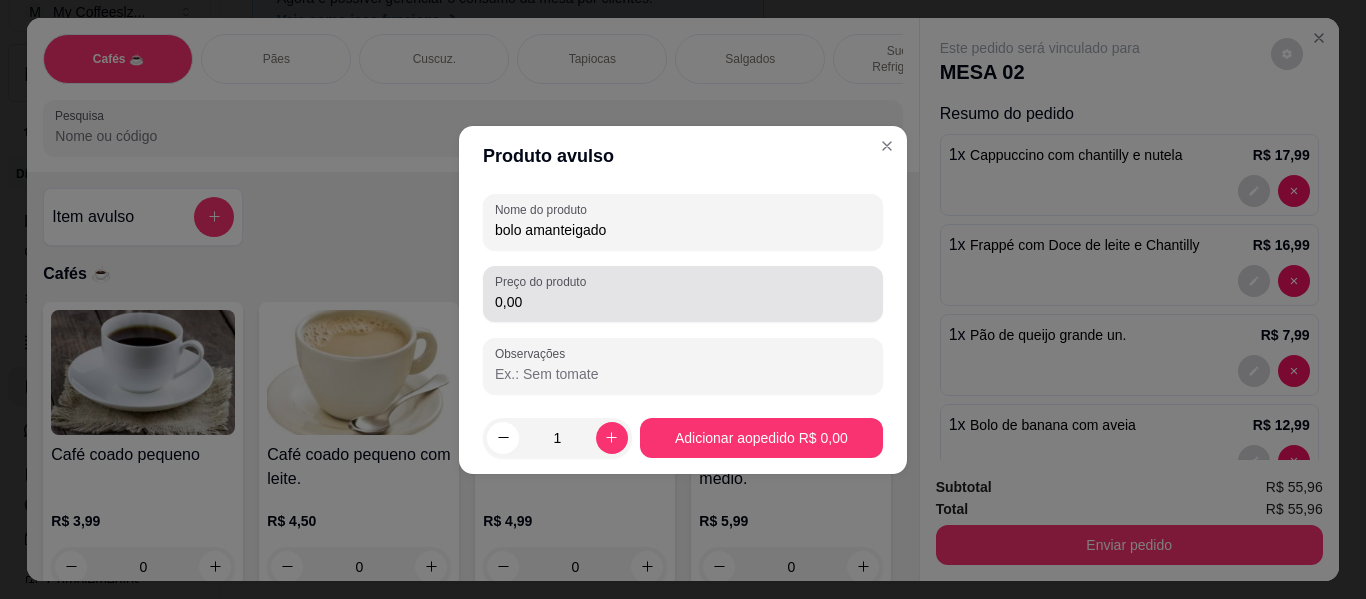 type on "bolo amanteigado" 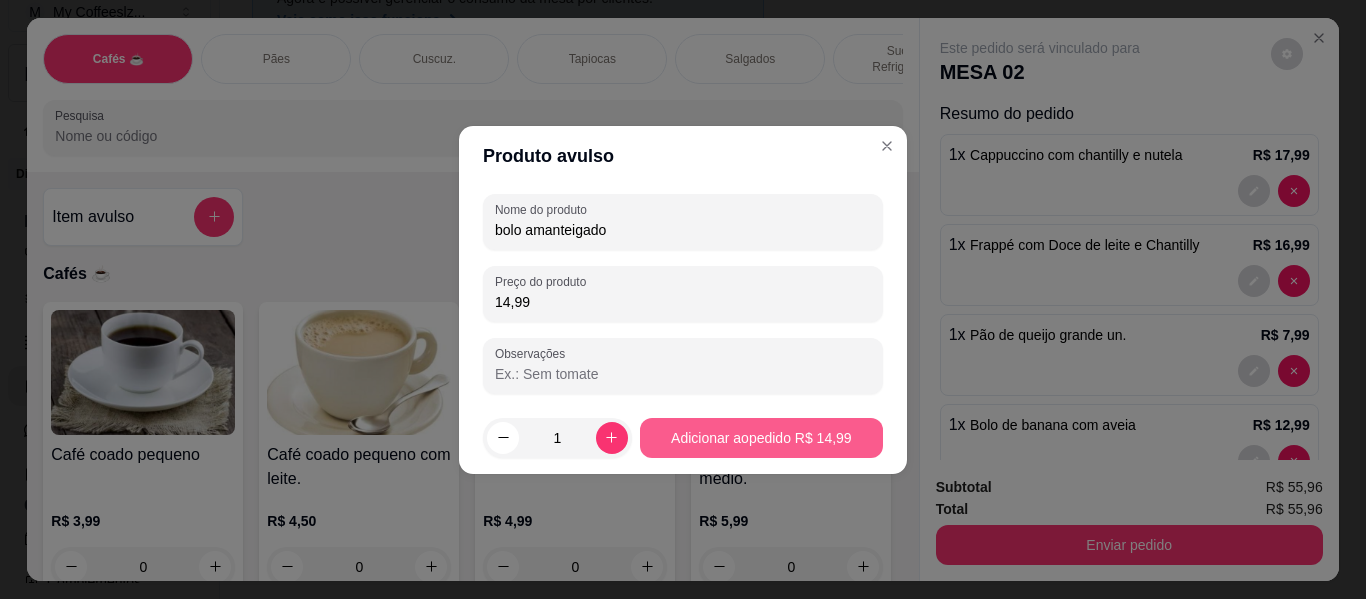 type on "14,99" 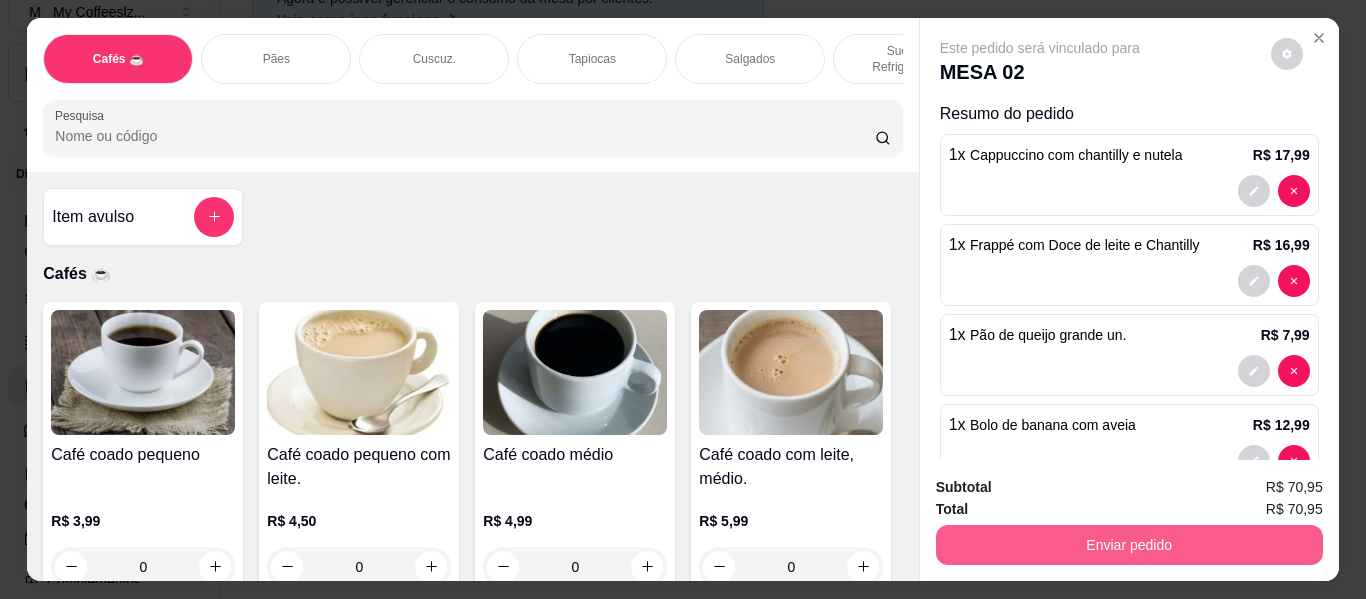 click on "Enviar pedido" at bounding box center (1129, 545) 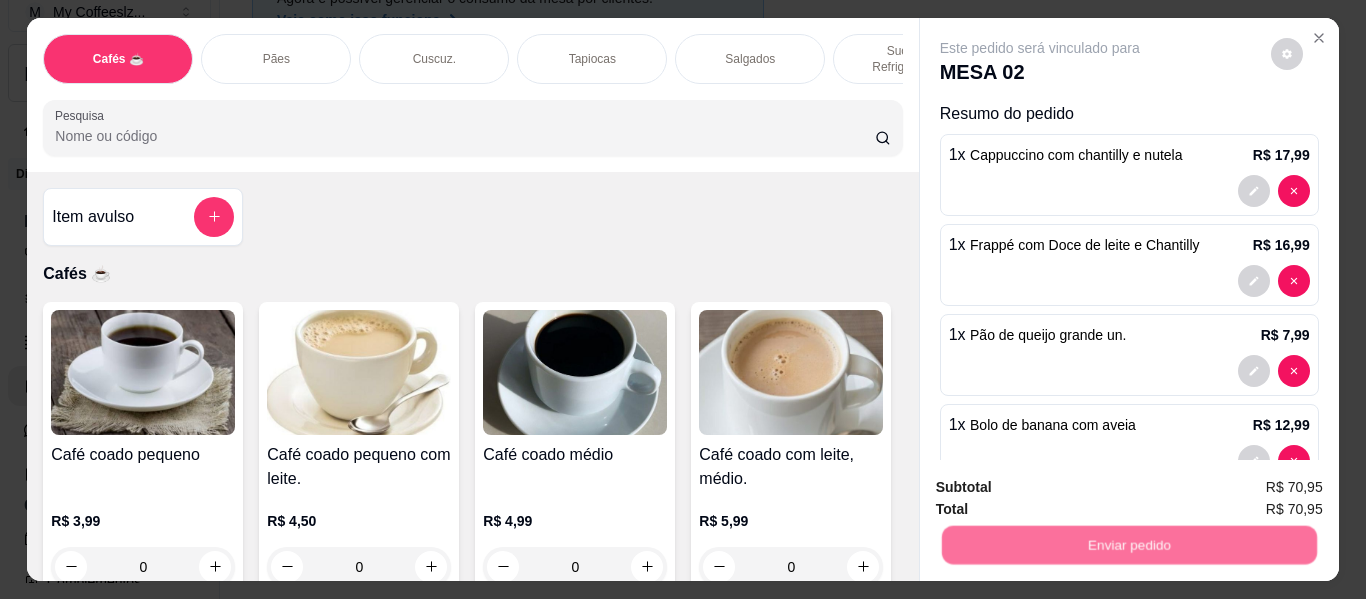 click on "Não registrar e enviar pedido" at bounding box center [1063, 489] 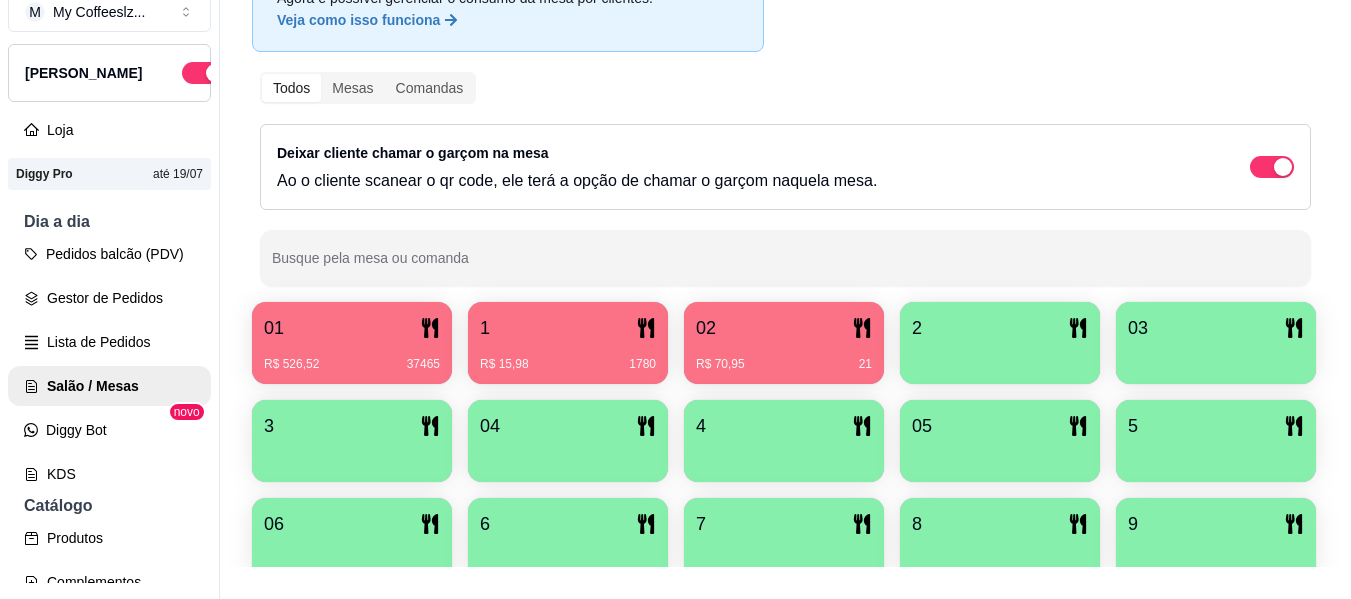 click on "02" at bounding box center [784, 328] 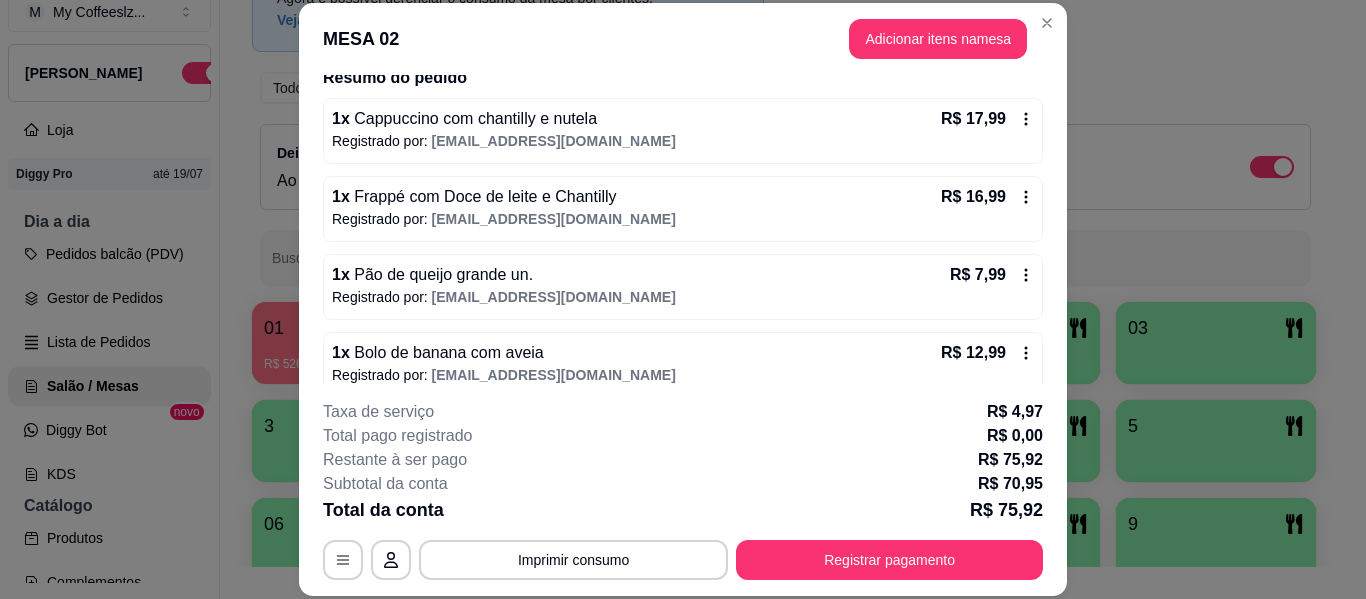 scroll, scrollTop: 266, scrollLeft: 0, axis: vertical 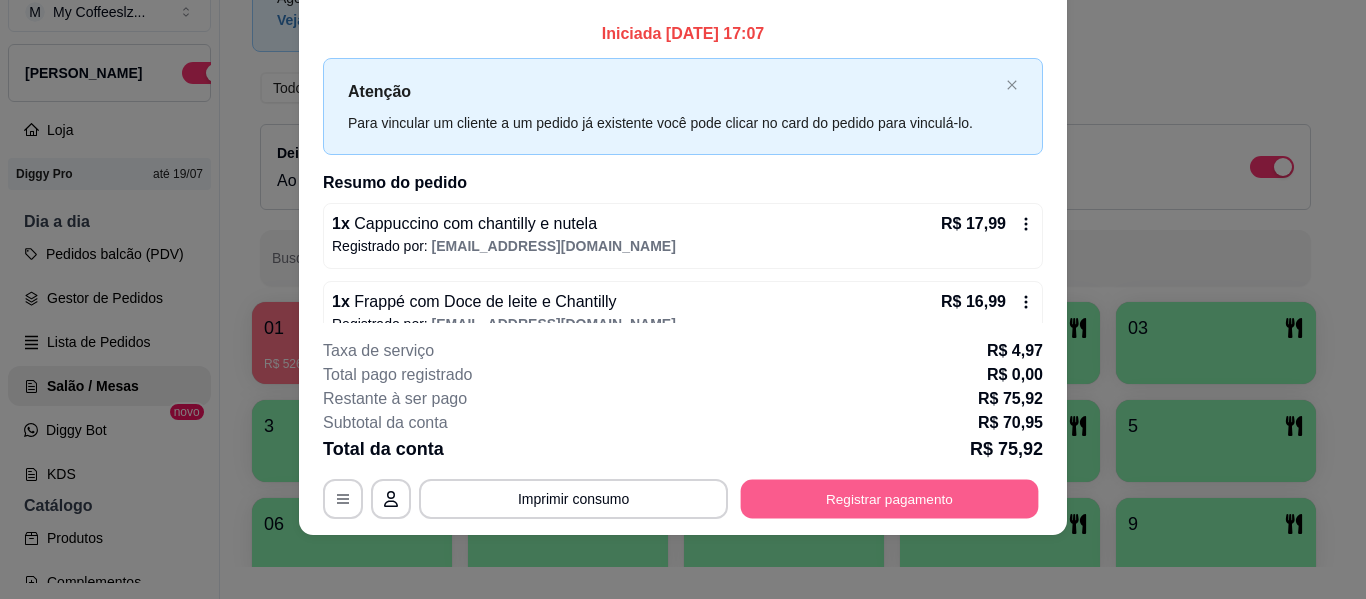 click on "Registrar pagamento" at bounding box center (890, 499) 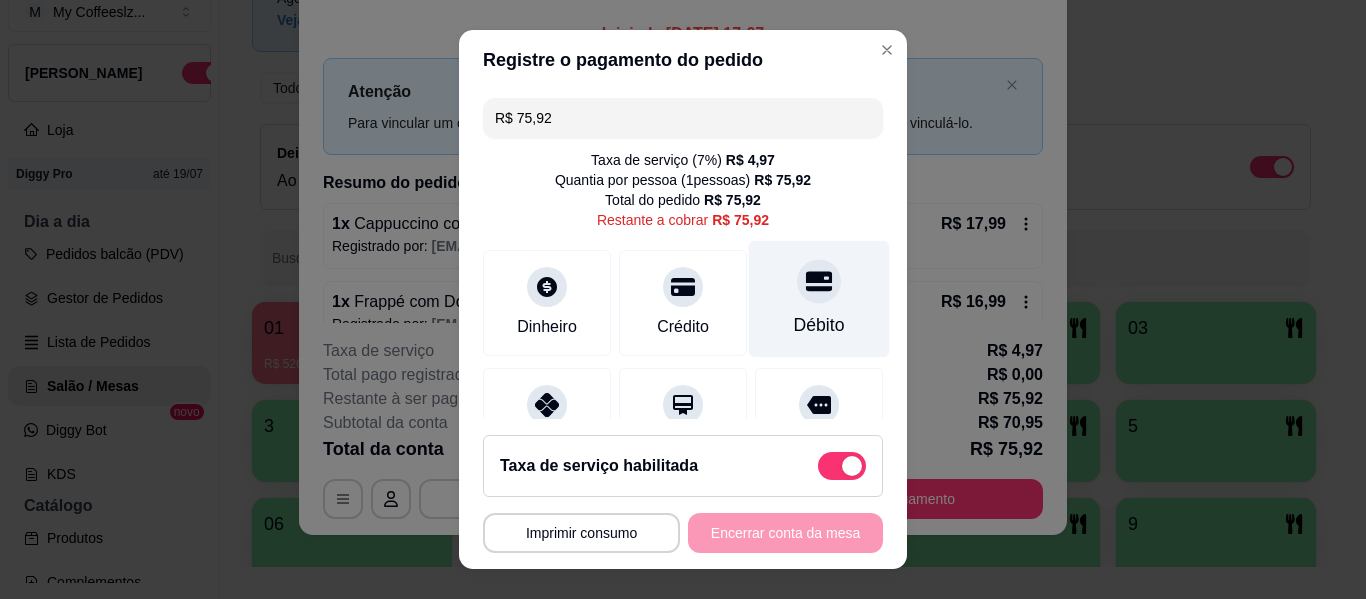 click at bounding box center (819, 281) 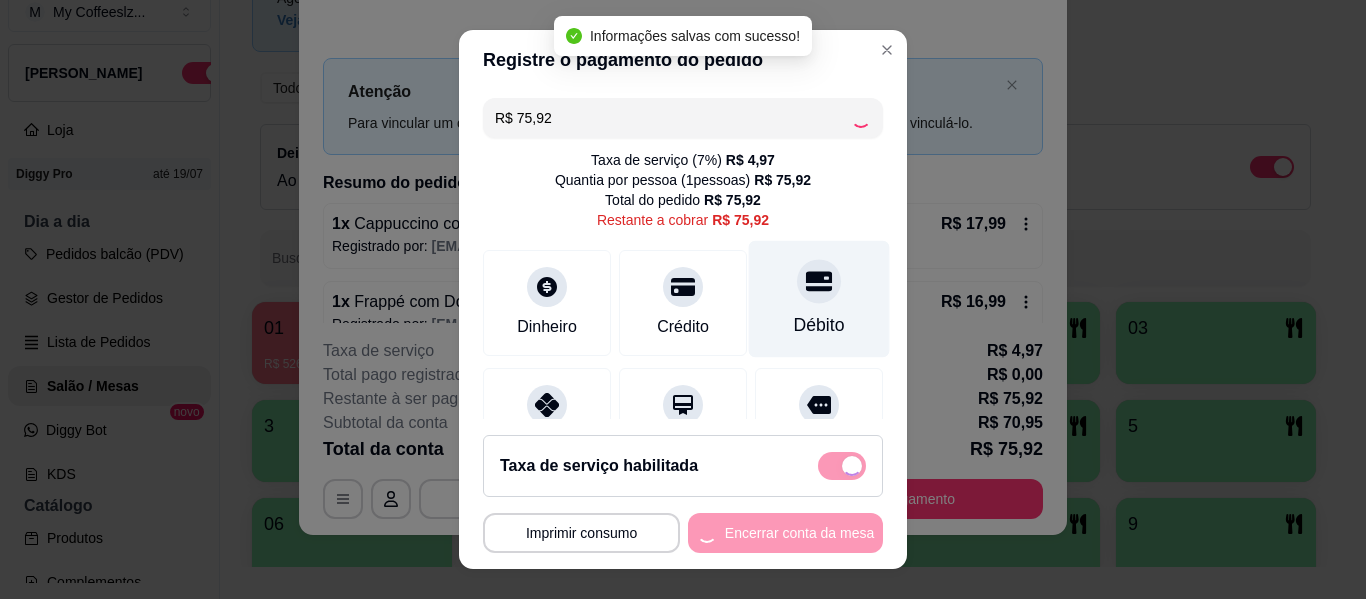 type on "R$ 0,00" 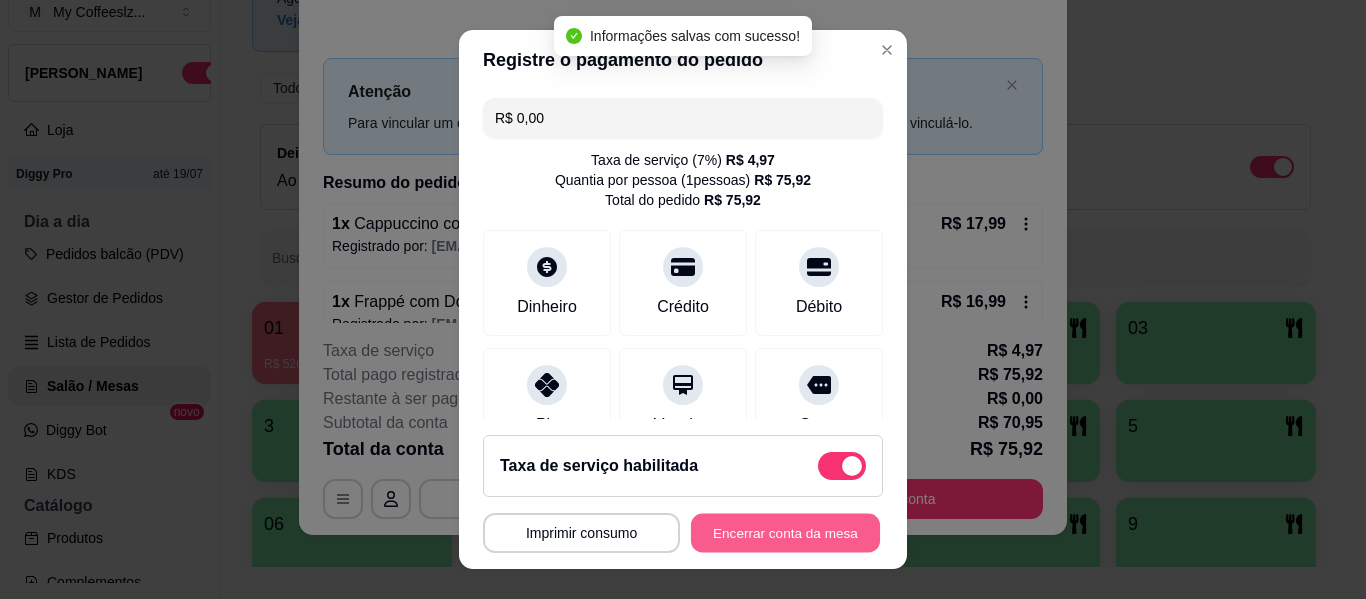click on "Encerrar conta da mesa" at bounding box center (785, 533) 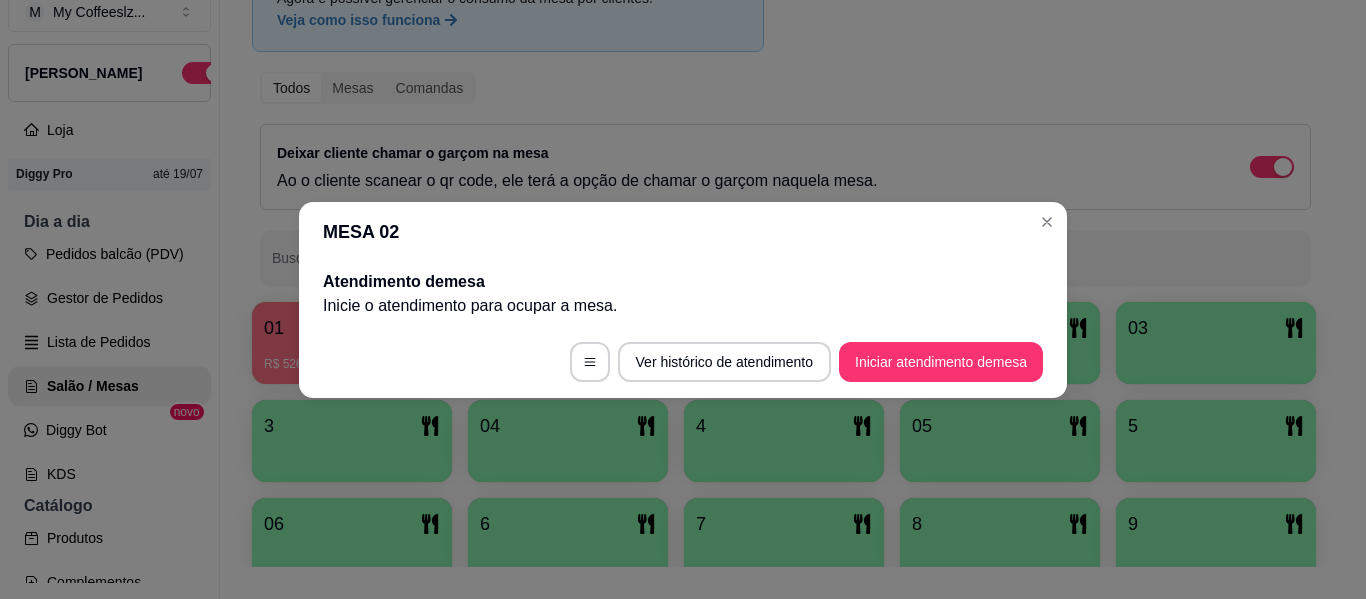 scroll, scrollTop: 0, scrollLeft: 0, axis: both 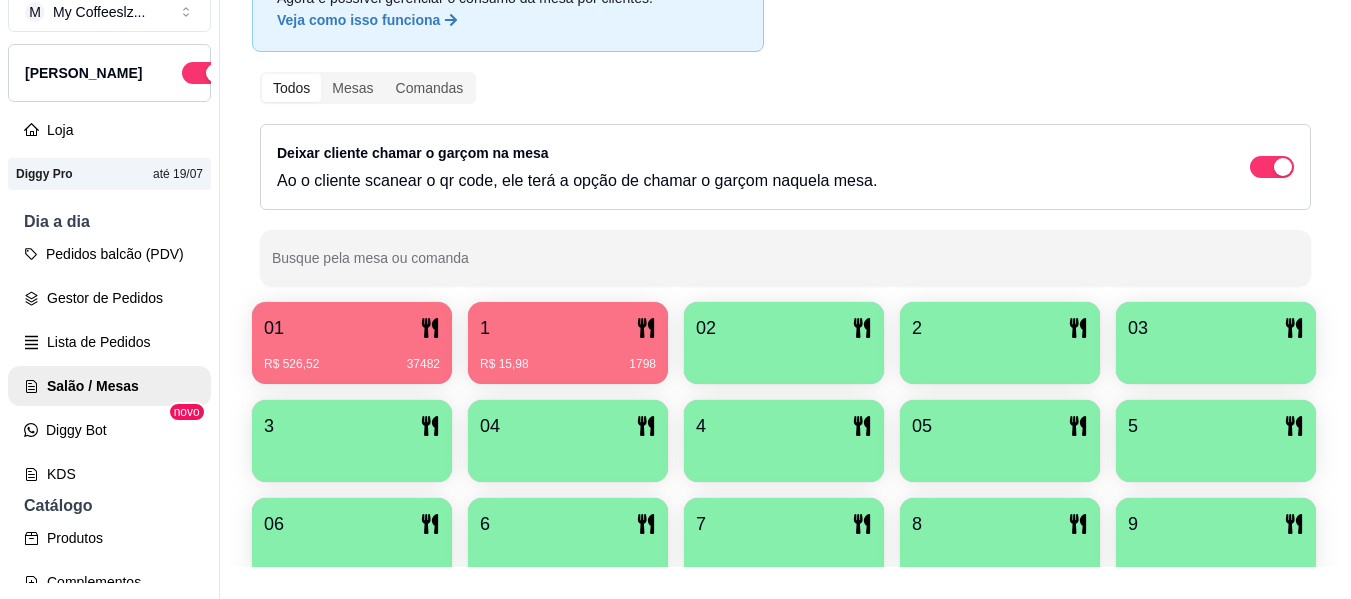 click at bounding box center (1000, 357) 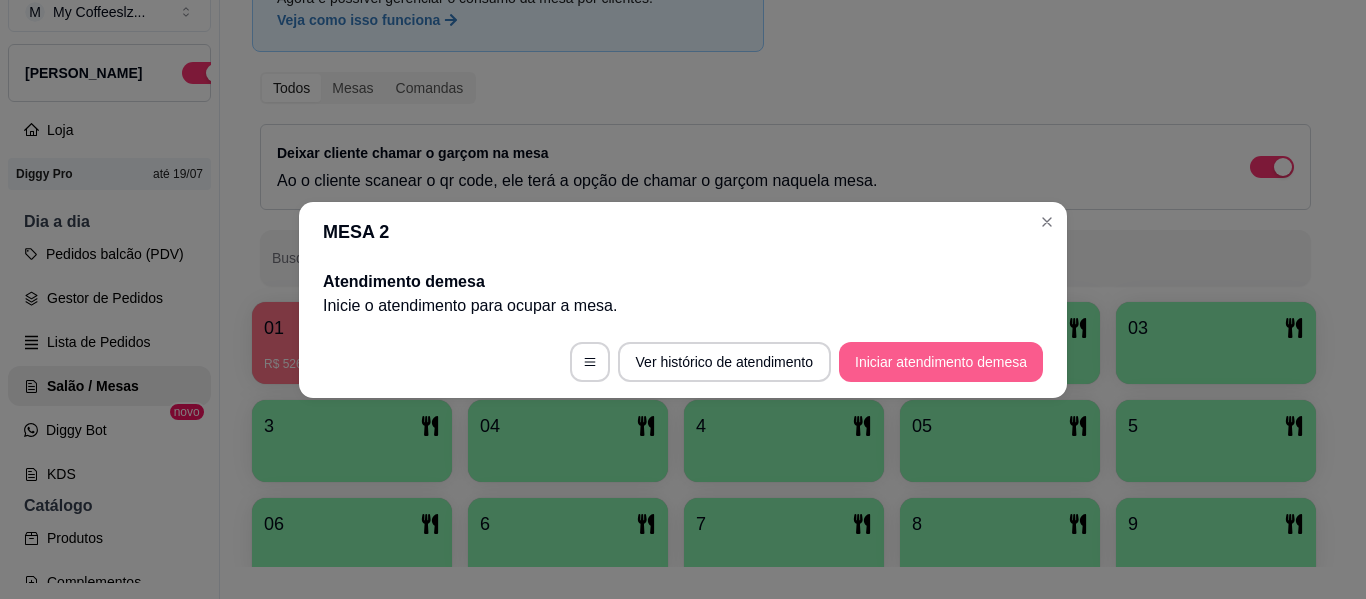 click on "Iniciar atendimento de  mesa" at bounding box center (941, 362) 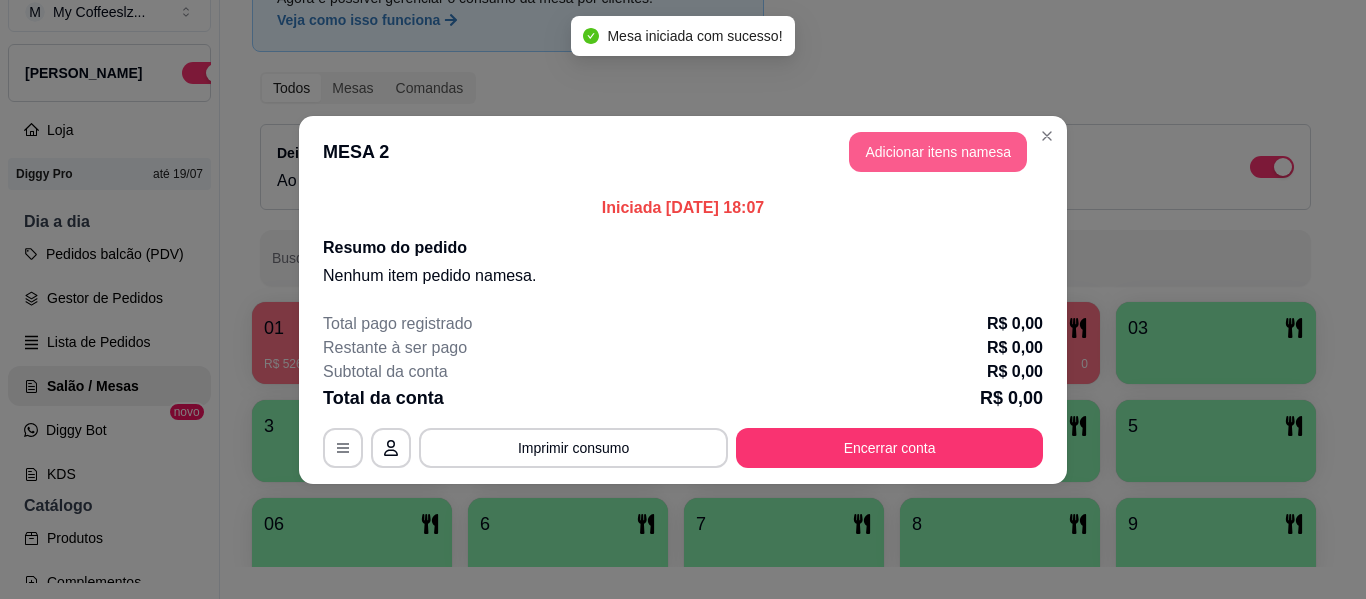 click on "Adicionar itens na  mesa" at bounding box center (938, 152) 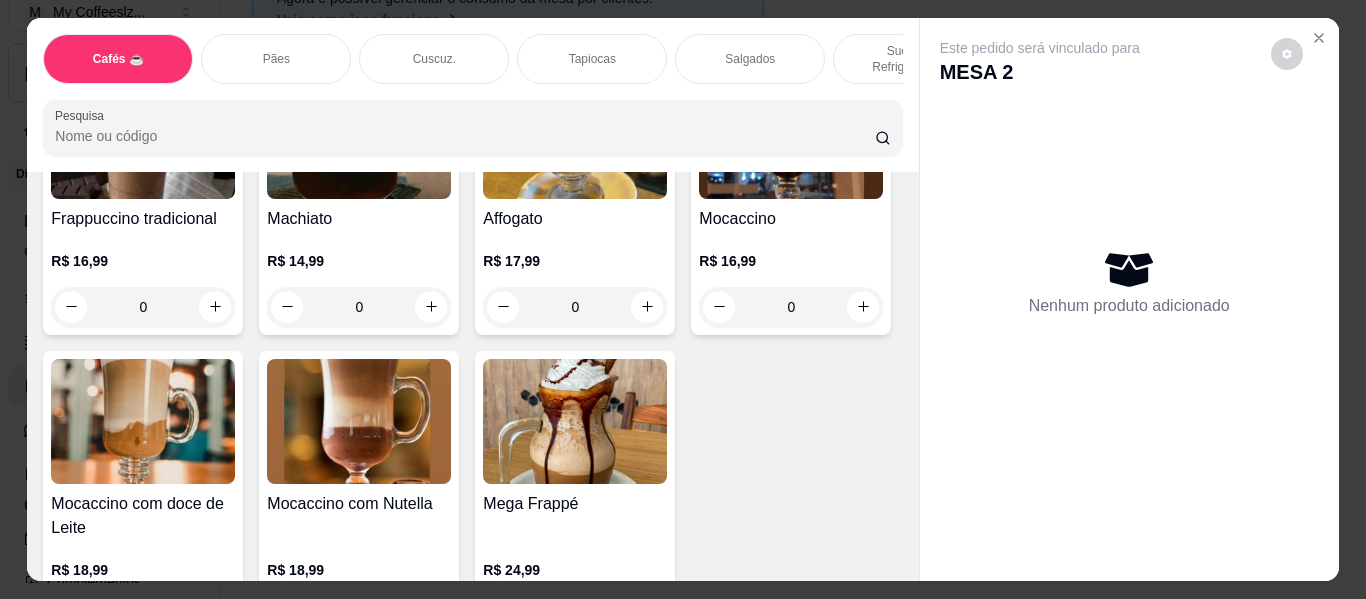 scroll, scrollTop: 2400, scrollLeft: 0, axis: vertical 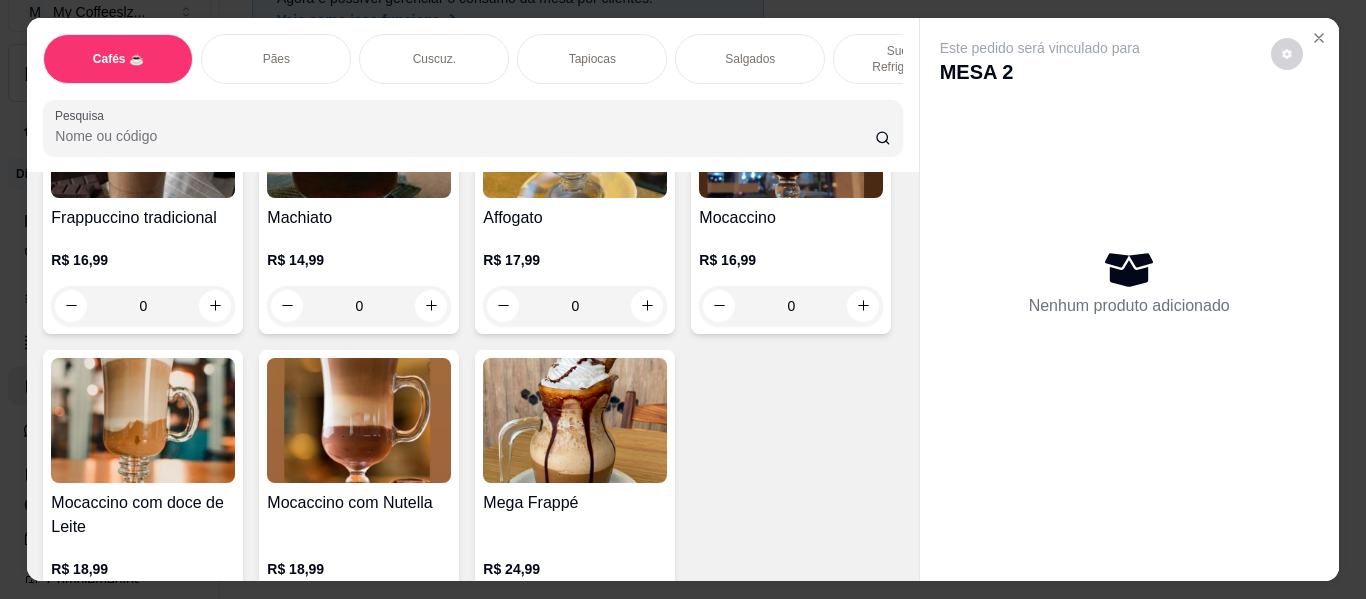 click 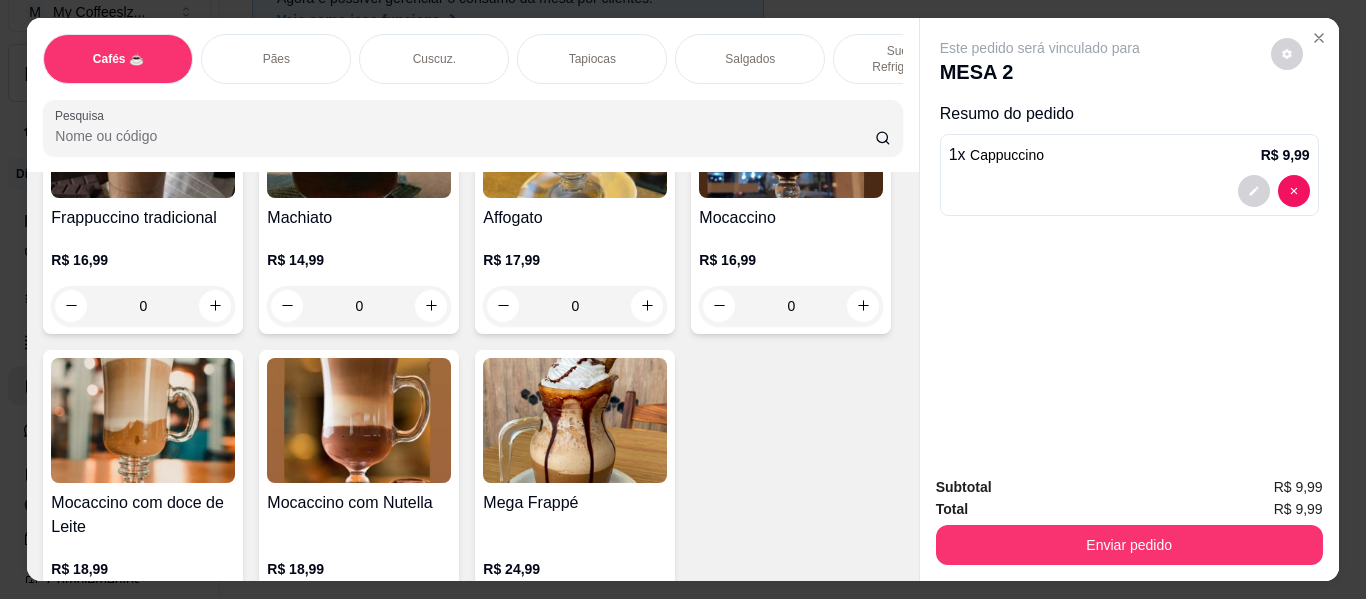 click 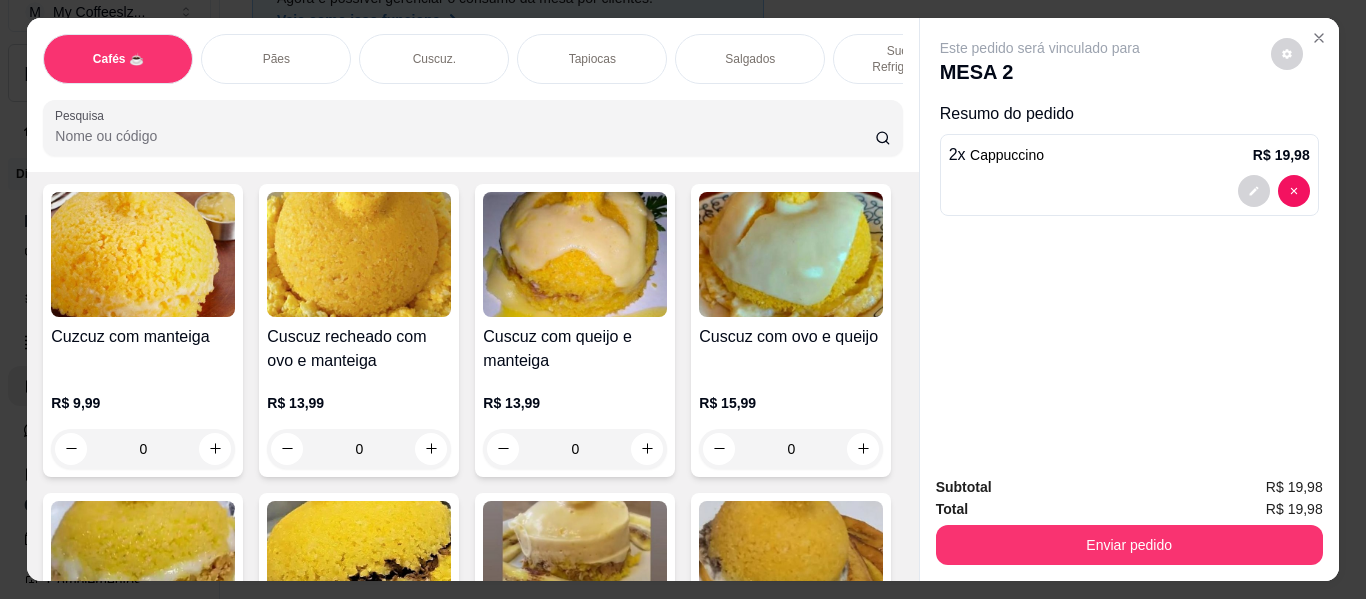 scroll, scrollTop: 3900, scrollLeft: 0, axis: vertical 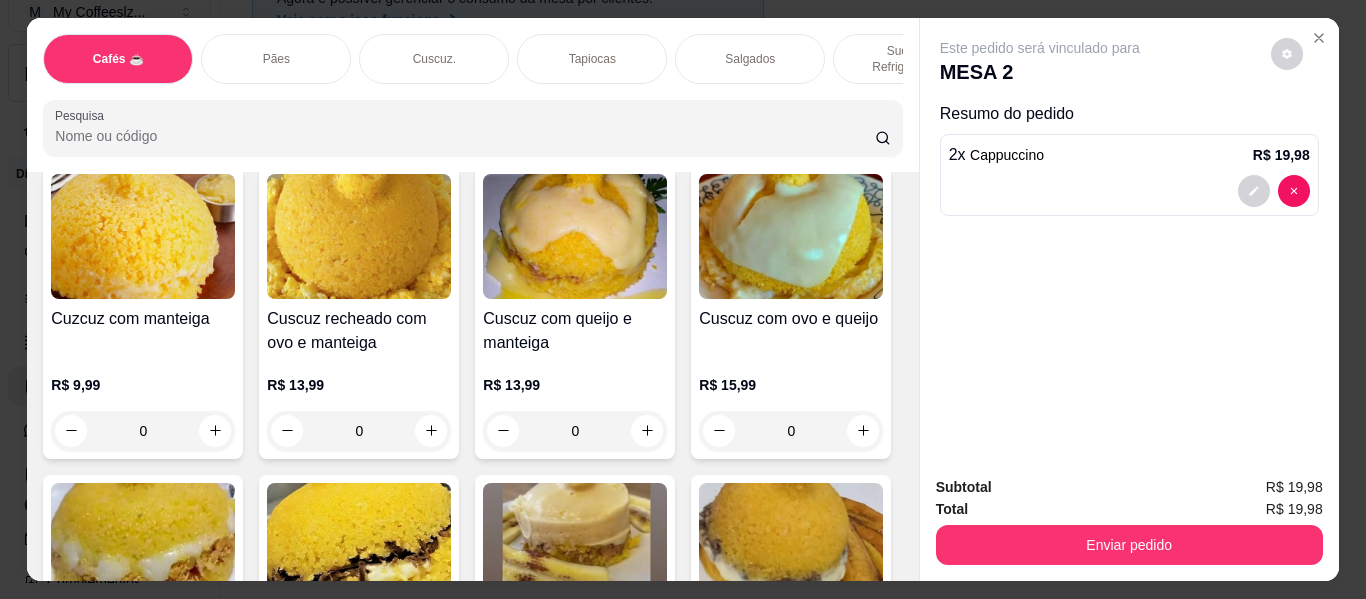 click at bounding box center [431, -536] 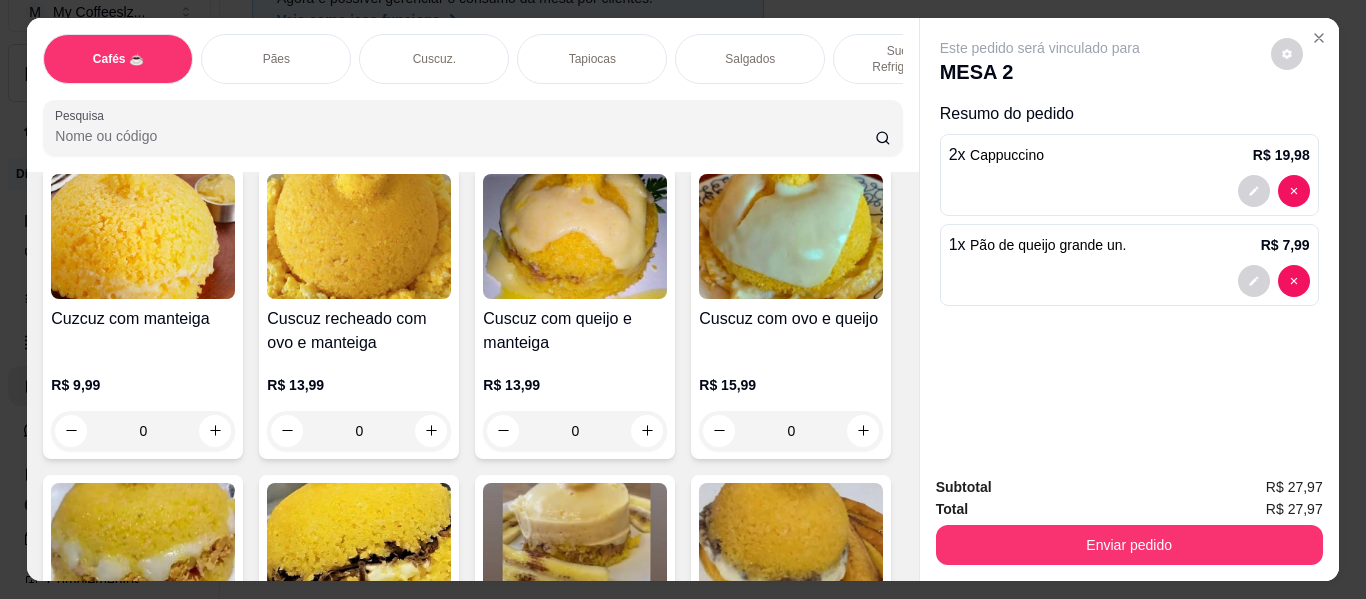 click 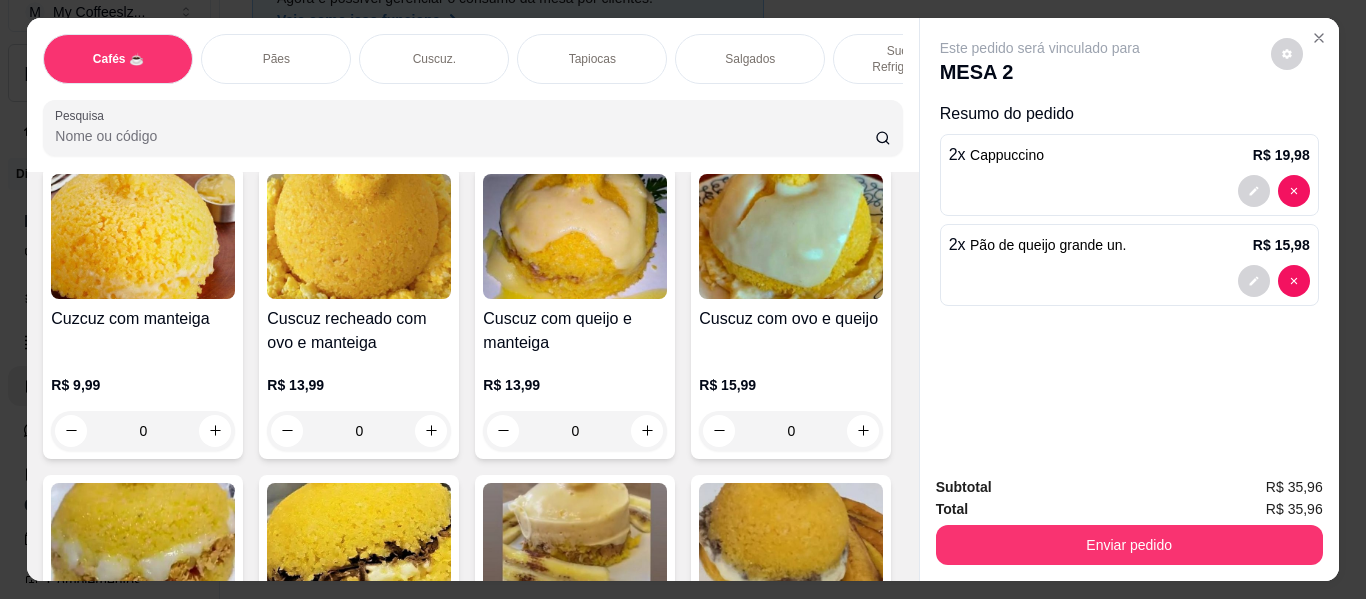 click on "Tapiocas" at bounding box center (592, 59) 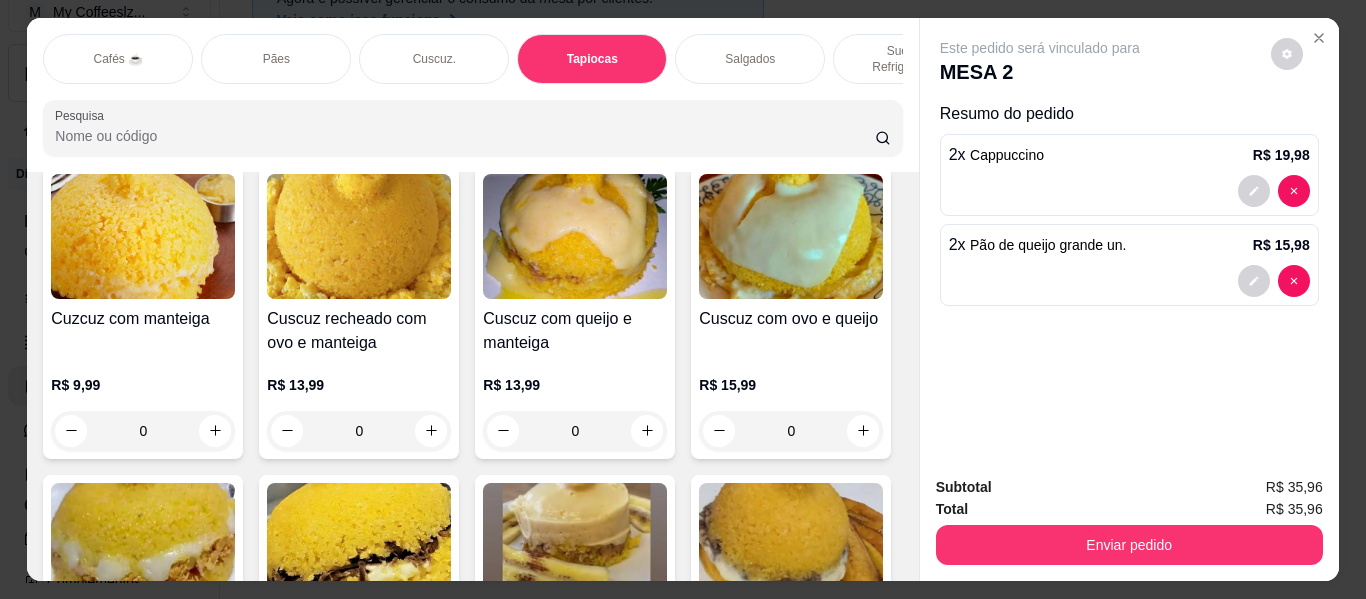 scroll, scrollTop: 6033, scrollLeft: 0, axis: vertical 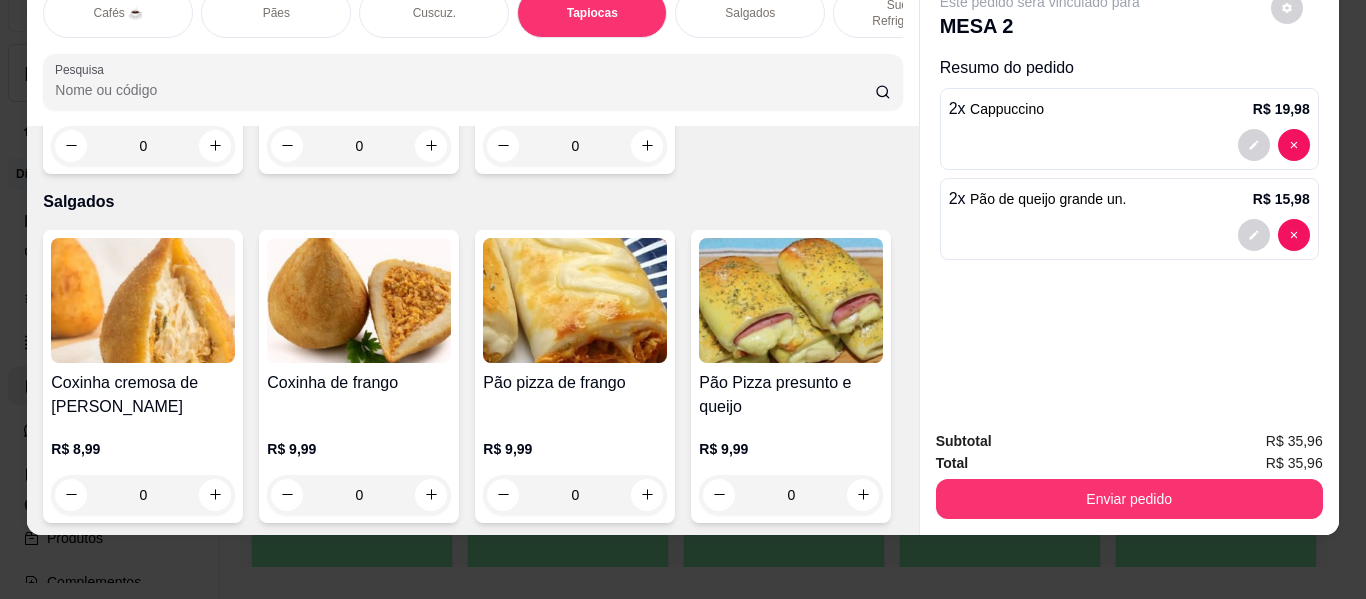 click at bounding box center [215, -1090] 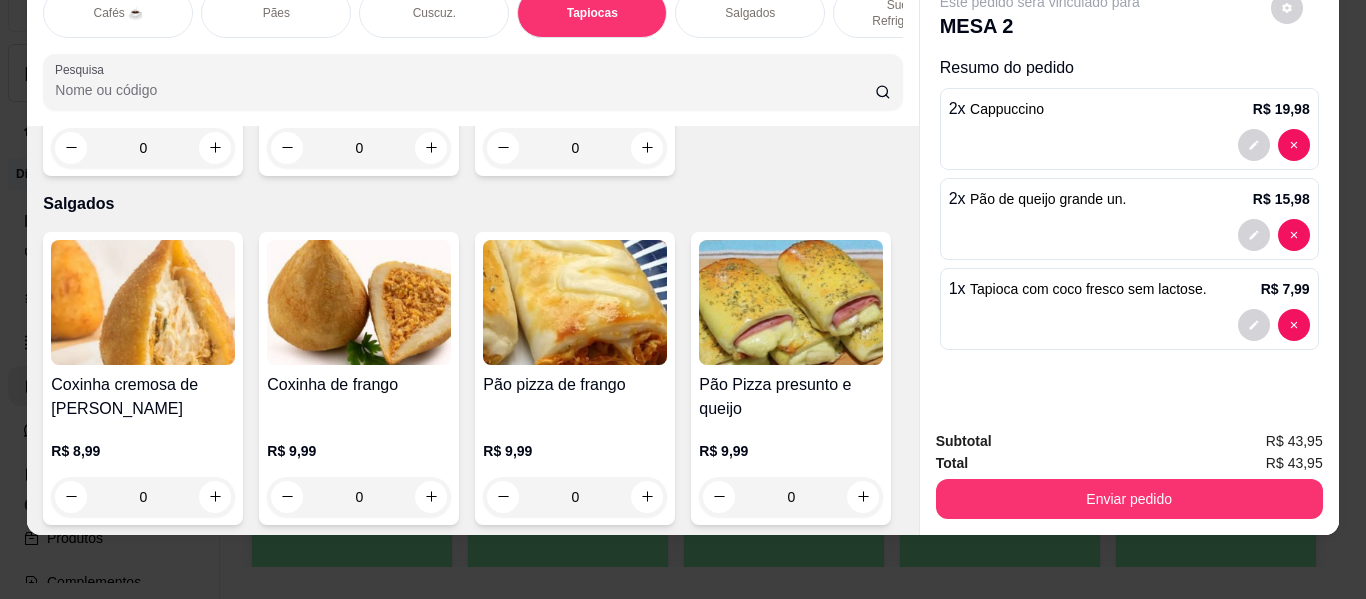 click at bounding box center [214, -1089] 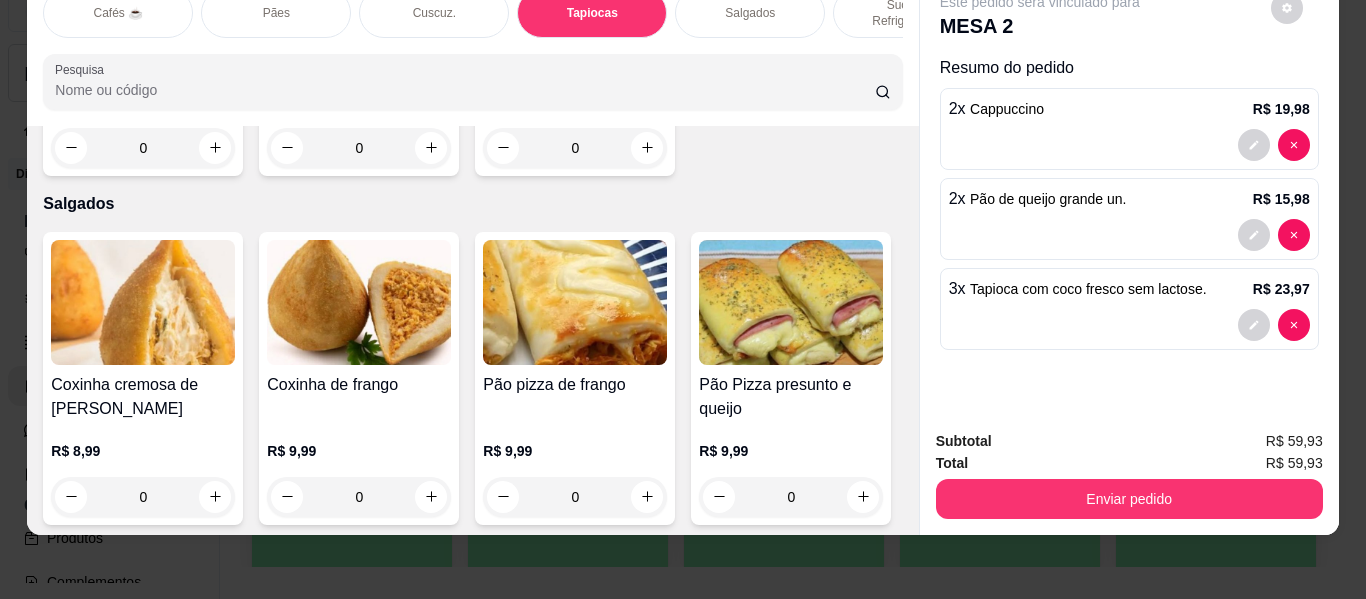 click at bounding box center [214, -1089] 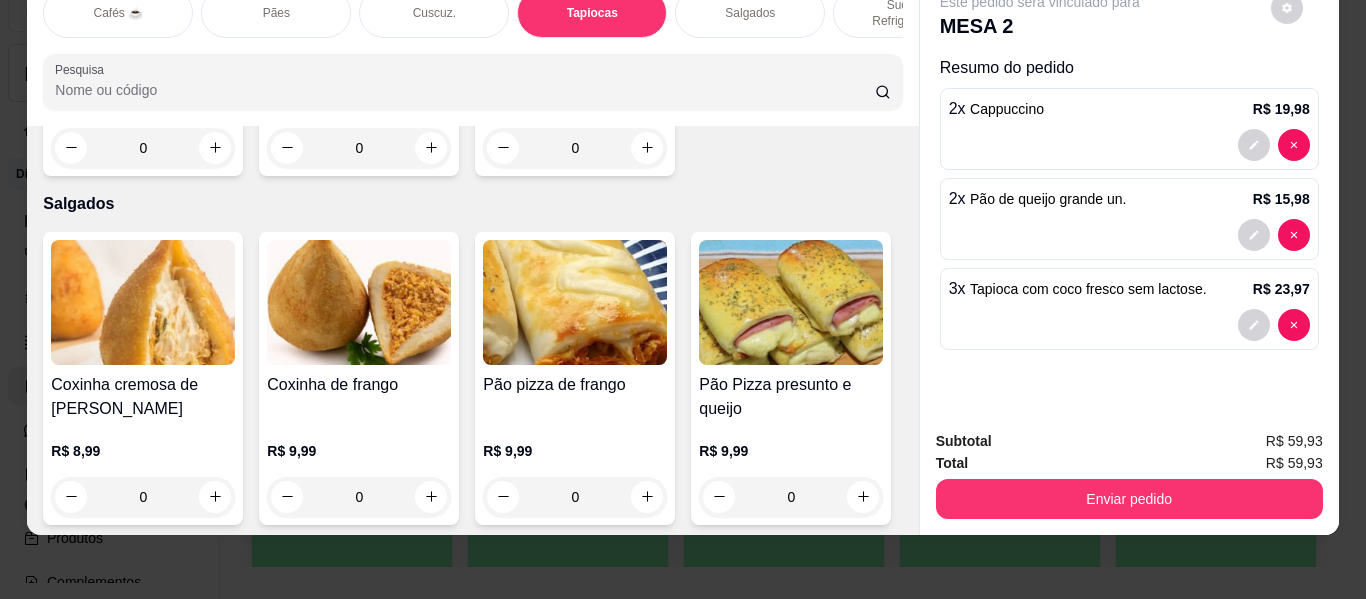 type on "4" 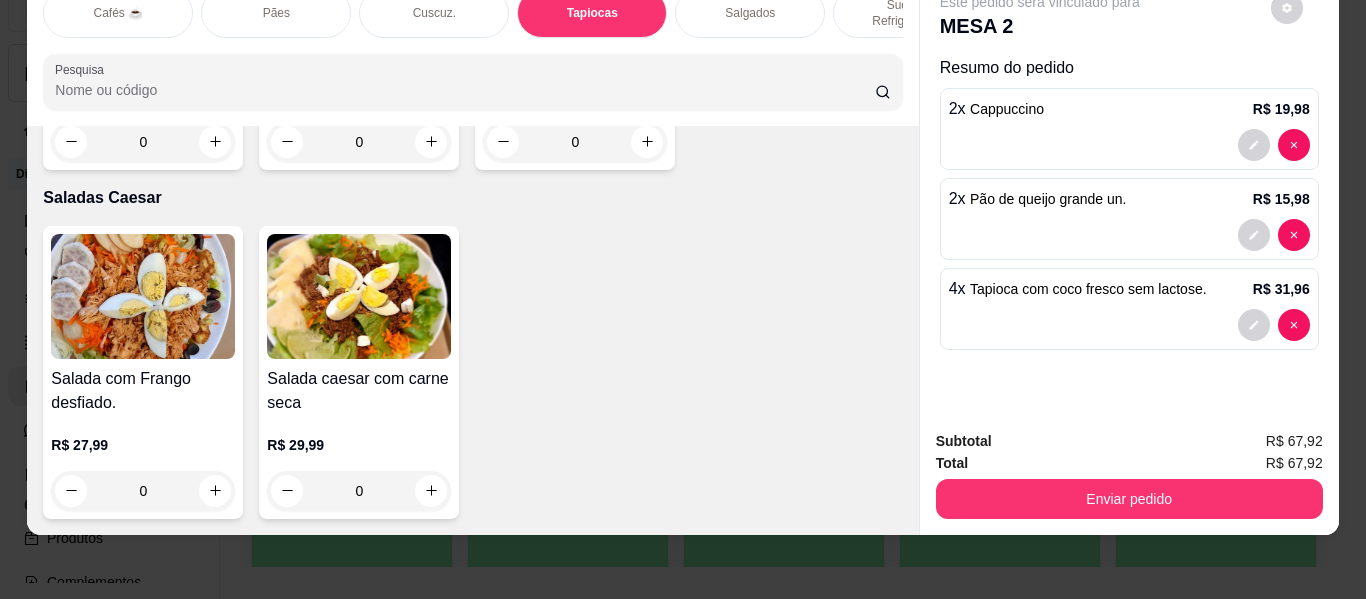 scroll, scrollTop: 12233, scrollLeft: 0, axis: vertical 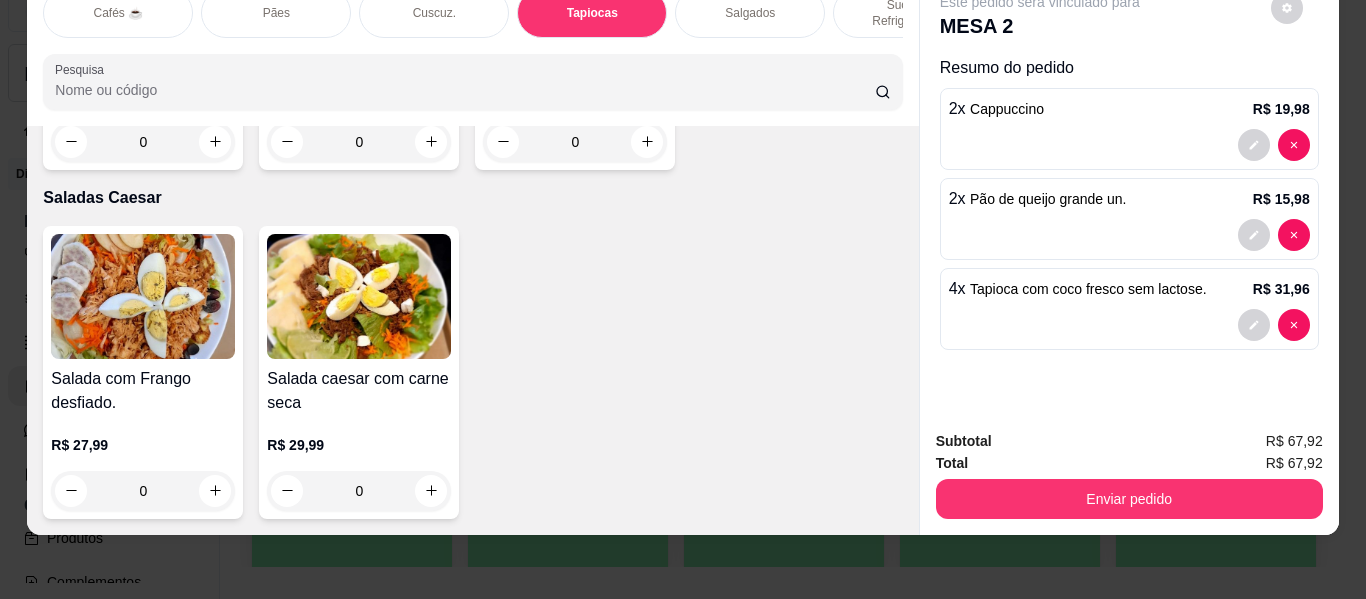 click 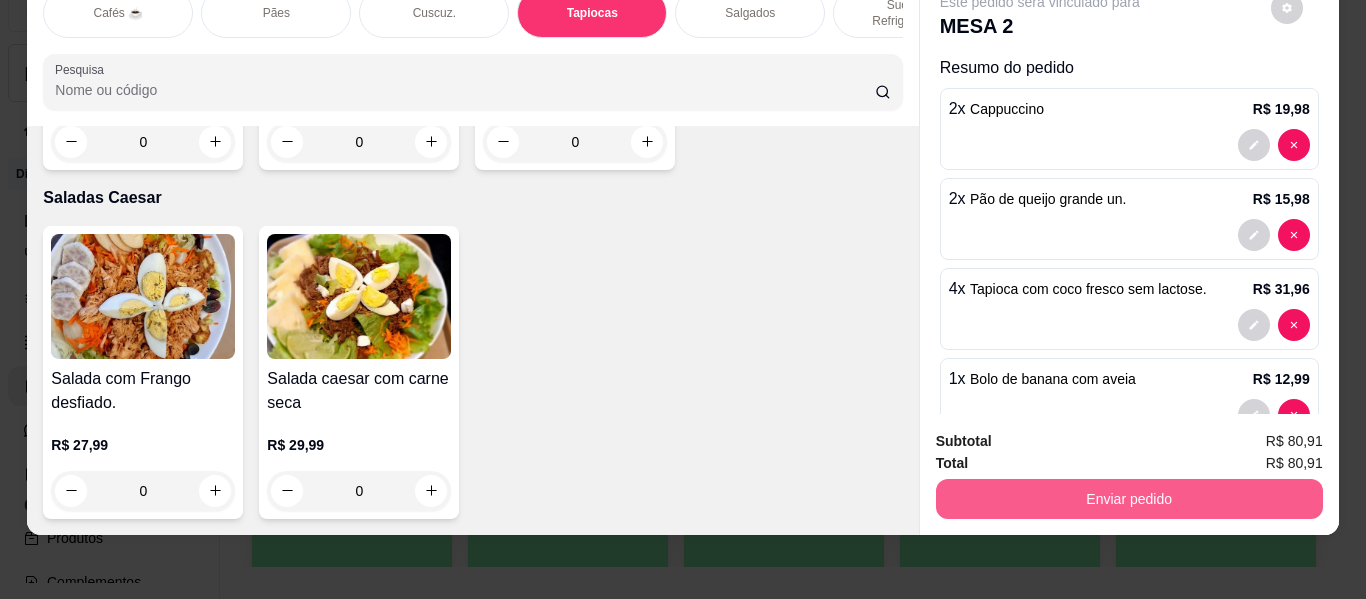 click on "Enviar pedido" at bounding box center (1129, 499) 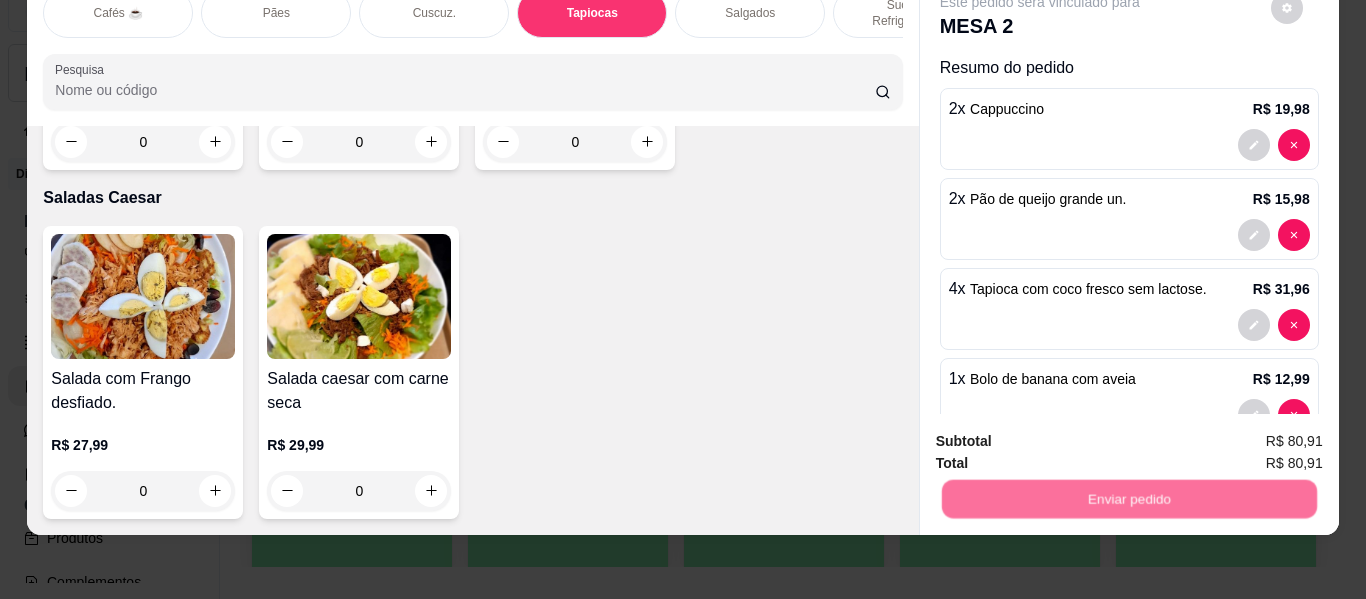 click on "Não registrar e enviar pedido" at bounding box center [1063, 434] 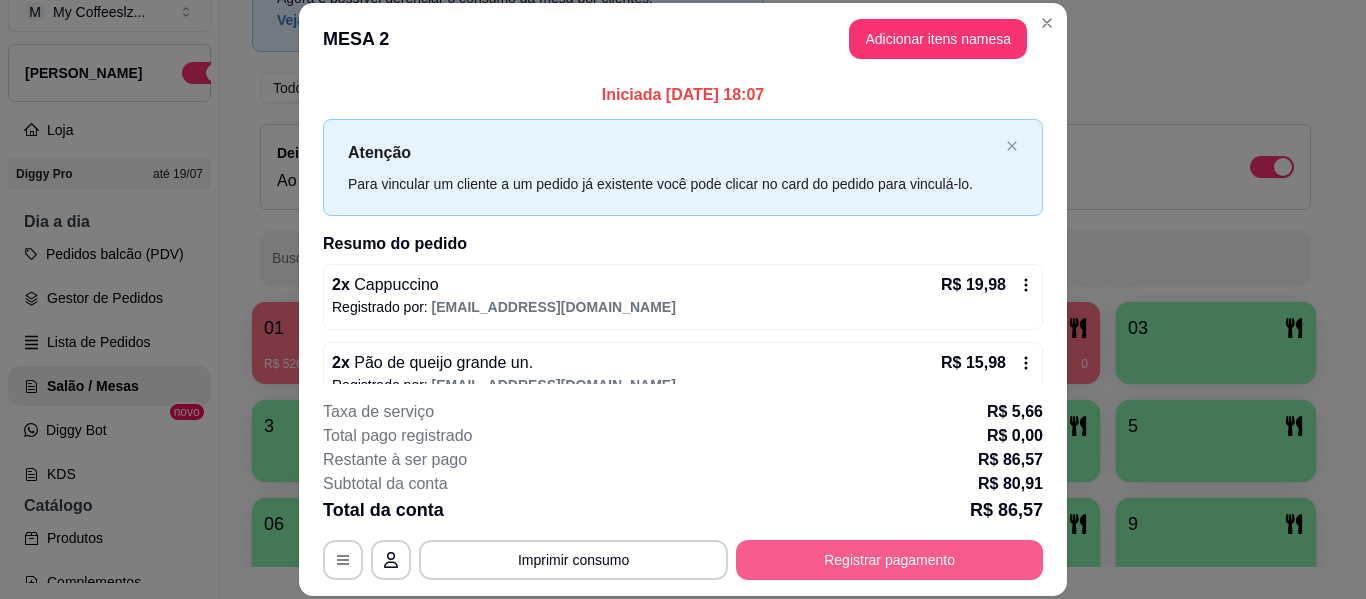 click on "Registrar pagamento" at bounding box center (889, 560) 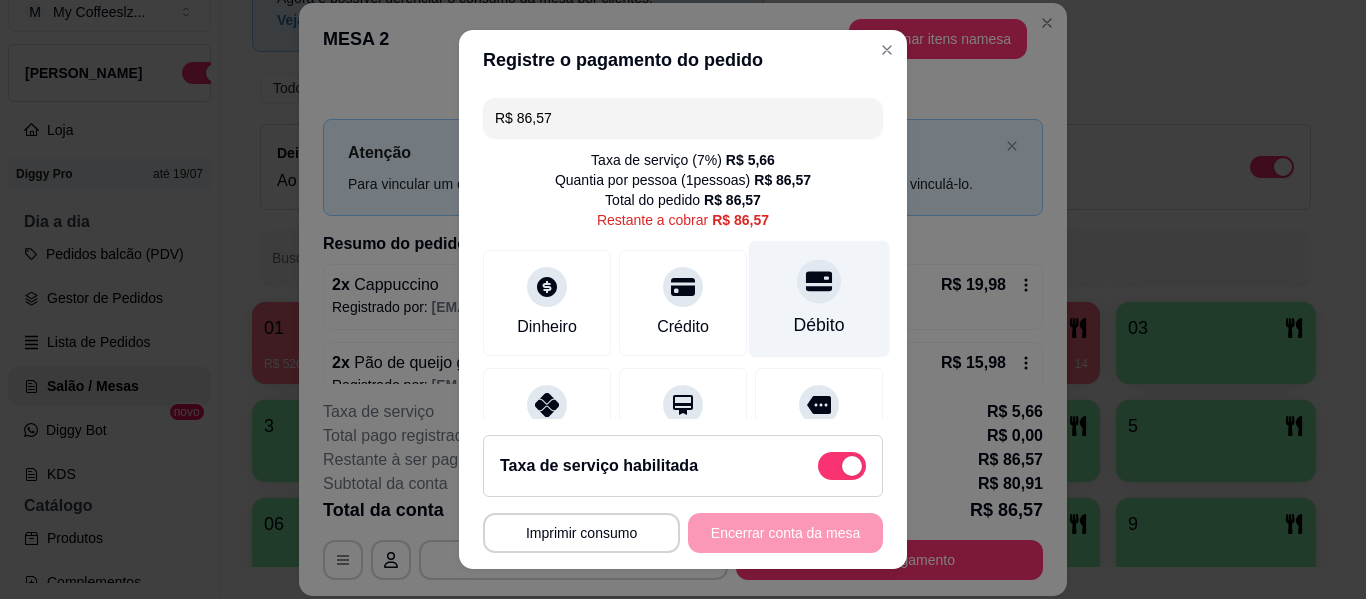 click at bounding box center [819, 281] 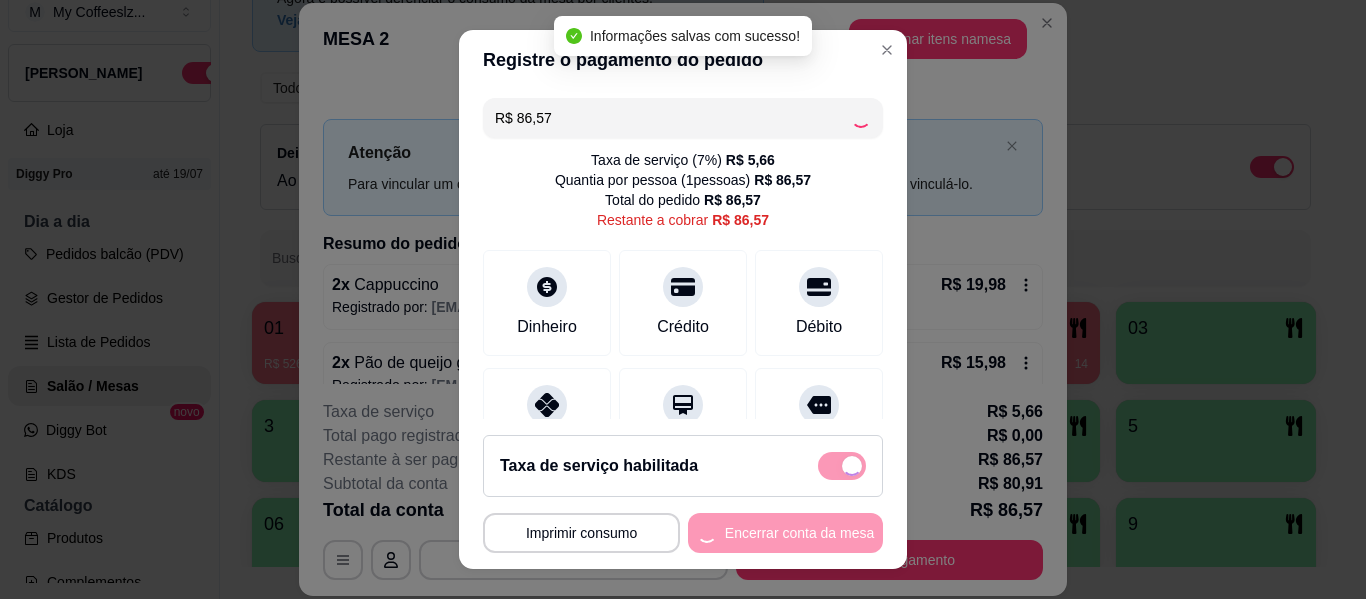 type on "R$ 0,00" 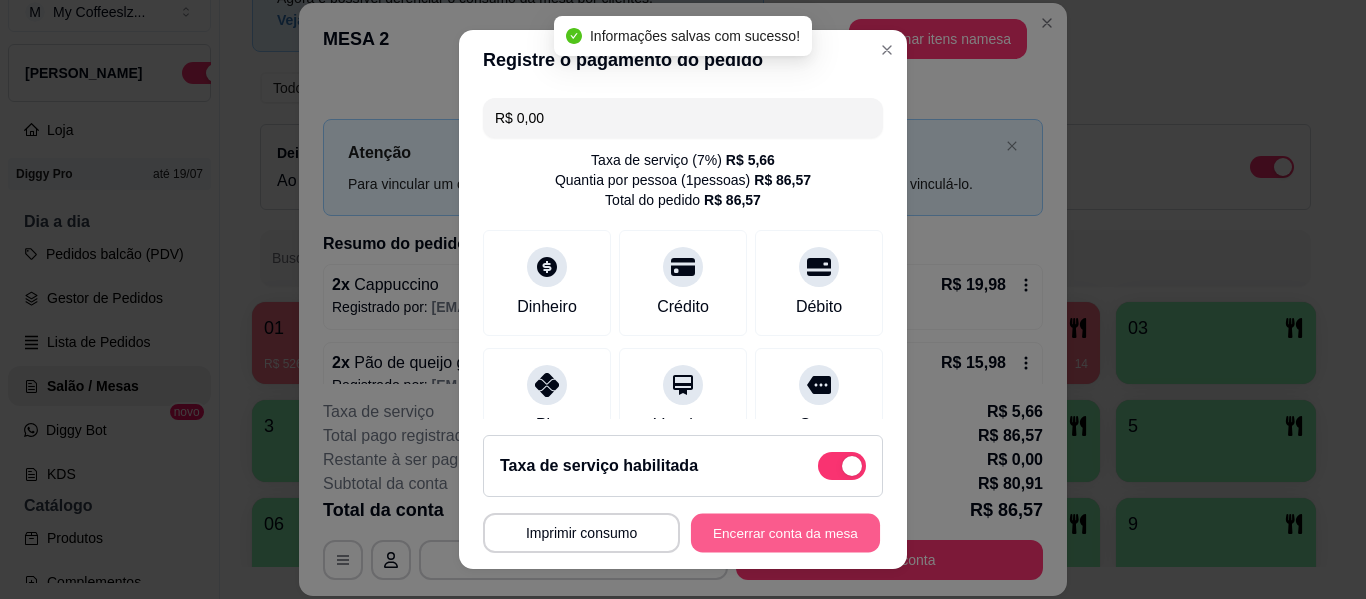 click on "Encerrar conta da mesa" at bounding box center (785, 533) 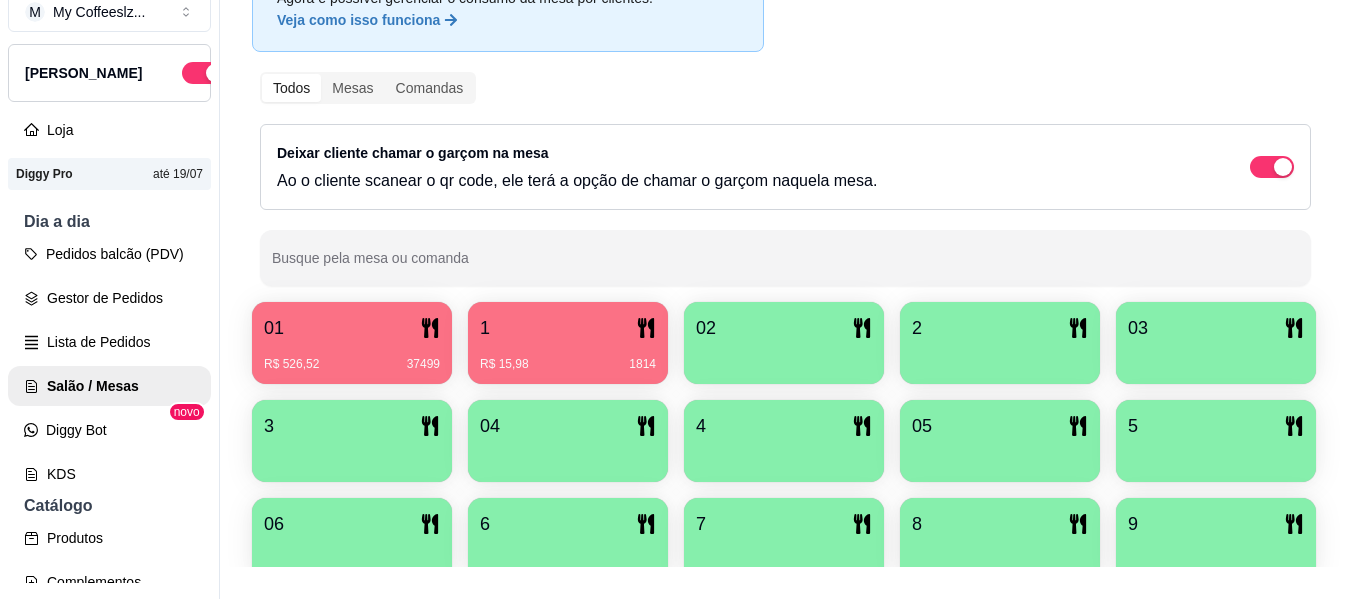 click at bounding box center [784, 357] 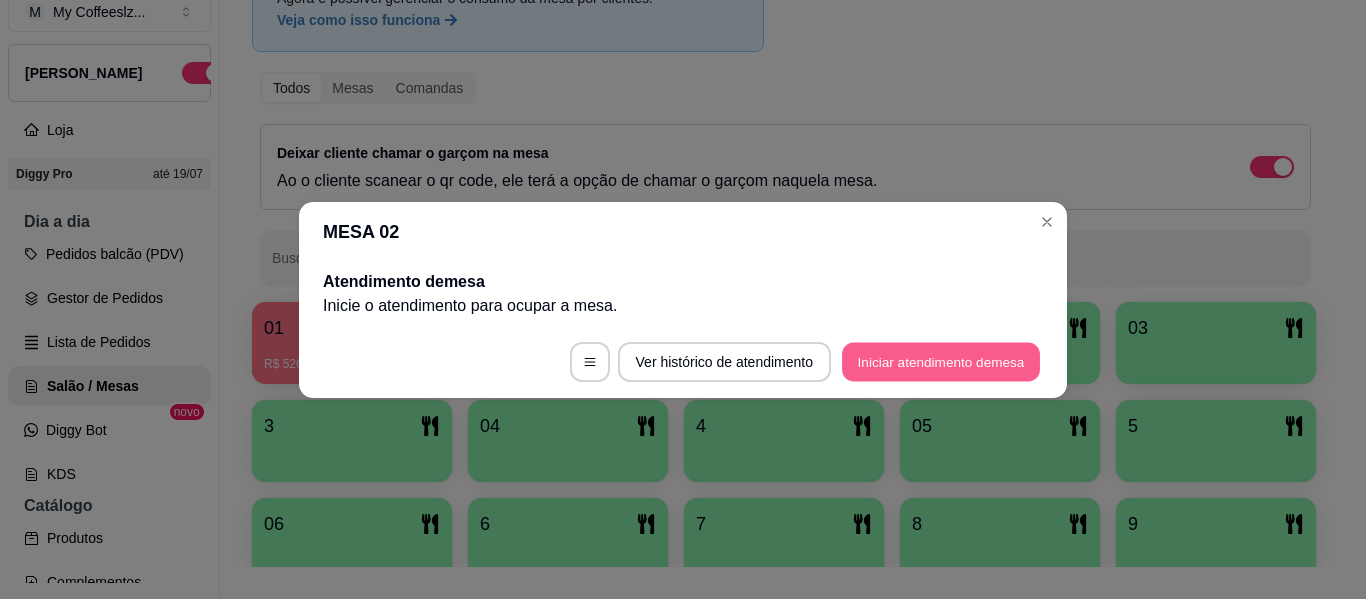 click on "Iniciar atendimento de  mesa" at bounding box center (941, 361) 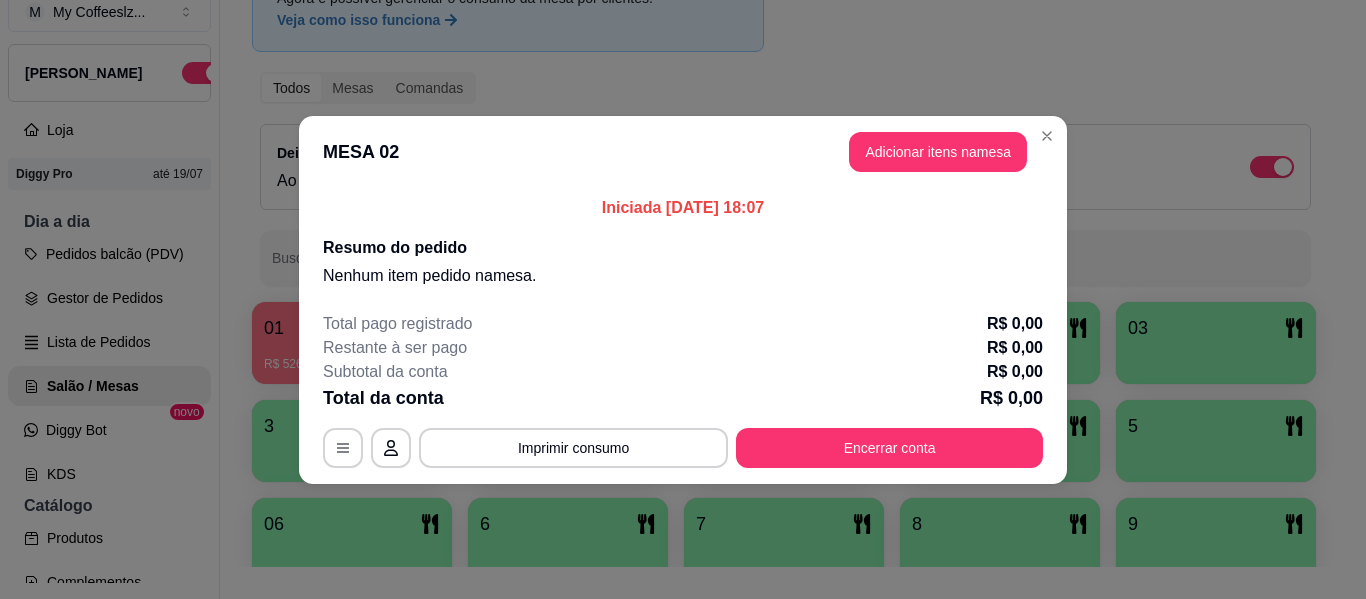 click on "Adicionar itens na  mesa" at bounding box center (938, 152) 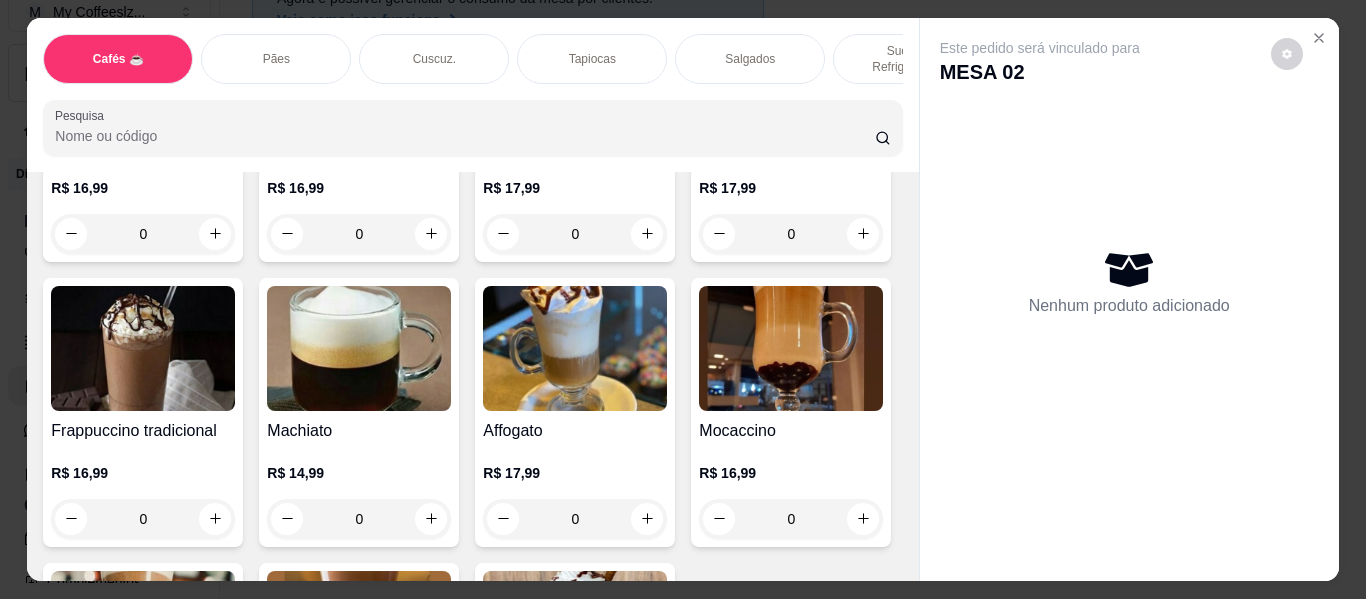 scroll, scrollTop: 2300, scrollLeft: 0, axis: vertical 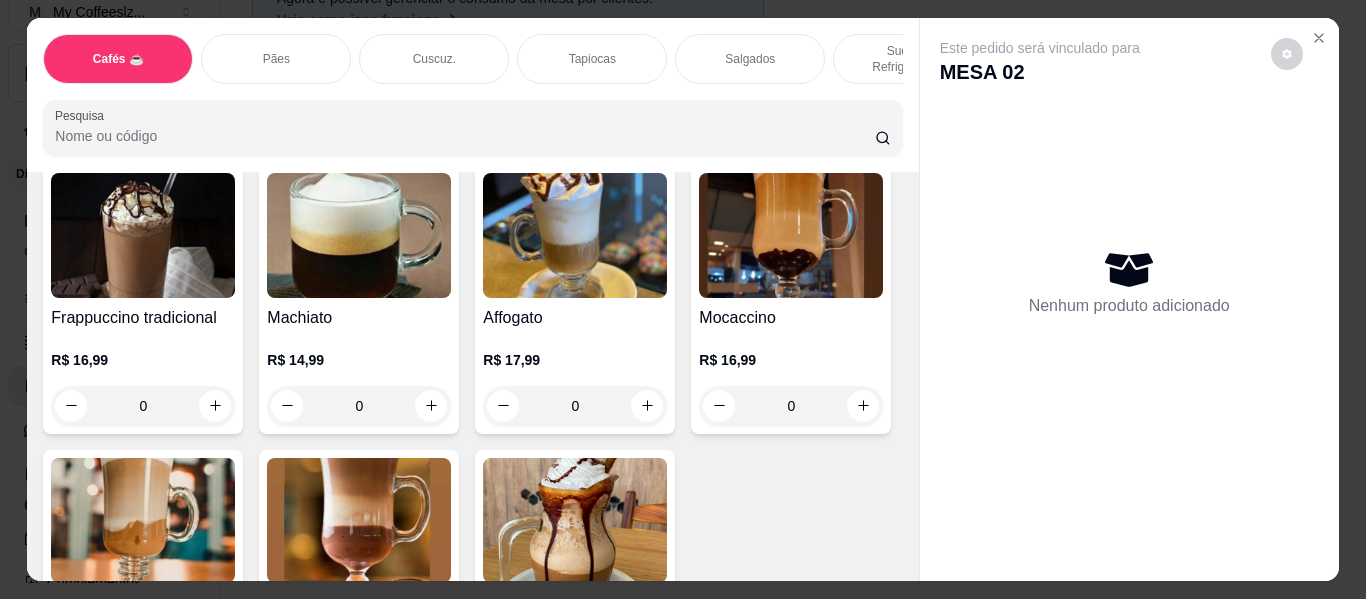 click 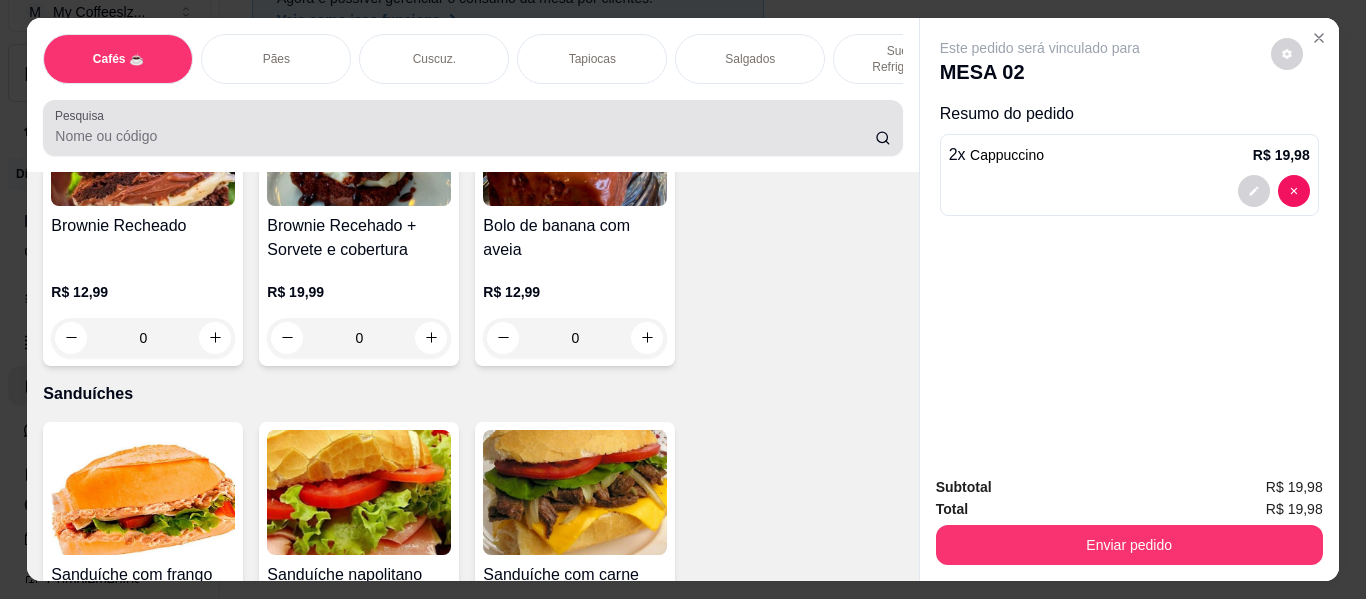 scroll, scrollTop: 9500, scrollLeft: 0, axis: vertical 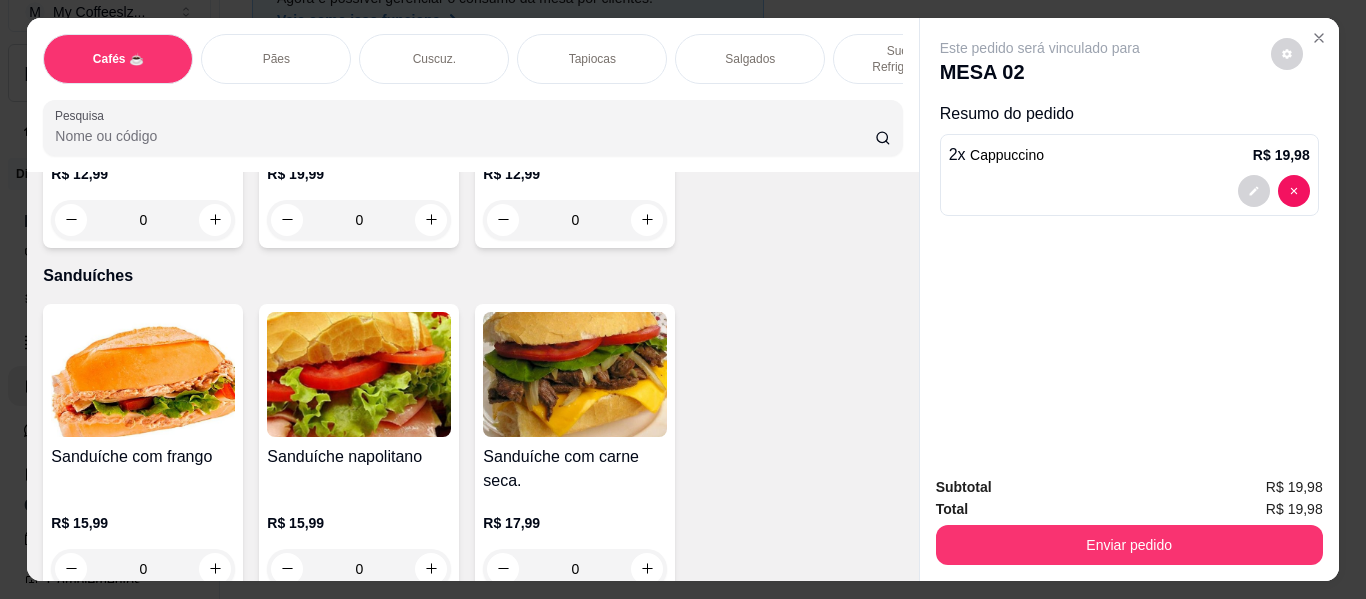 click 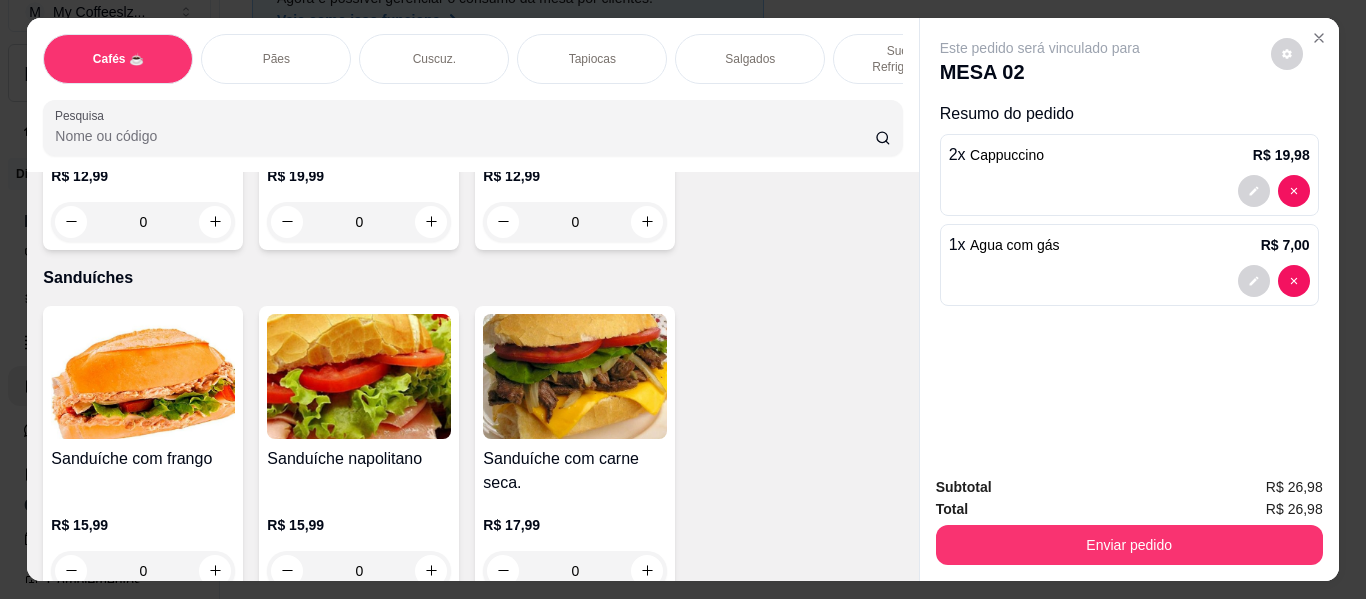 click 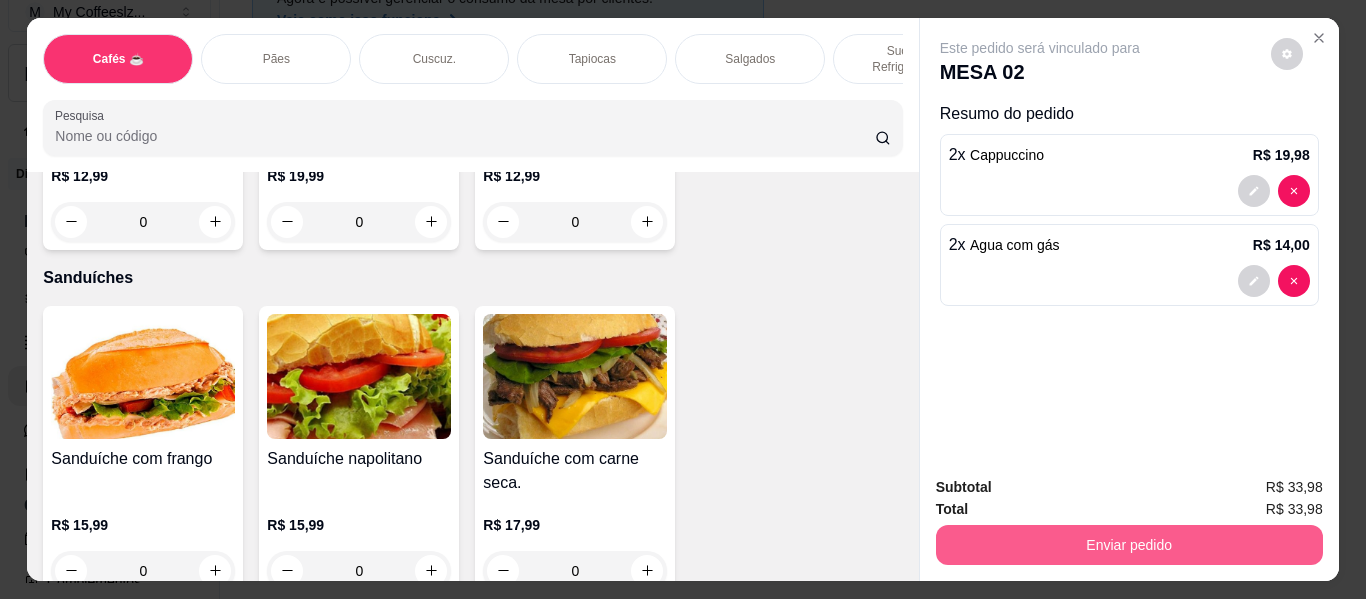 click on "Enviar pedido" at bounding box center [1129, 545] 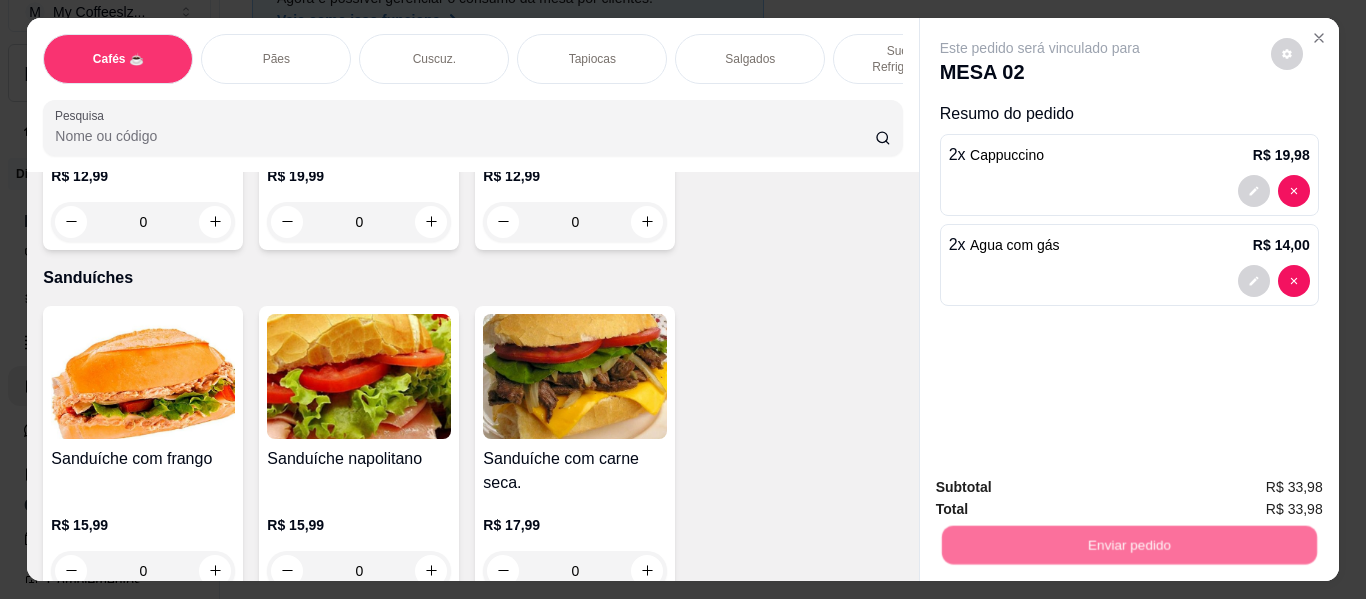 click on "Não registrar e enviar pedido" at bounding box center (1063, 488) 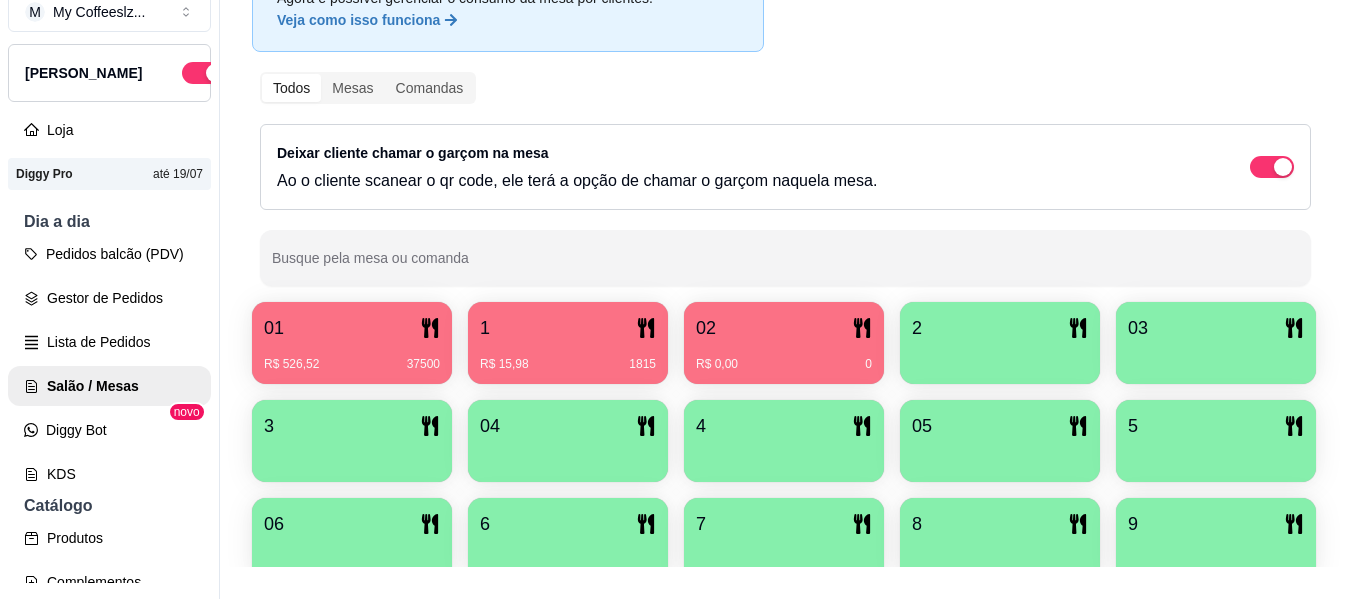 click on "2" at bounding box center (1000, 328) 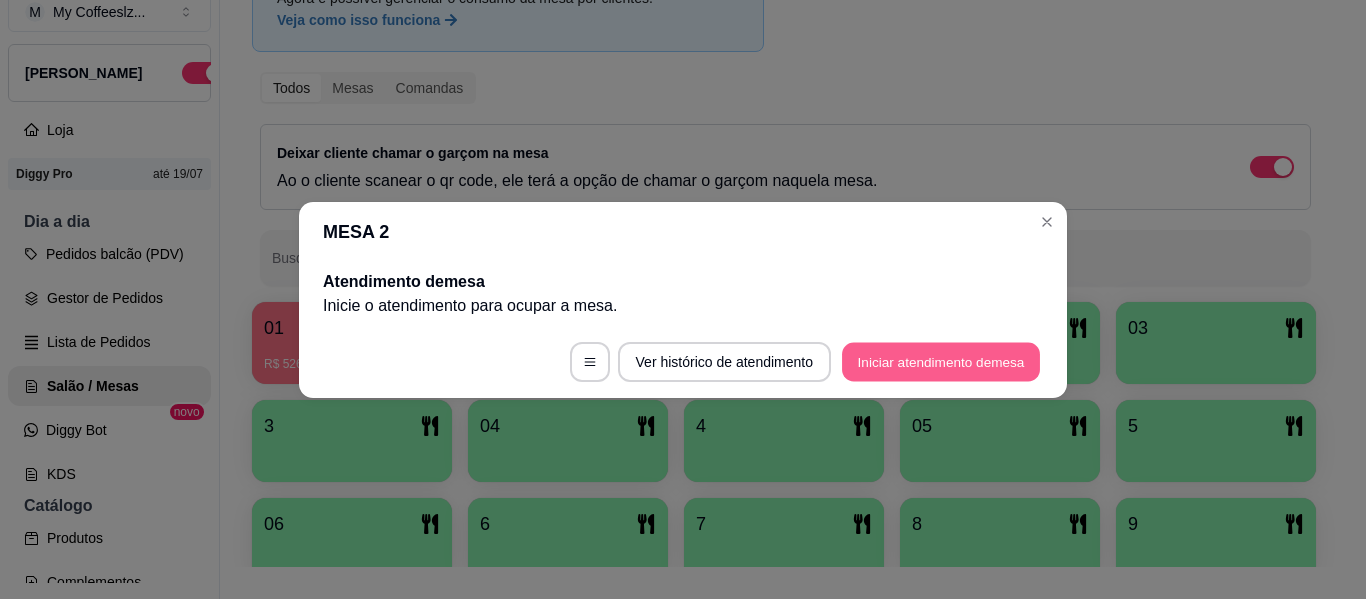 click on "Iniciar atendimento de  mesa" at bounding box center (941, 361) 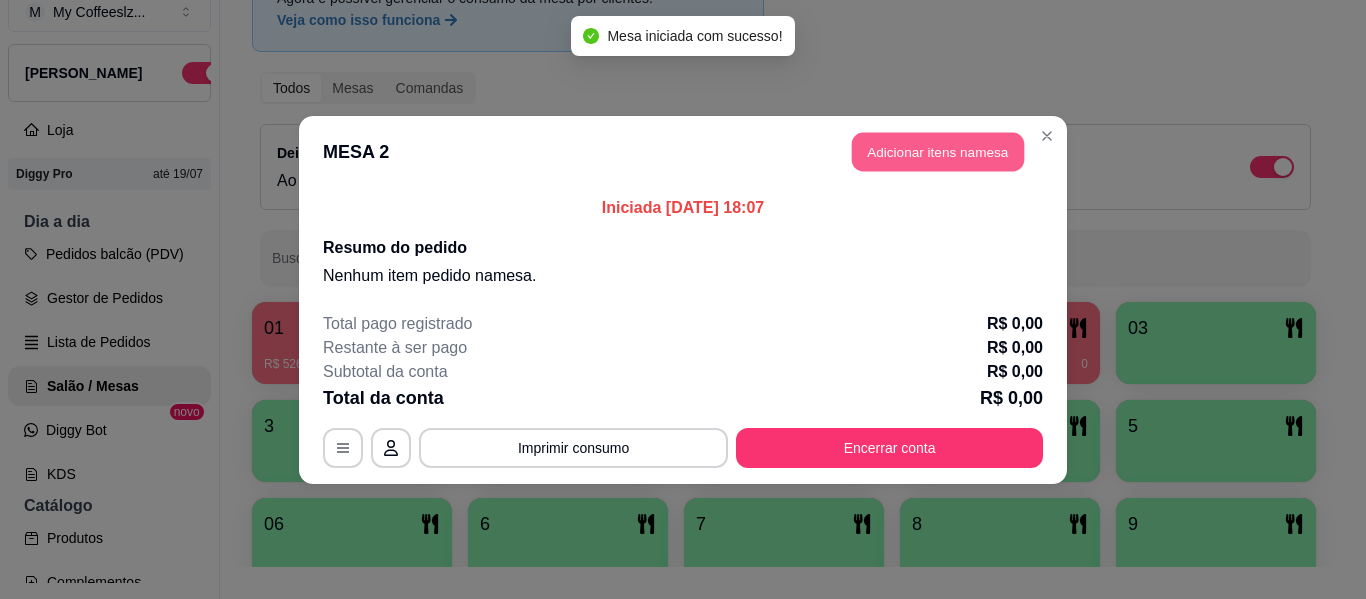 click on "Adicionar itens na  mesa" at bounding box center (938, 151) 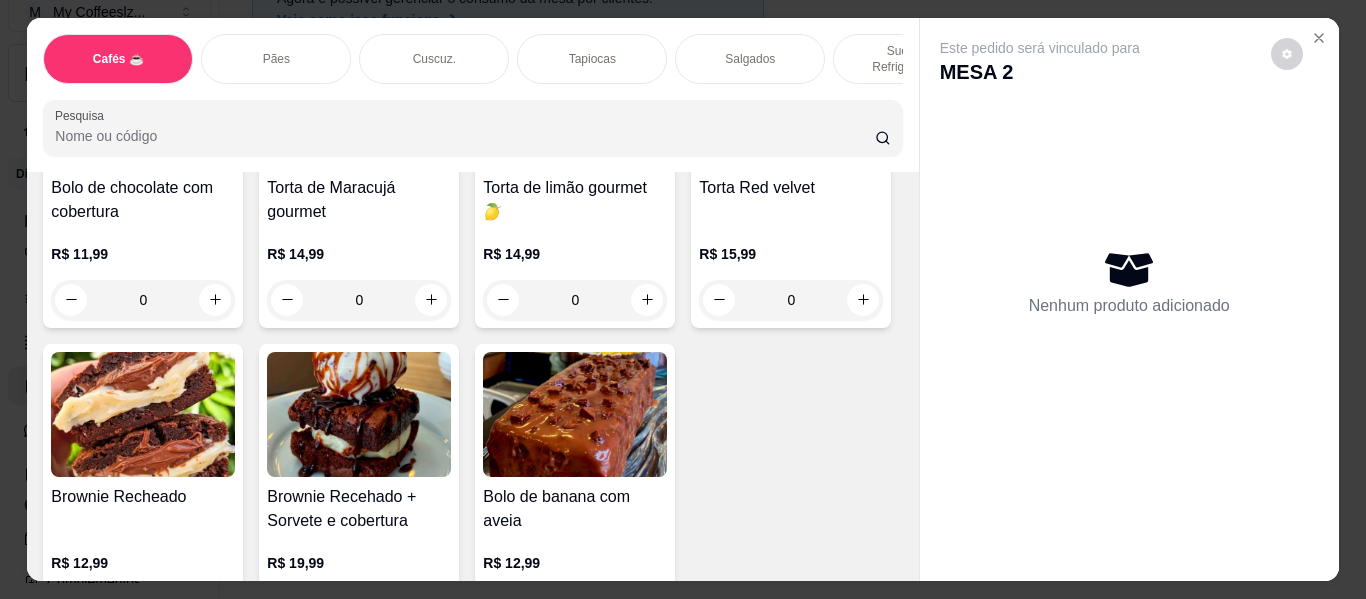 scroll, scrollTop: 9000, scrollLeft: 0, axis: vertical 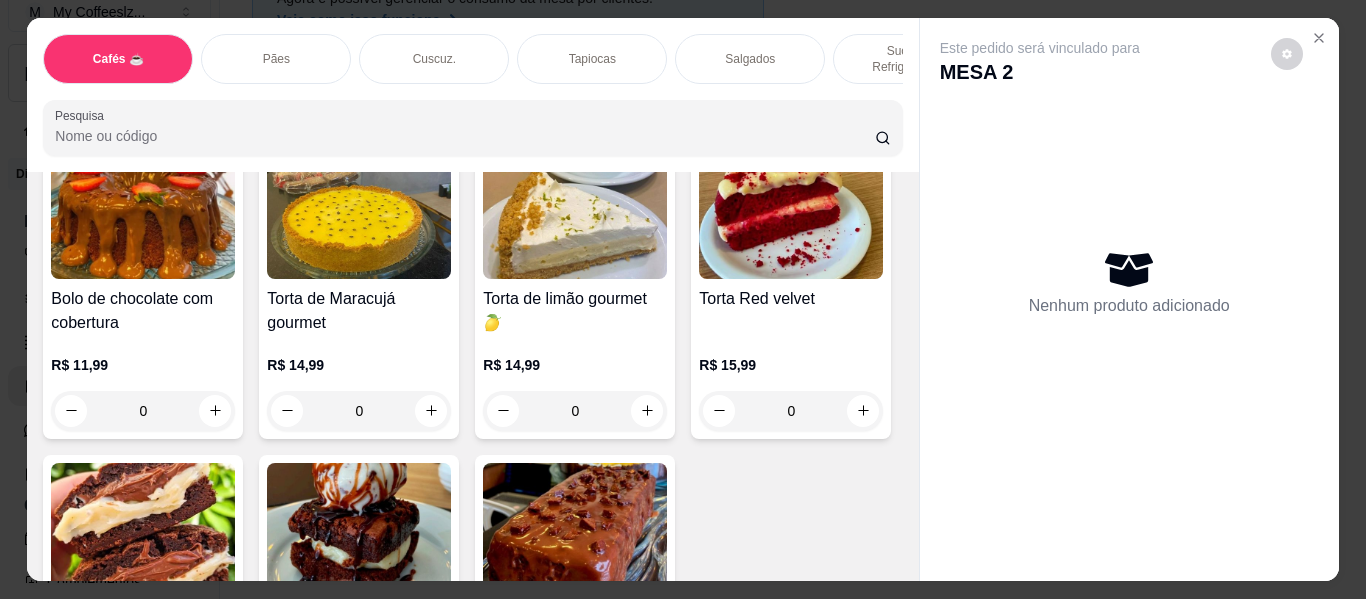 click 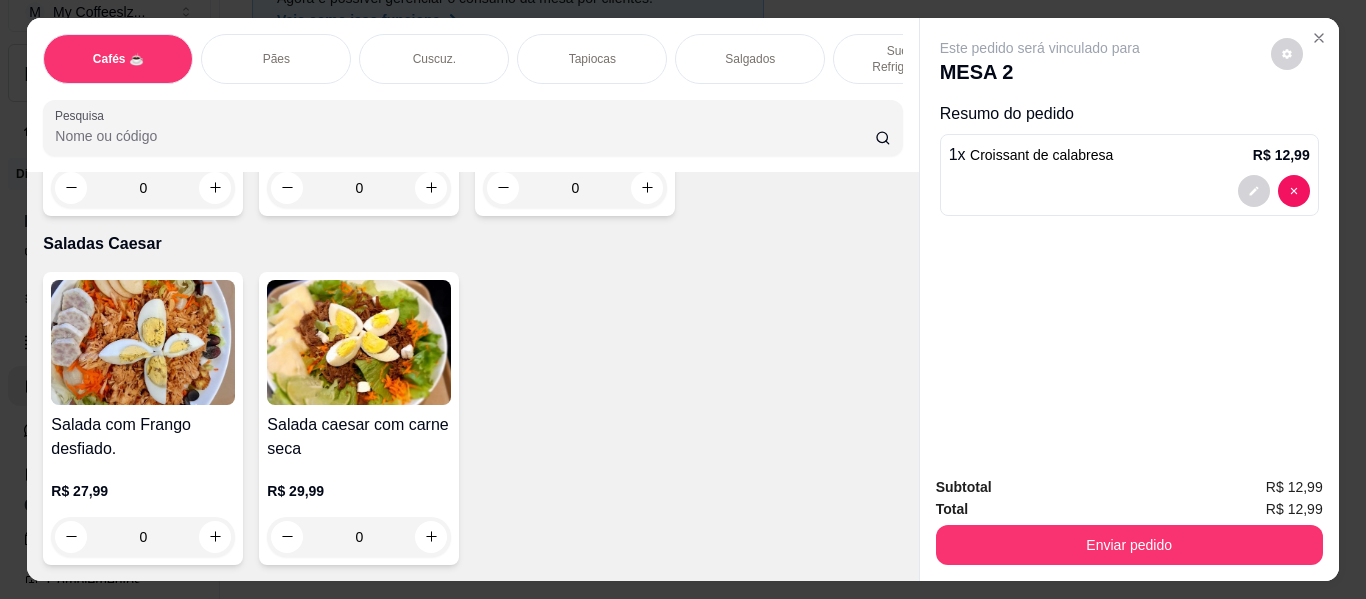 scroll, scrollTop: 12400, scrollLeft: 0, axis: vertical 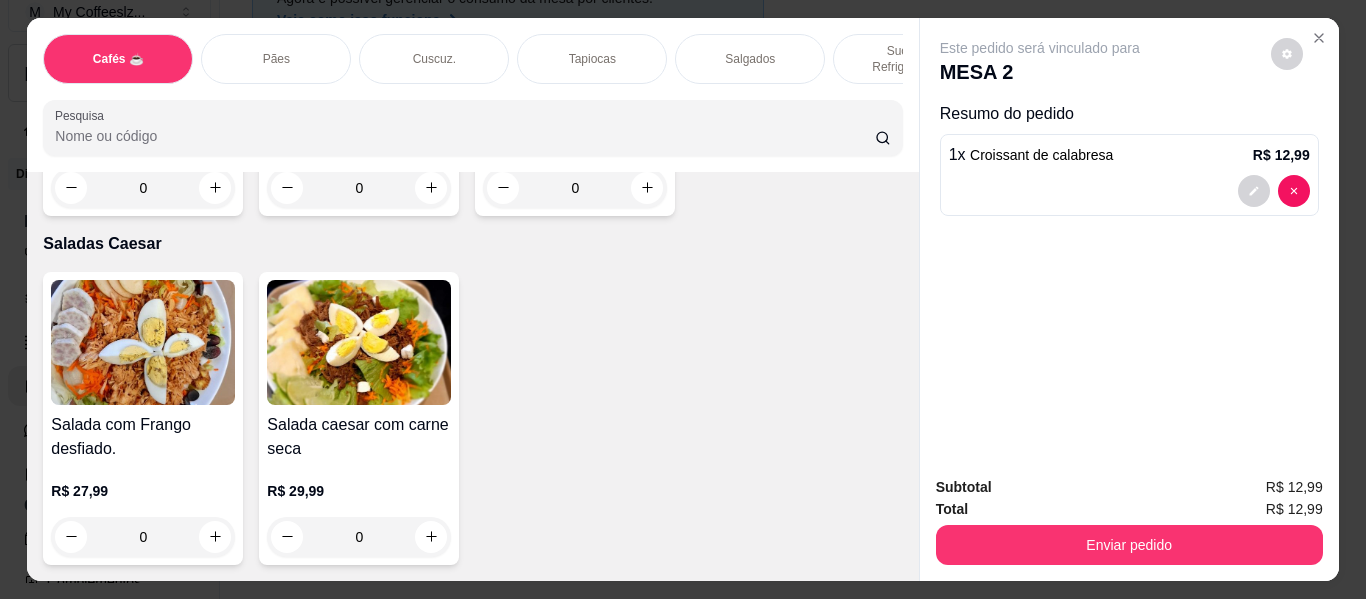 click 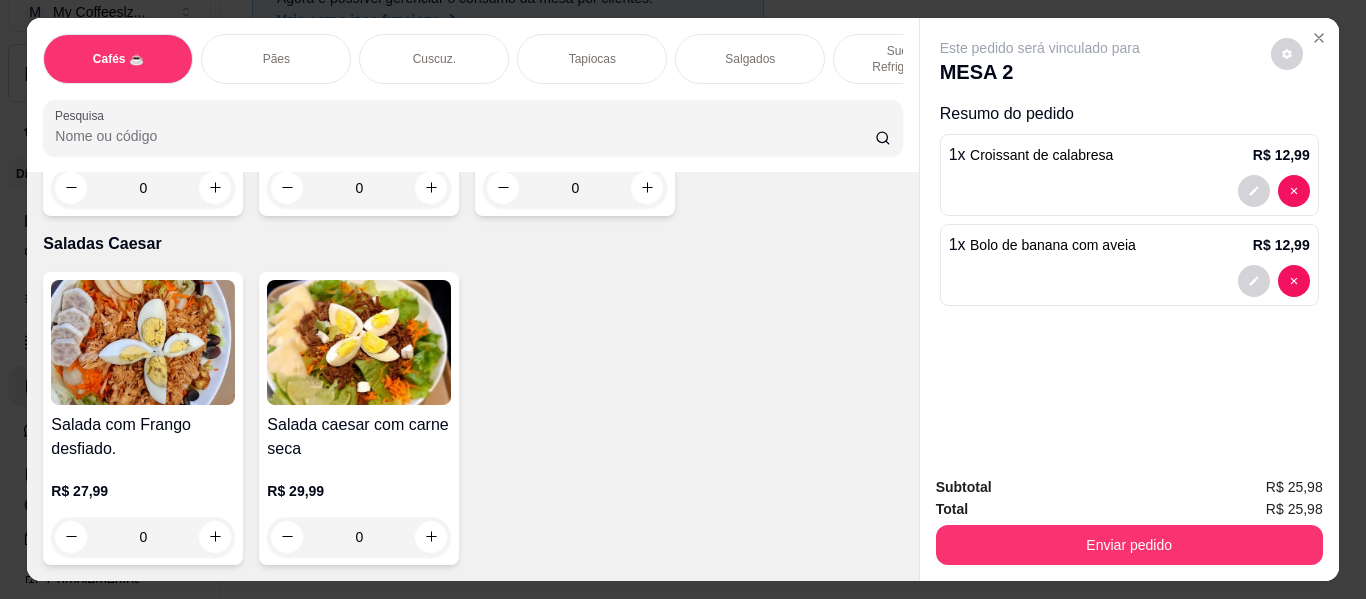 scroll, scrollTop: 13346, scrollLeft: 0, axis: vertical 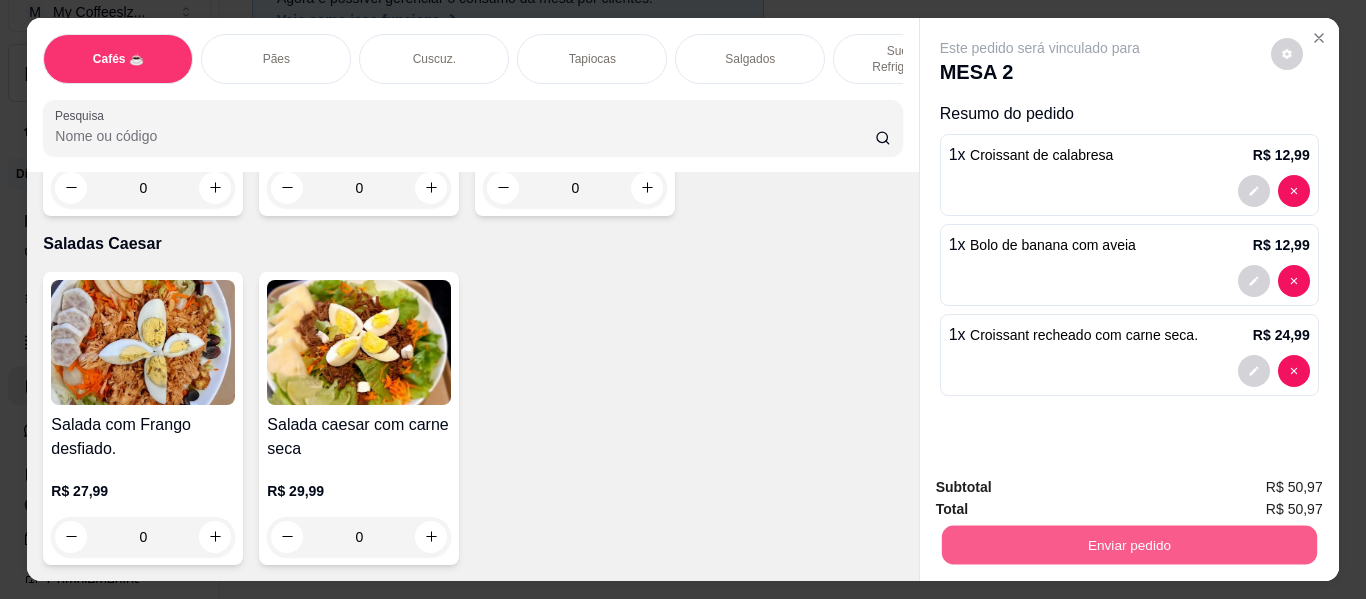 click on "Enviar pedido" at bounding box center [1128, 545] 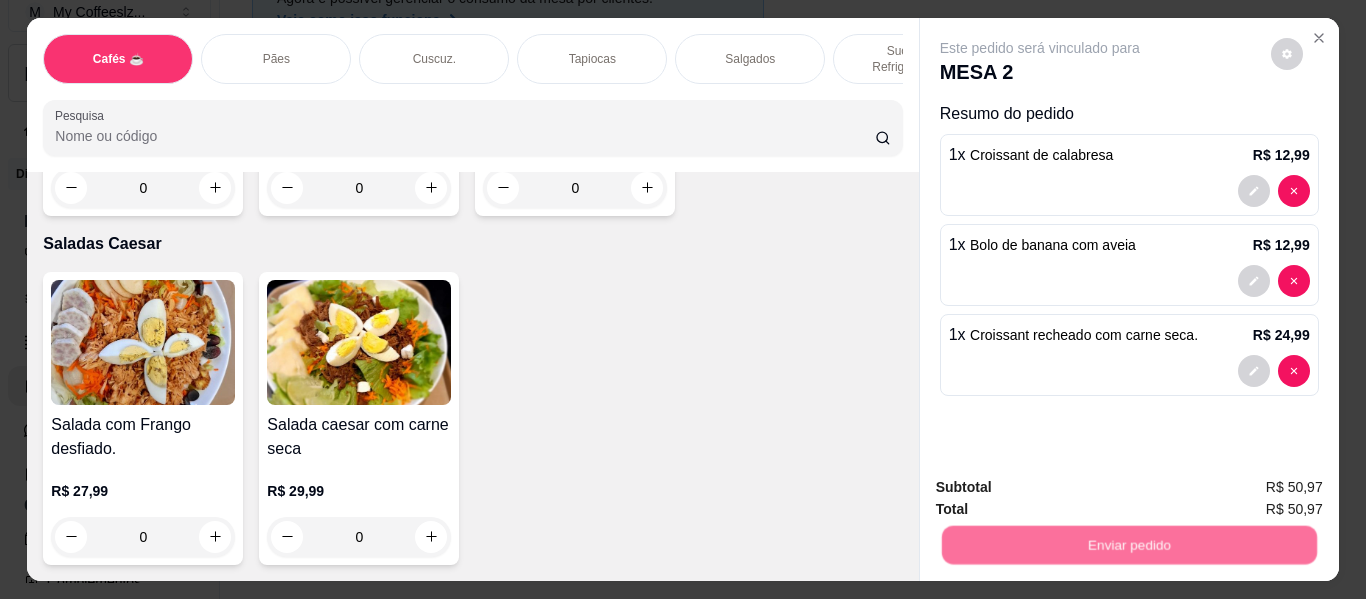 click on "Não registrar e enviar pedido" at bounding box center (1063, 487) 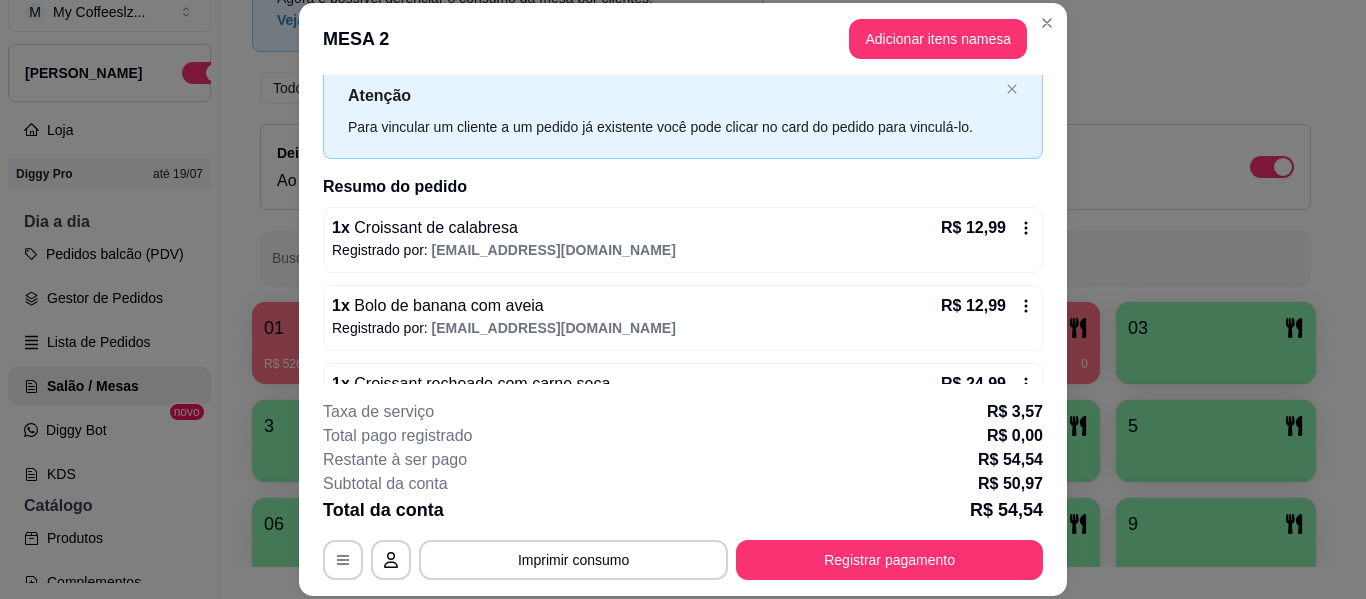 scroll, scrollTop: 110, scrollLeft: 0, axis: vertical 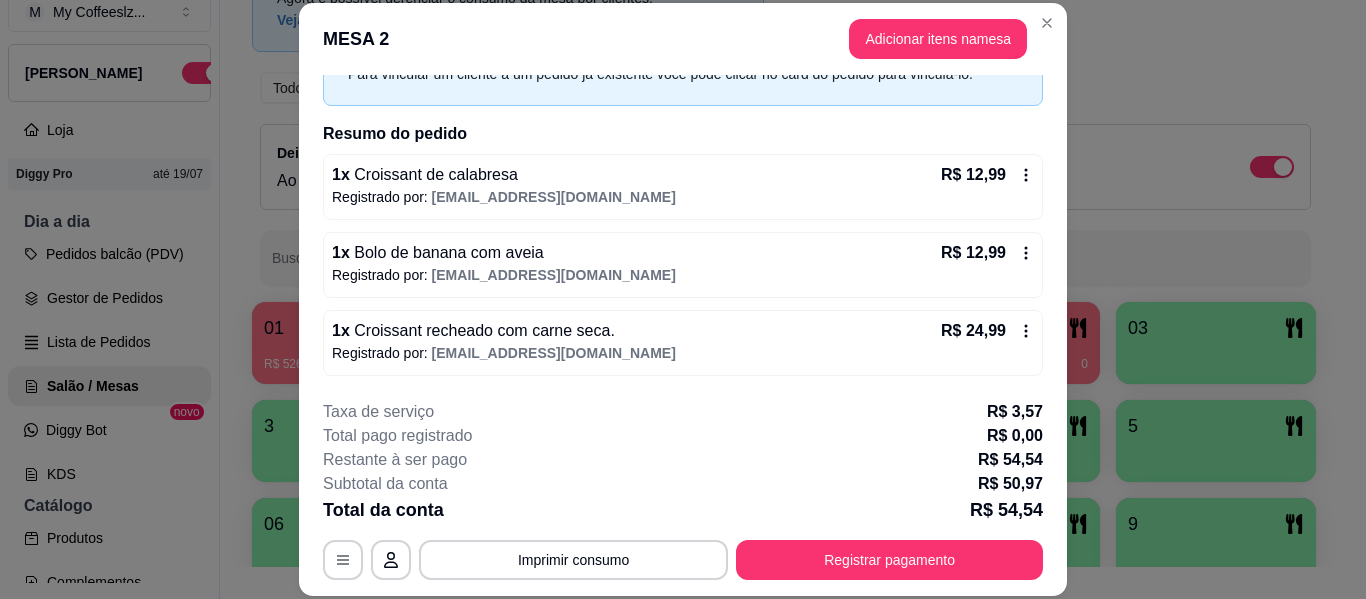 click on "Registrado por:   [EMAIL_ADDRESS][DOMAIN_NAME]" at bounding box center (683, 275) 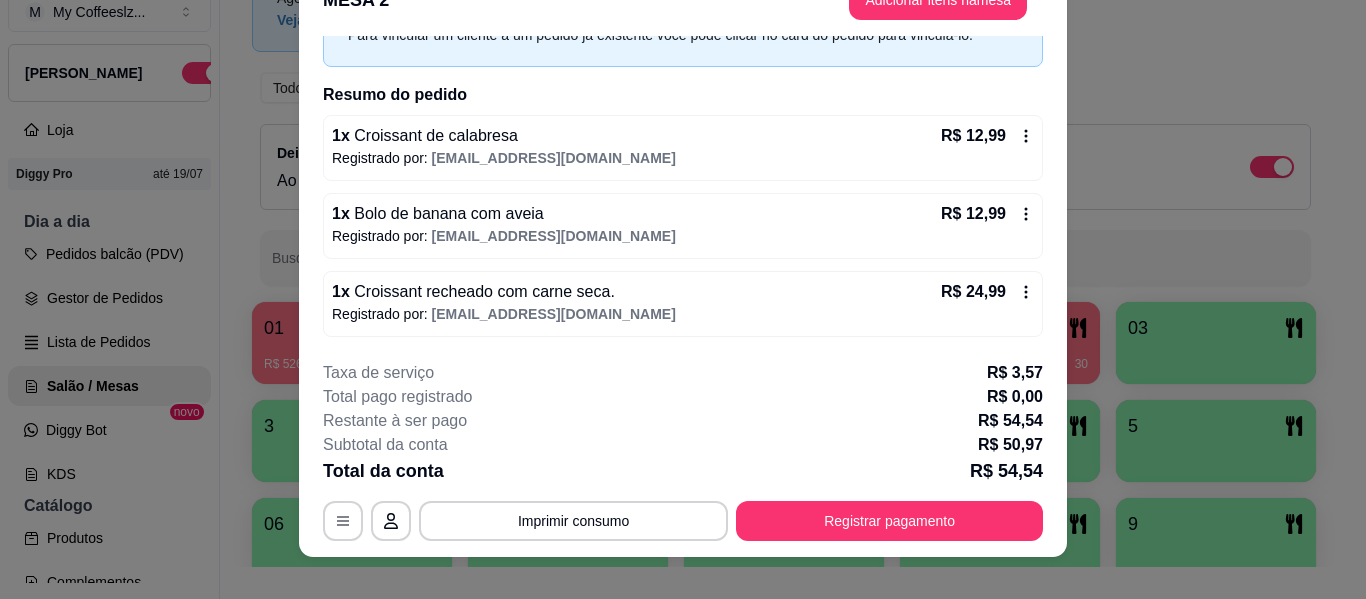scroll, scrollTop: 61, scrollLeft: 0, axis: vertical 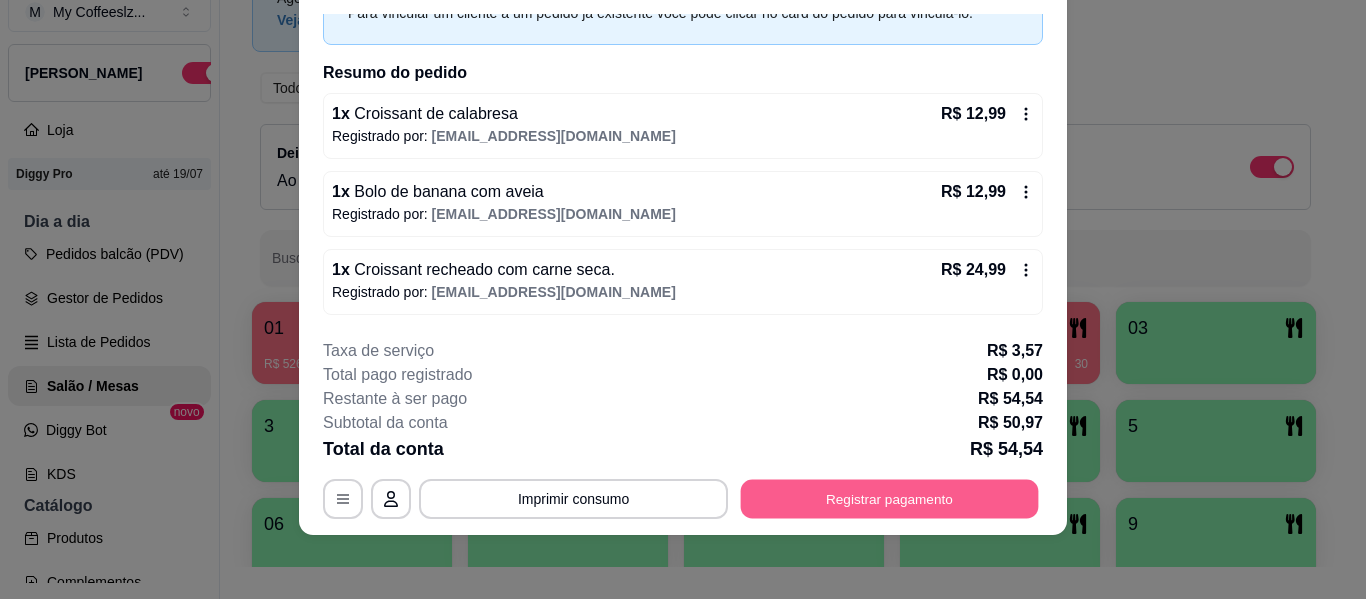 click on "Registrar pagamento" at bounding box center (890, 499) 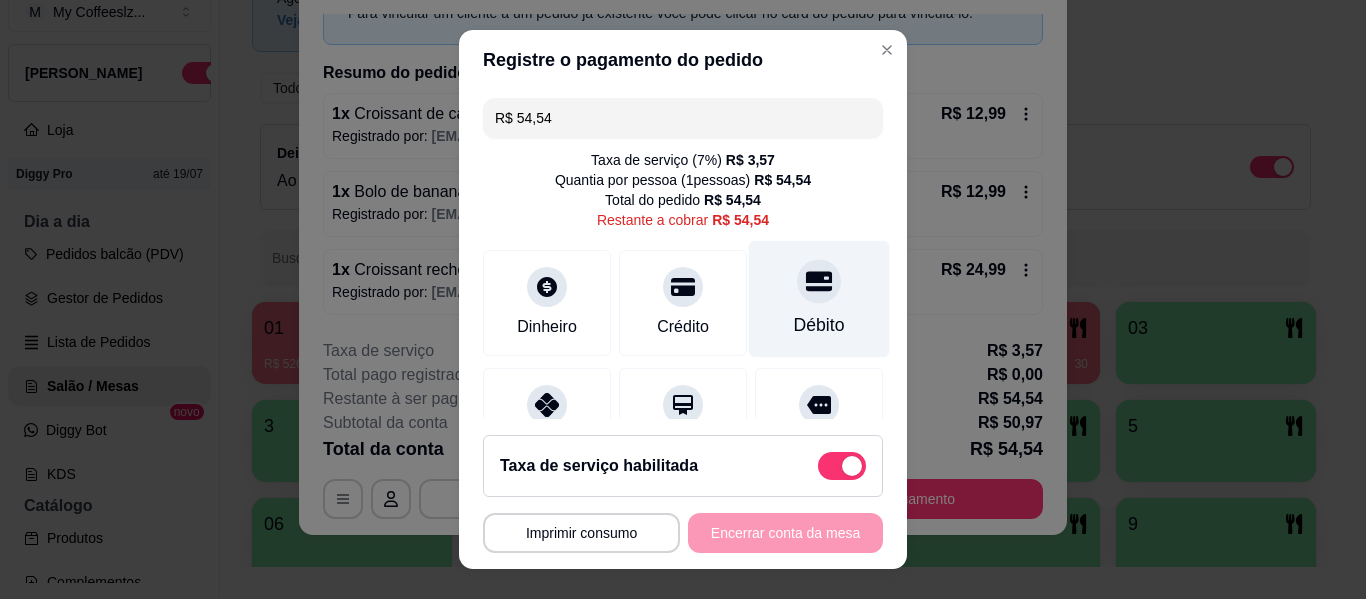 click at bounding box center [819, 281] 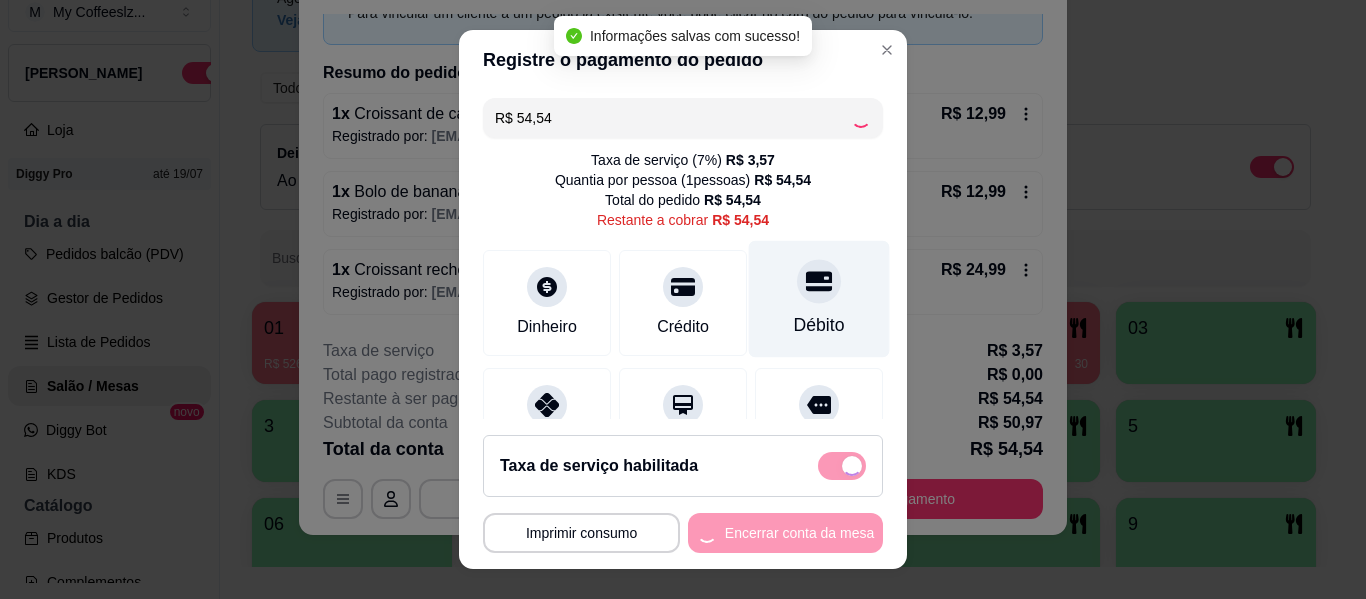 type on "R$ 0,00" 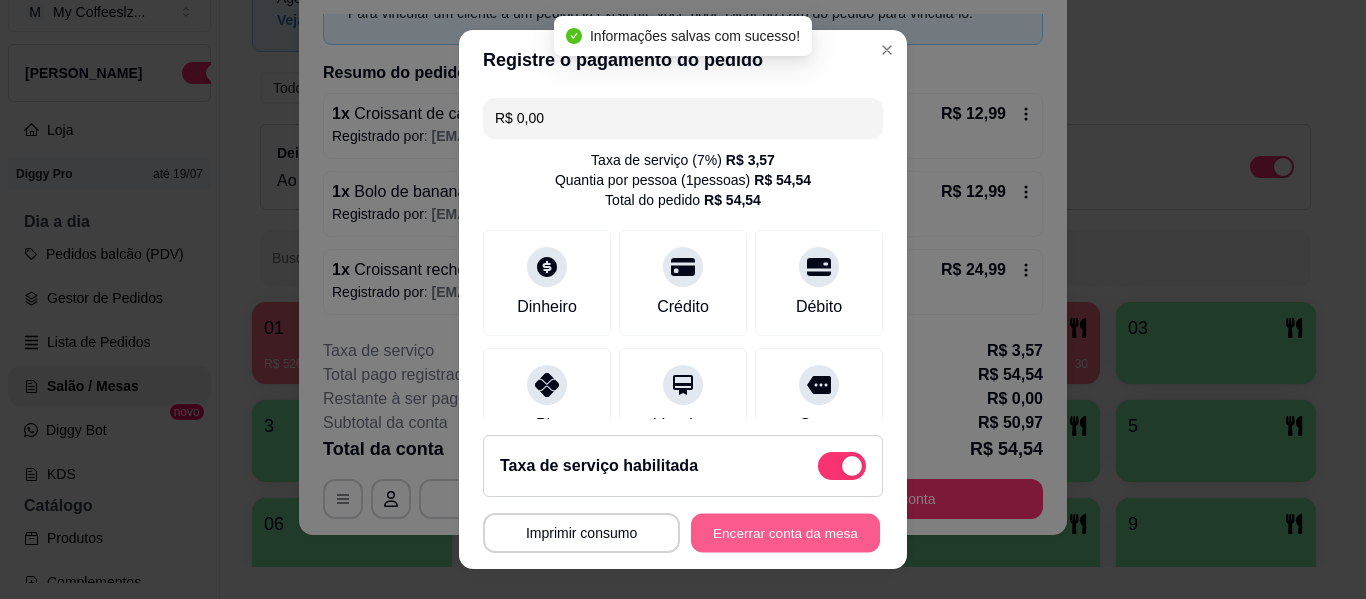 click on "Encerrar conta da mesa" at bounding box center (785, 533) 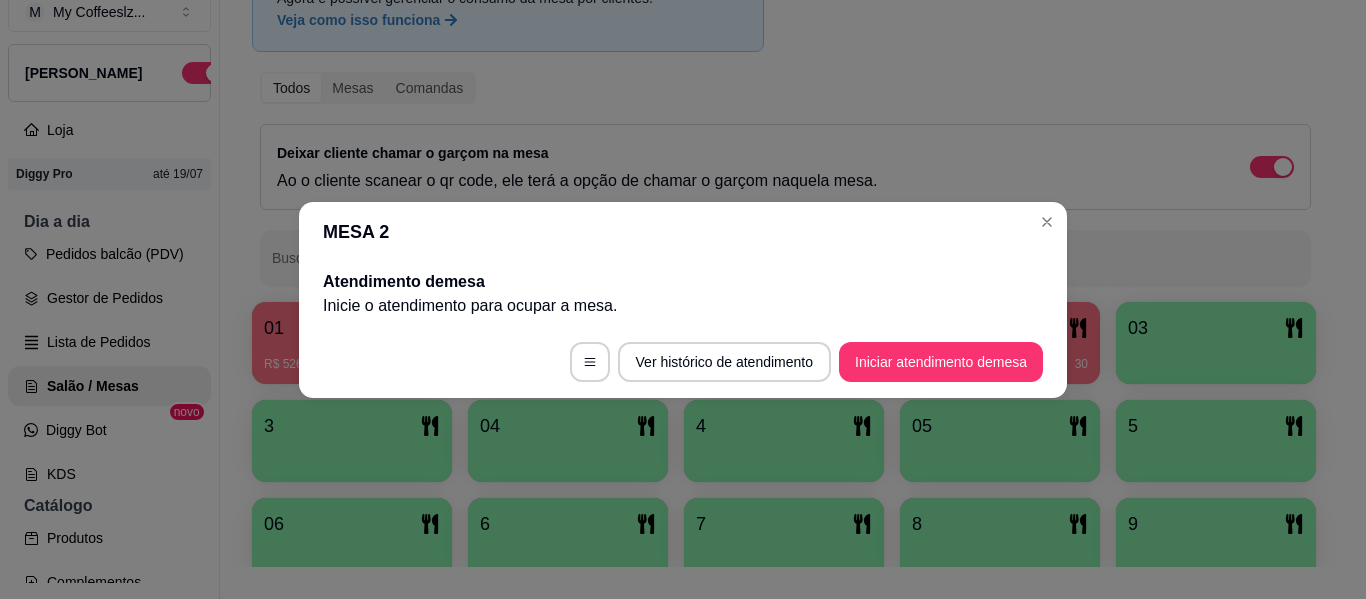 scroll, scrollTop: 0, scrollLeft: 0, axis: both 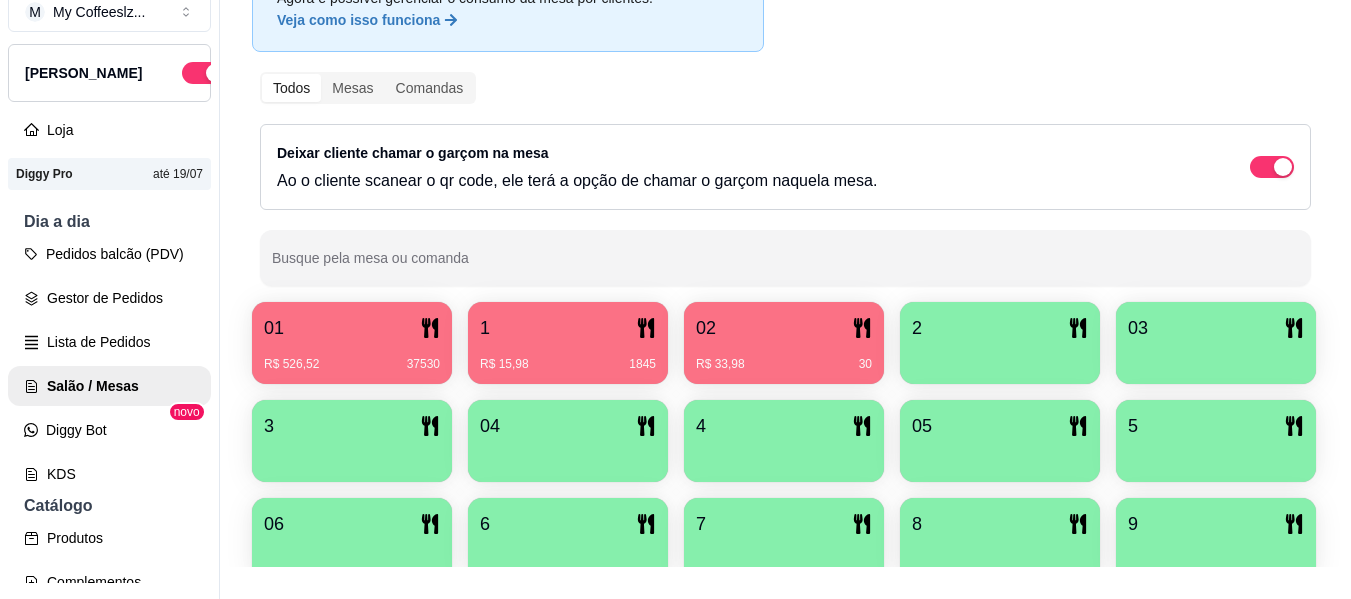 click on "R$ 33,98 30" at bounding box center [784, 357] 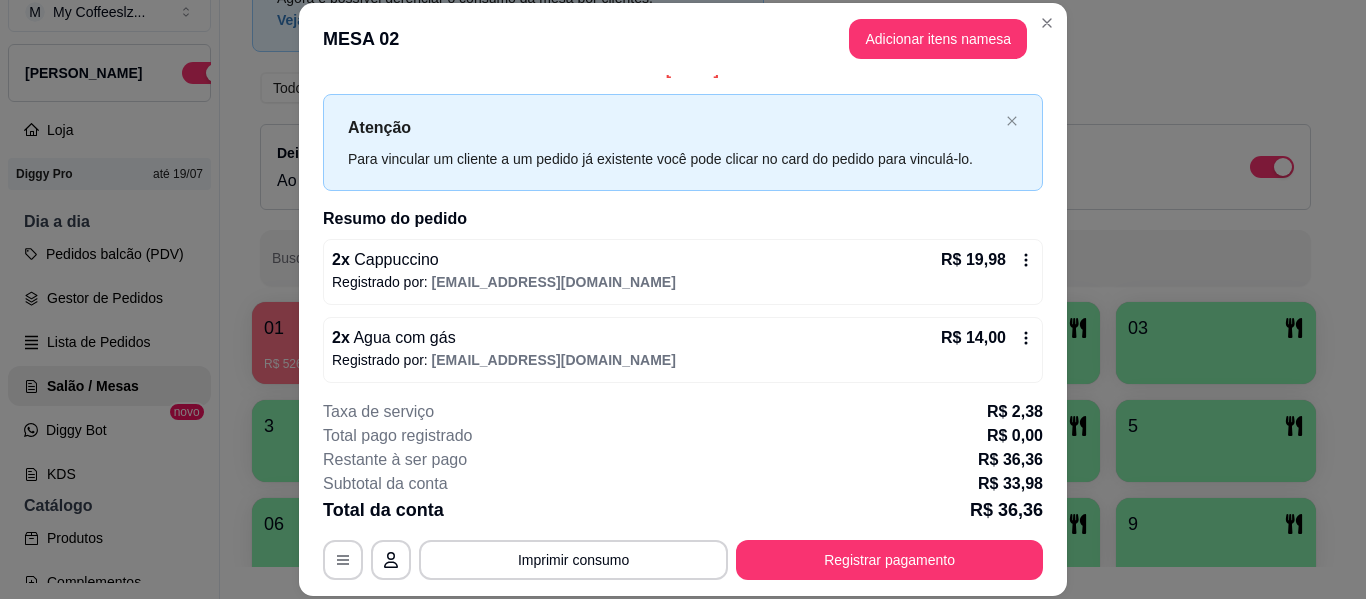scroll, scrollTop: 32, scrollLeft: 0, axis: vertical 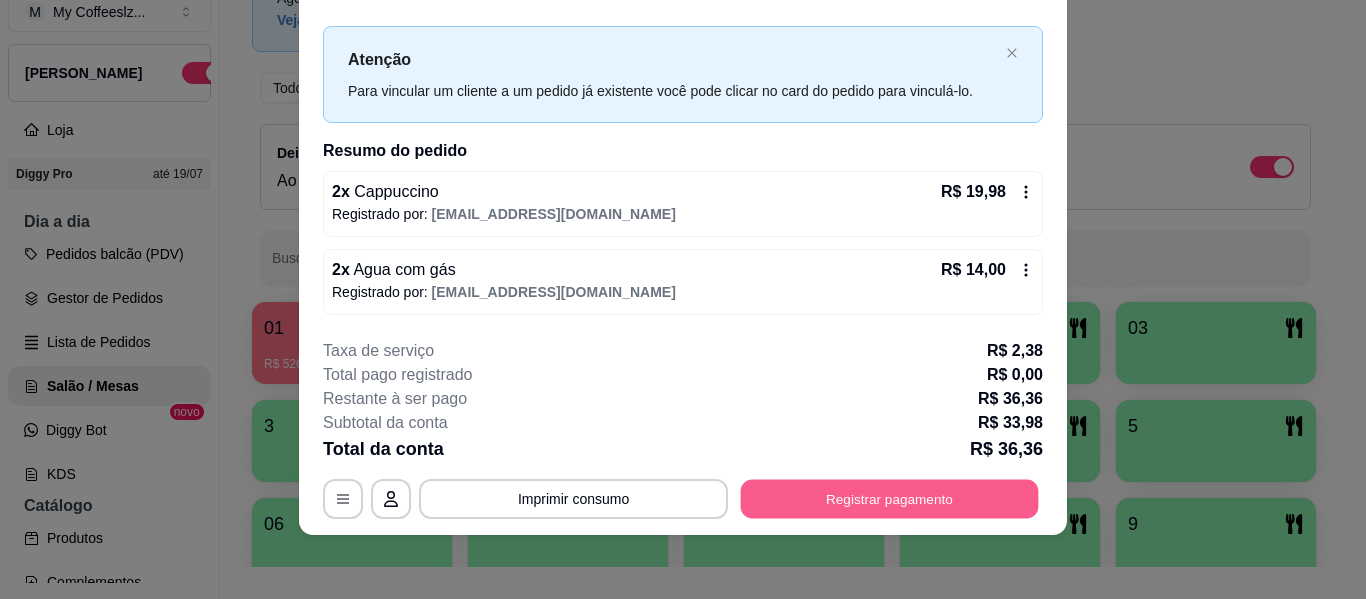 click on "Registrar pagamento" at bounding box center [890, 499] 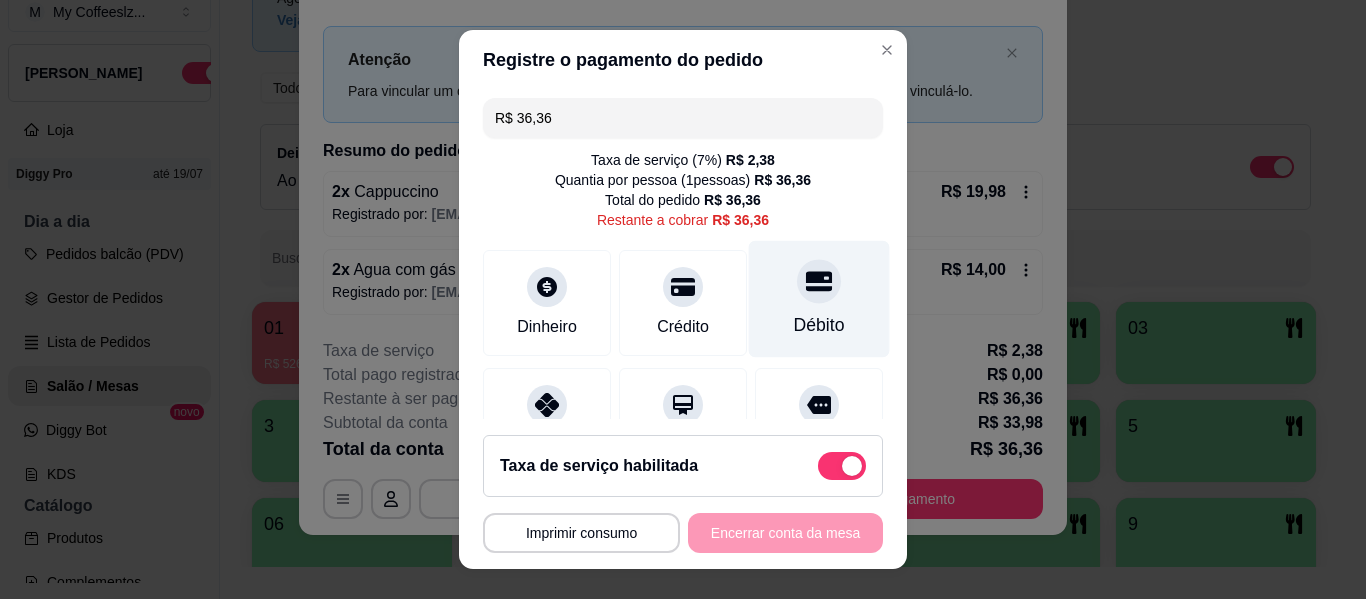 click on "Débito" at bounding box center (819, 299) 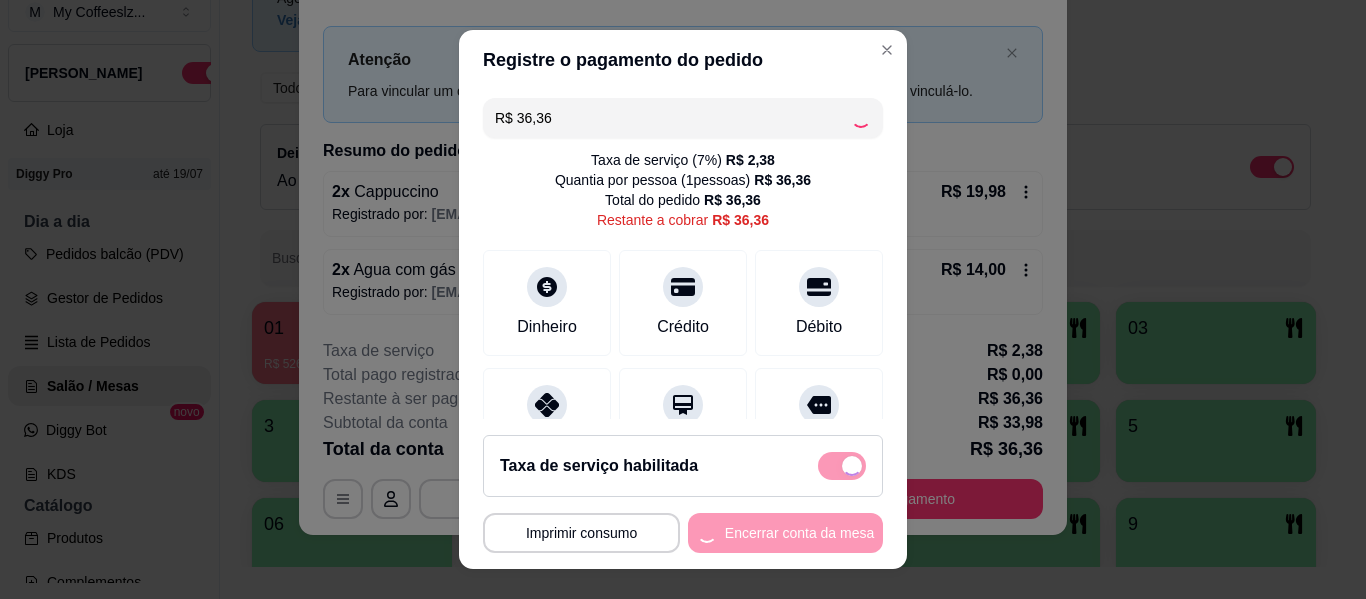 type on "R$ 0,00" 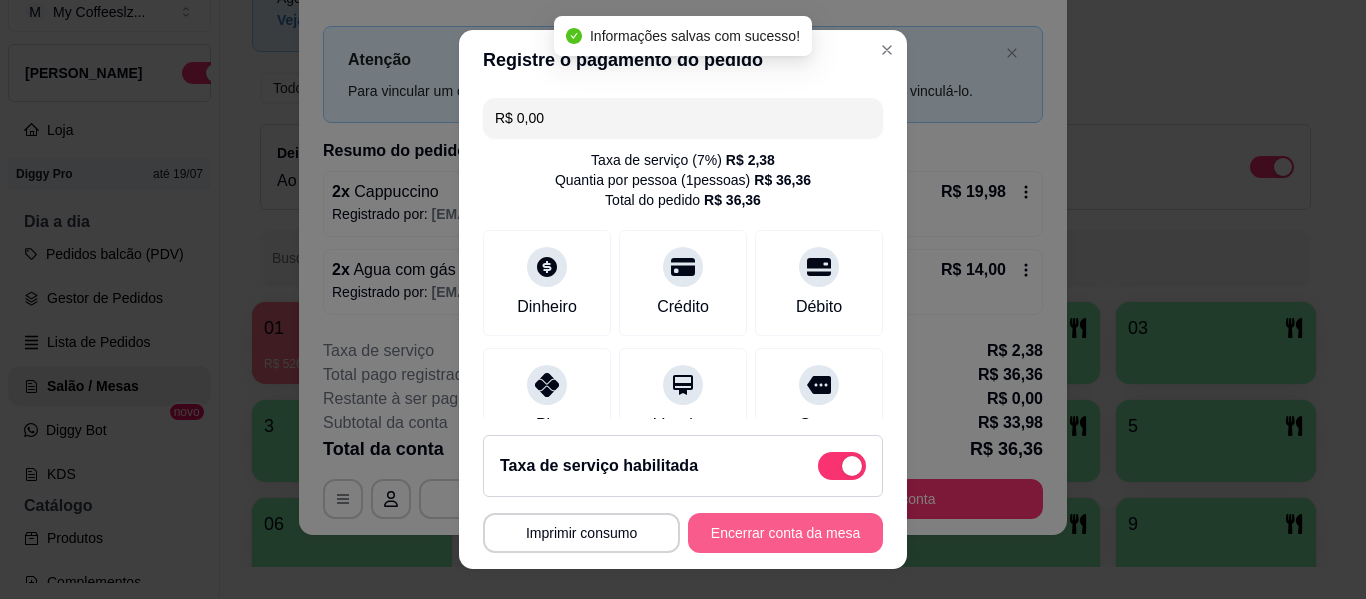 click on "Encerrar conta da mesa" at bounding box center (785, 533) 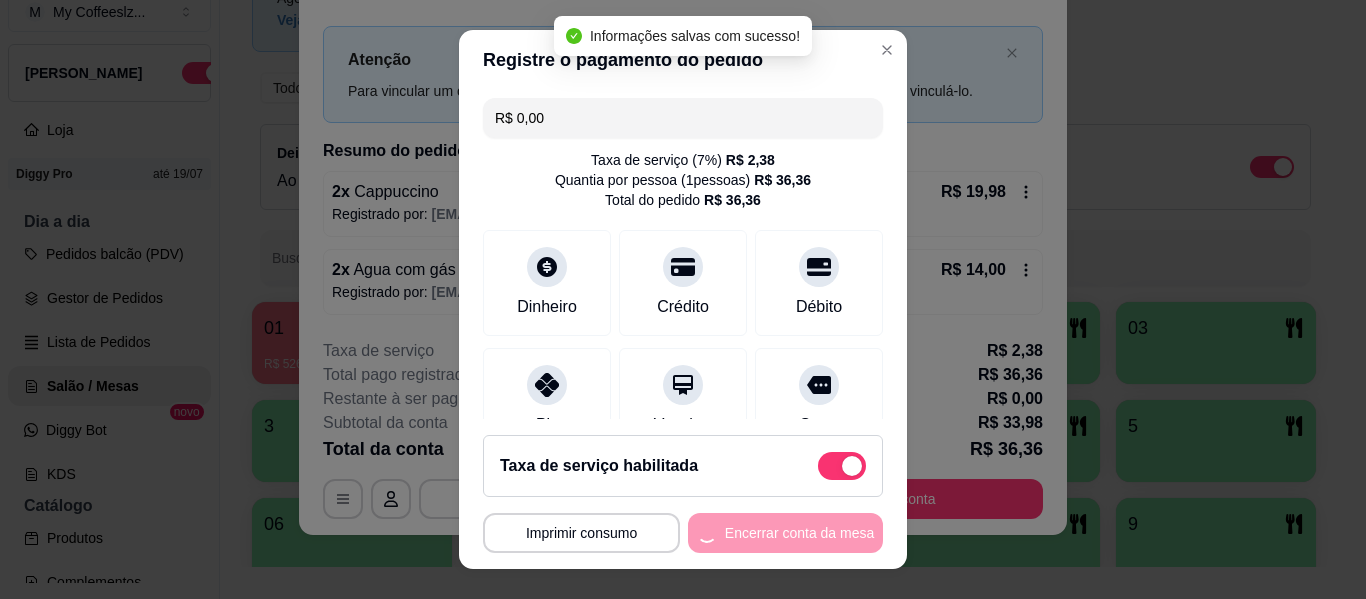 scroll, scrollTop: 0, scrollLeft: 0, axis: both 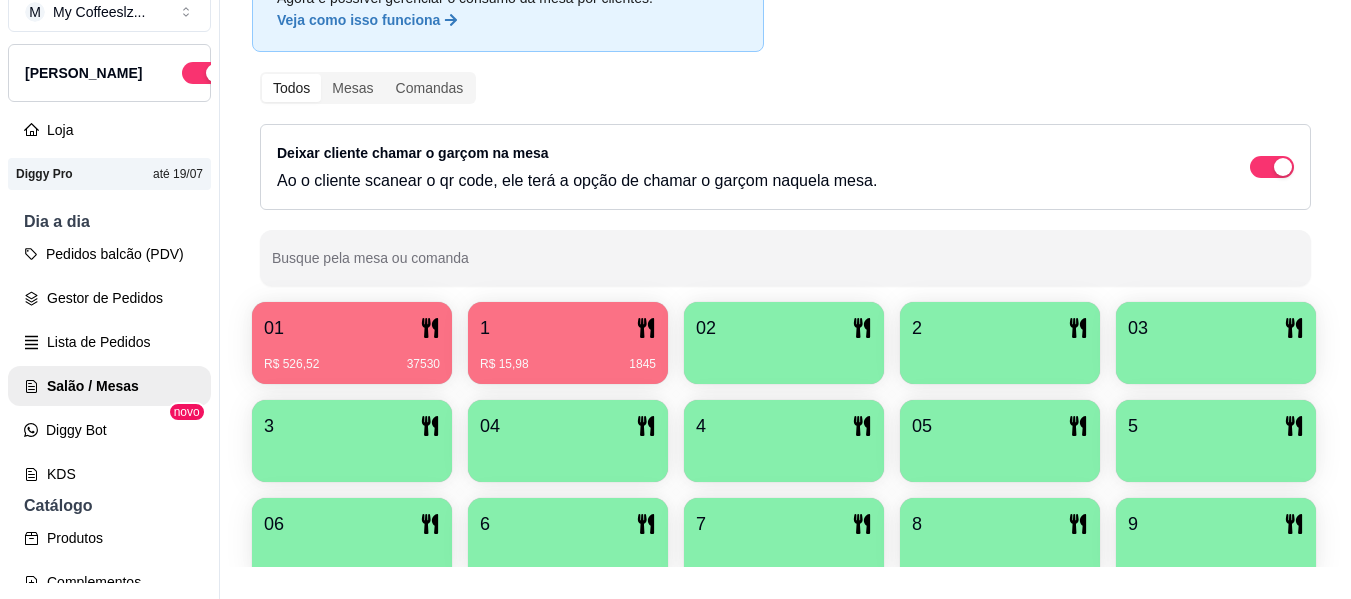 click on "2" at bounding box center [1000, 328] 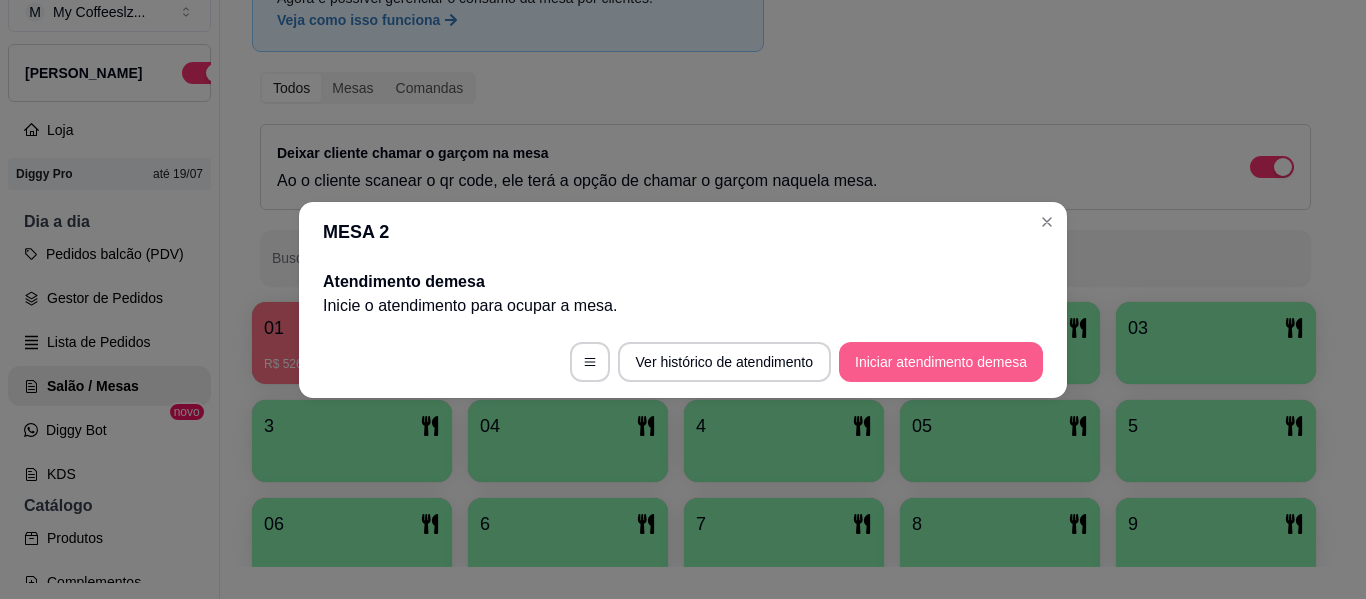 click on "Iniciar atendimento de  mesa" at bounding box center [941, 362] 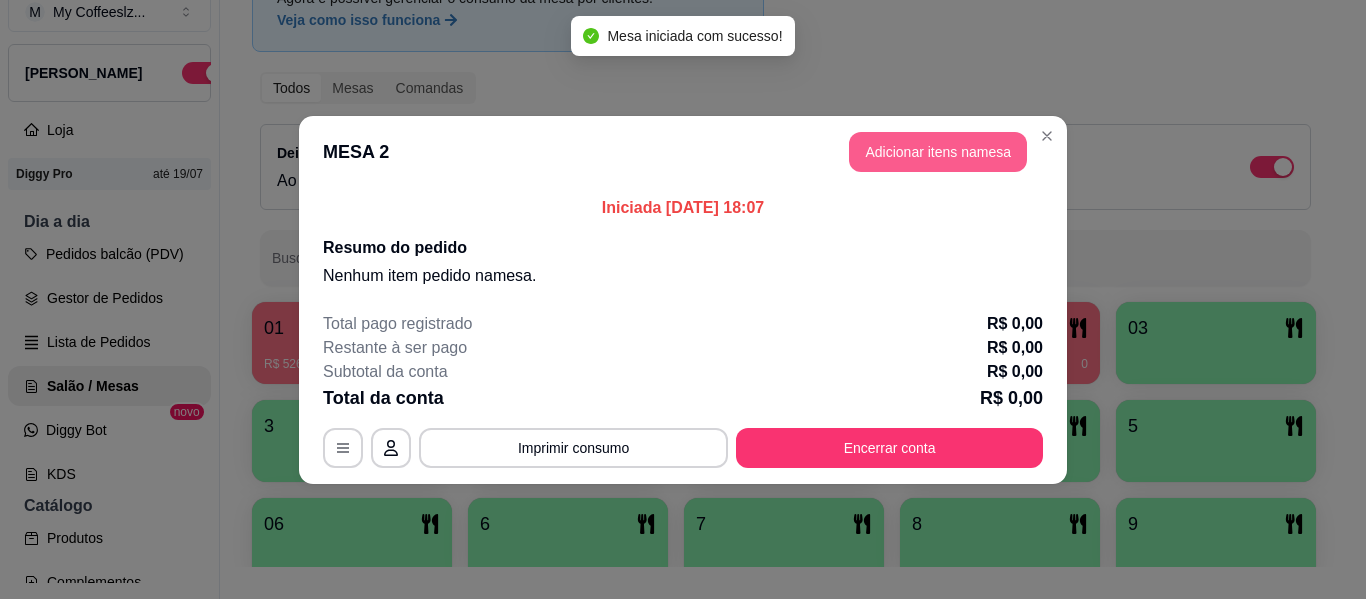 click on "Adicionar itens na  mesa" at bounding box center (938, 152) 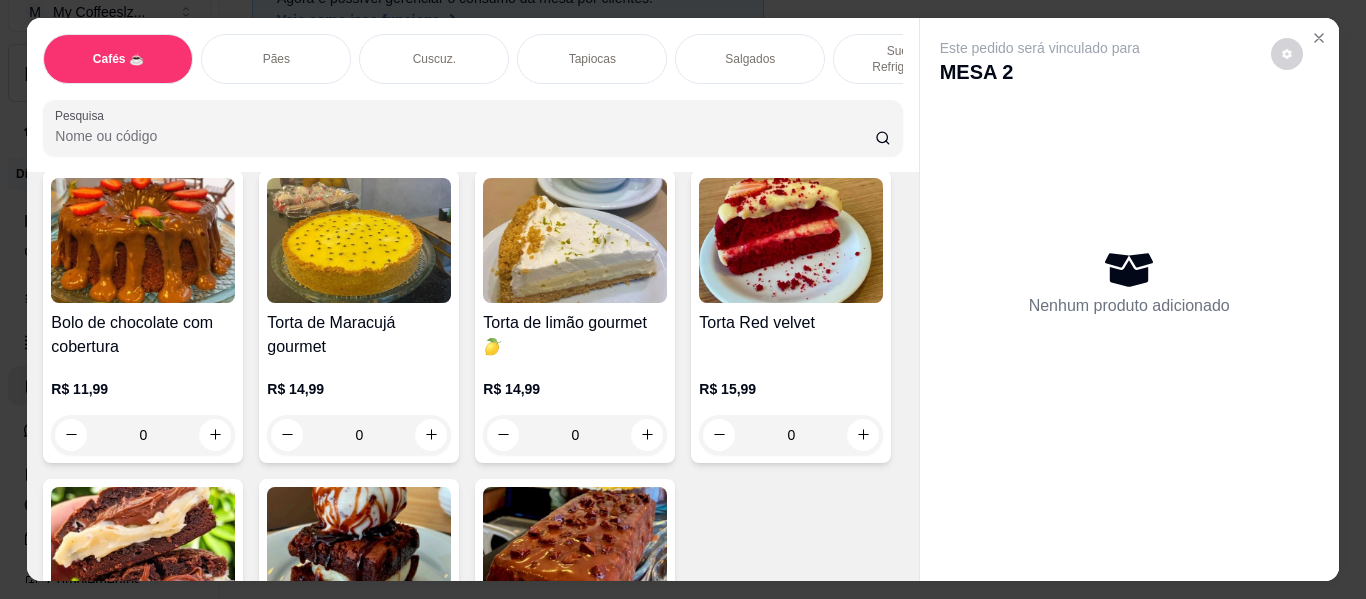 scroll, scrollTop: 9300, scrollLeft: 0, axis: vertical 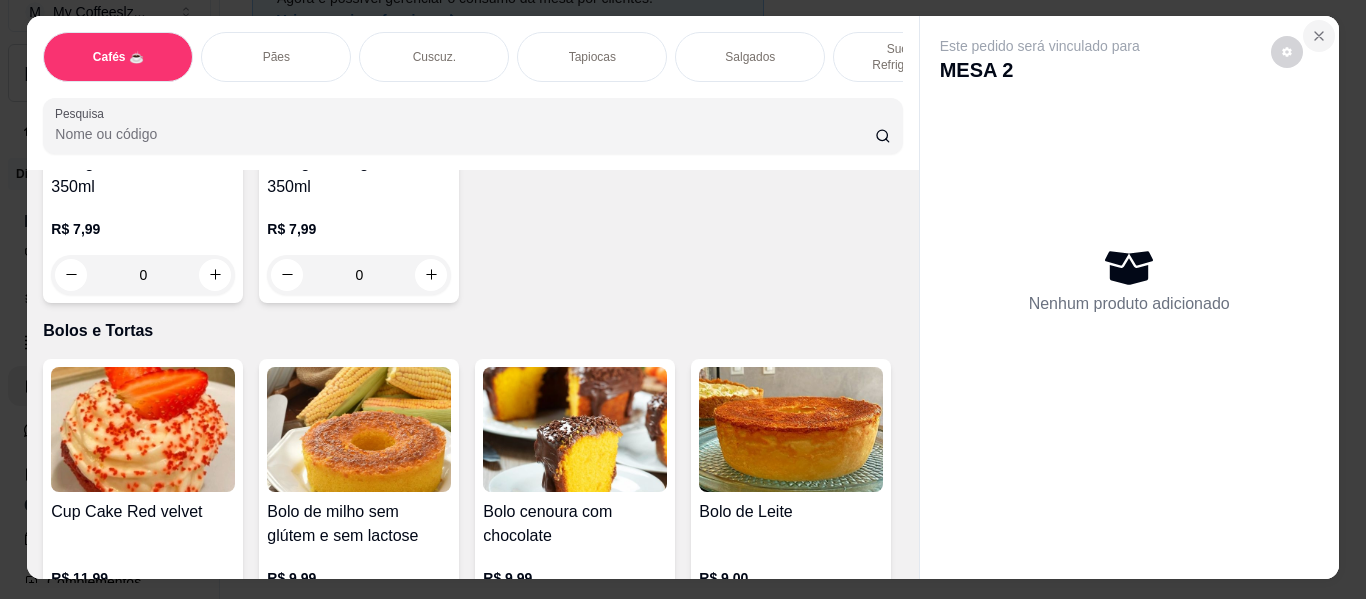 click 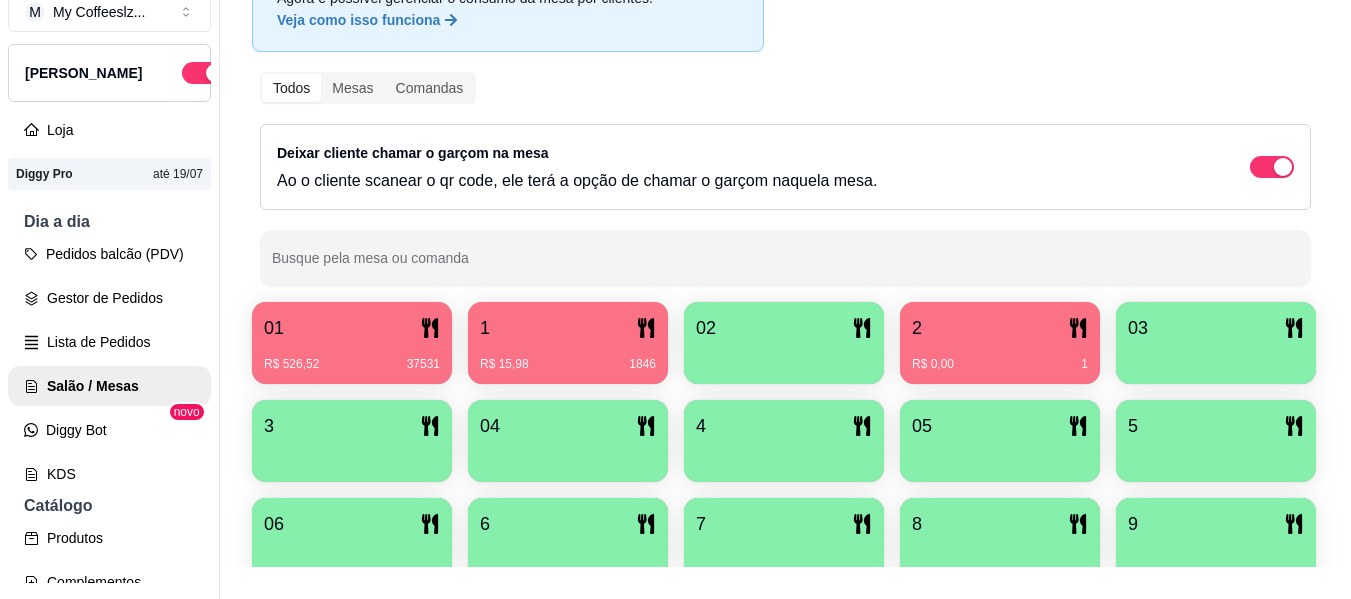 click on "2" at bounding box center (1000, 328) 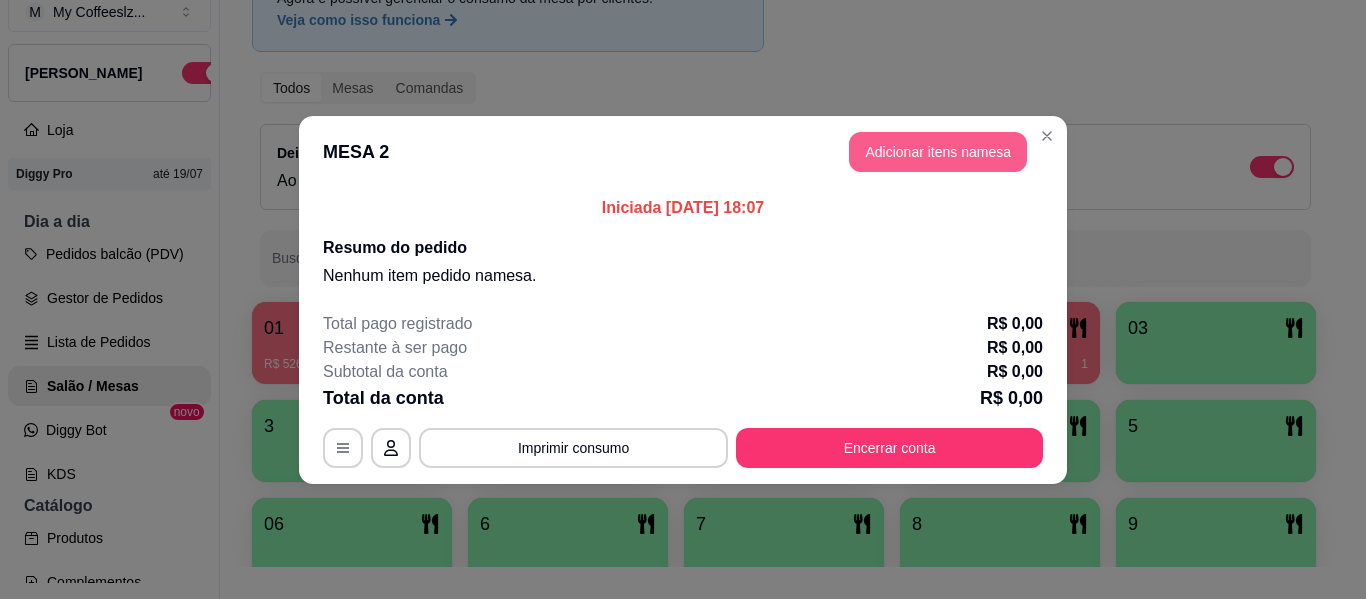 click on "Adicionar itens na  mesa" at bounding box center [938, 152] 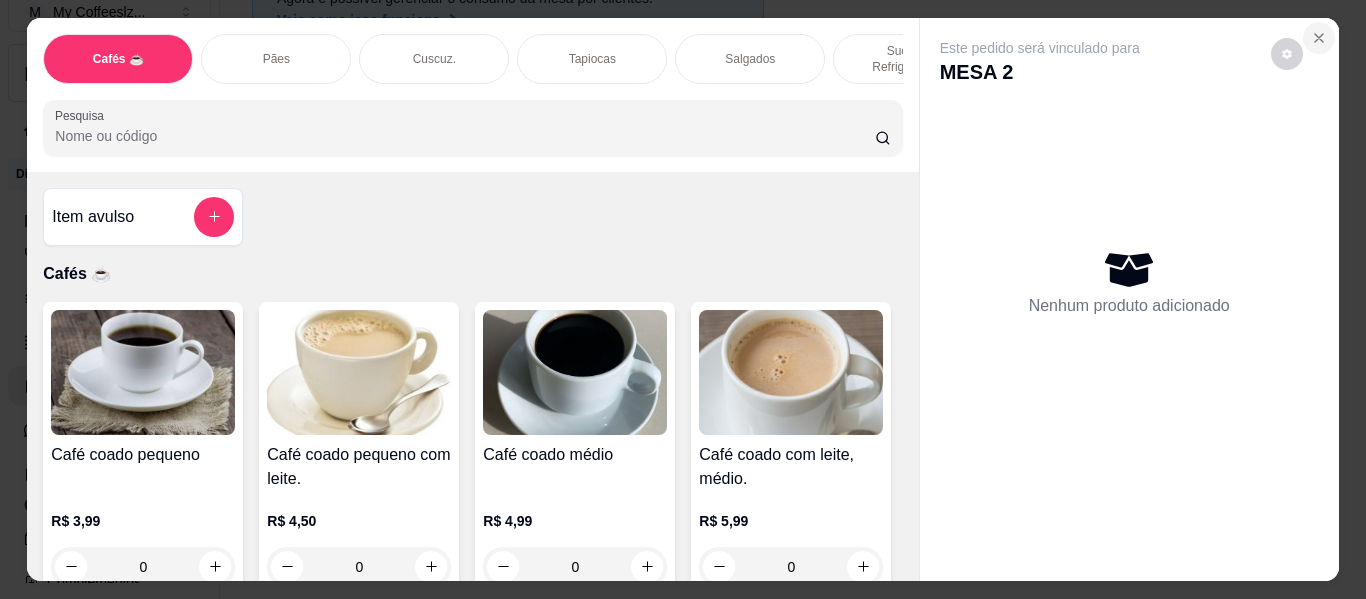 click 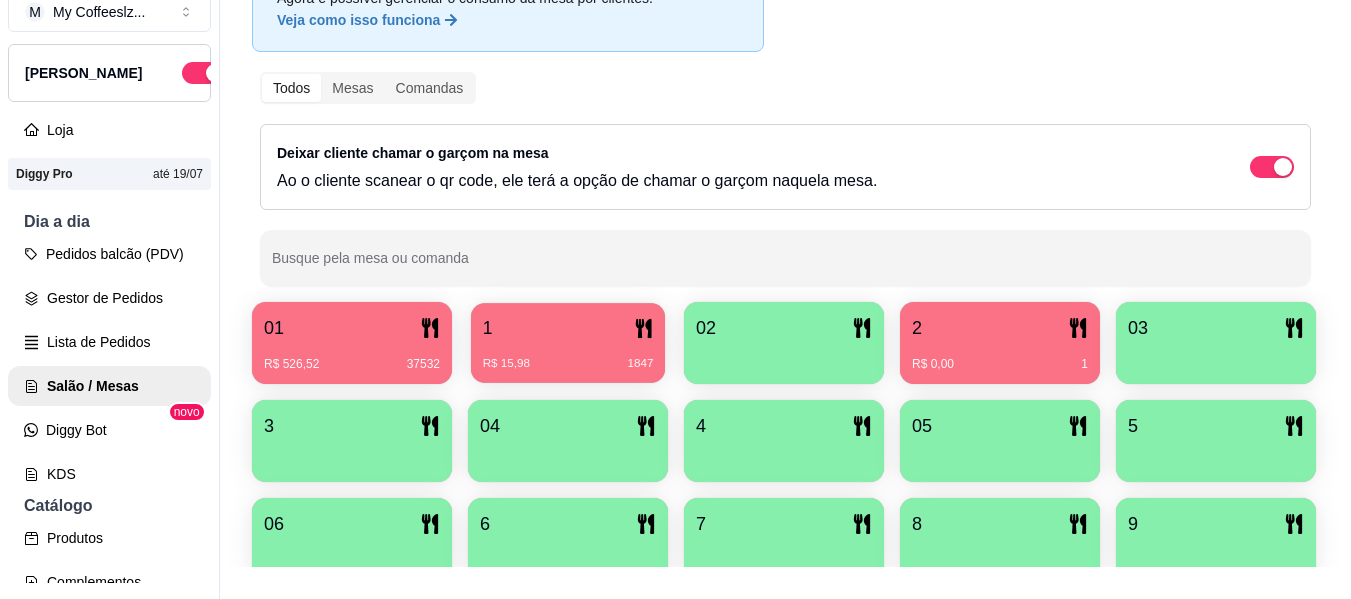 click on "1" at bounding box center (568, 328) 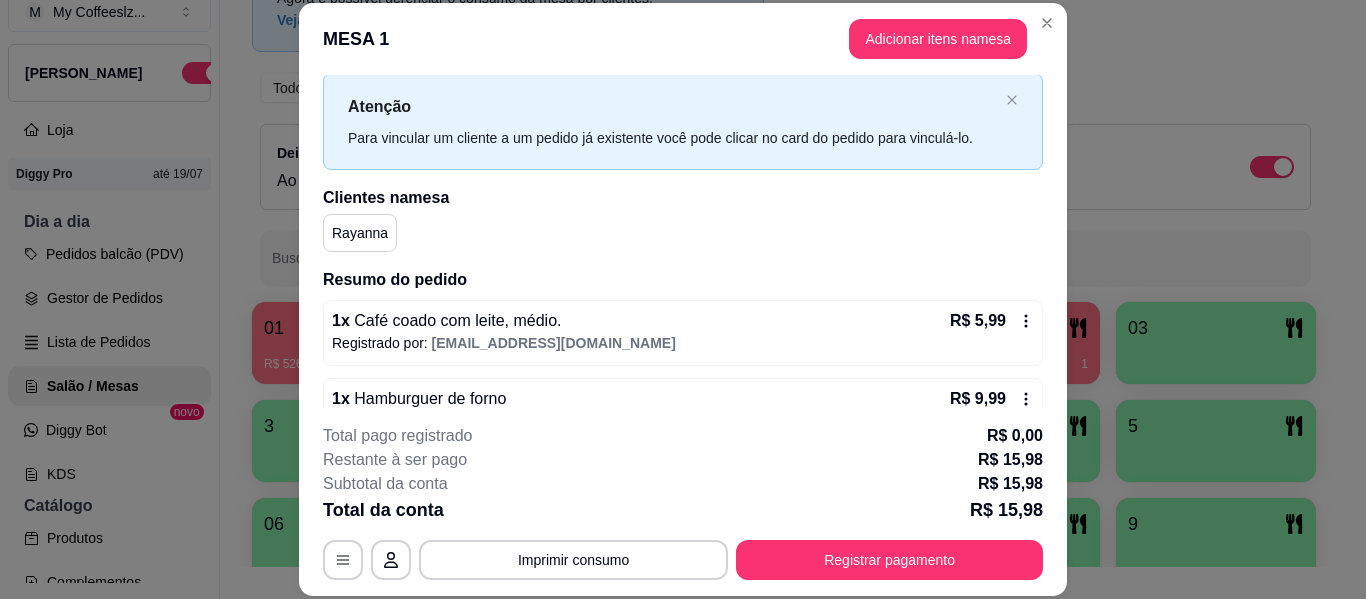 scroll, scrollTop: 90, scrollLeft: 0, axis: vertical 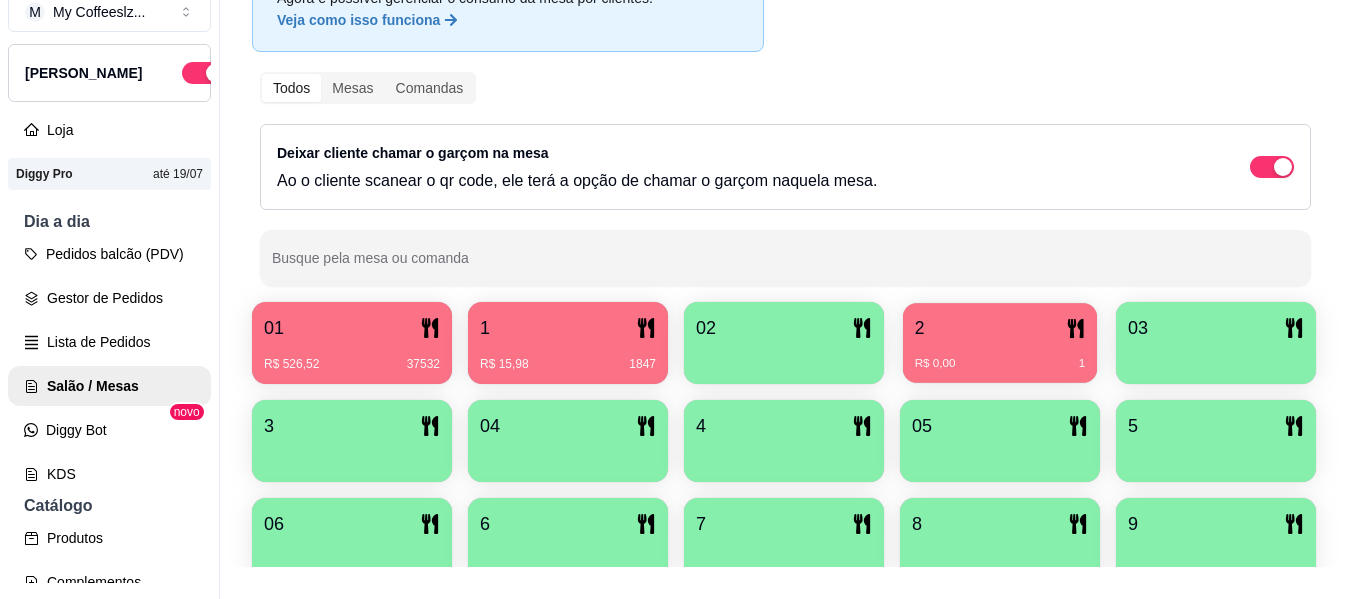 click on "2 R$ 0,00 1" at bounding box center [1000, 343] 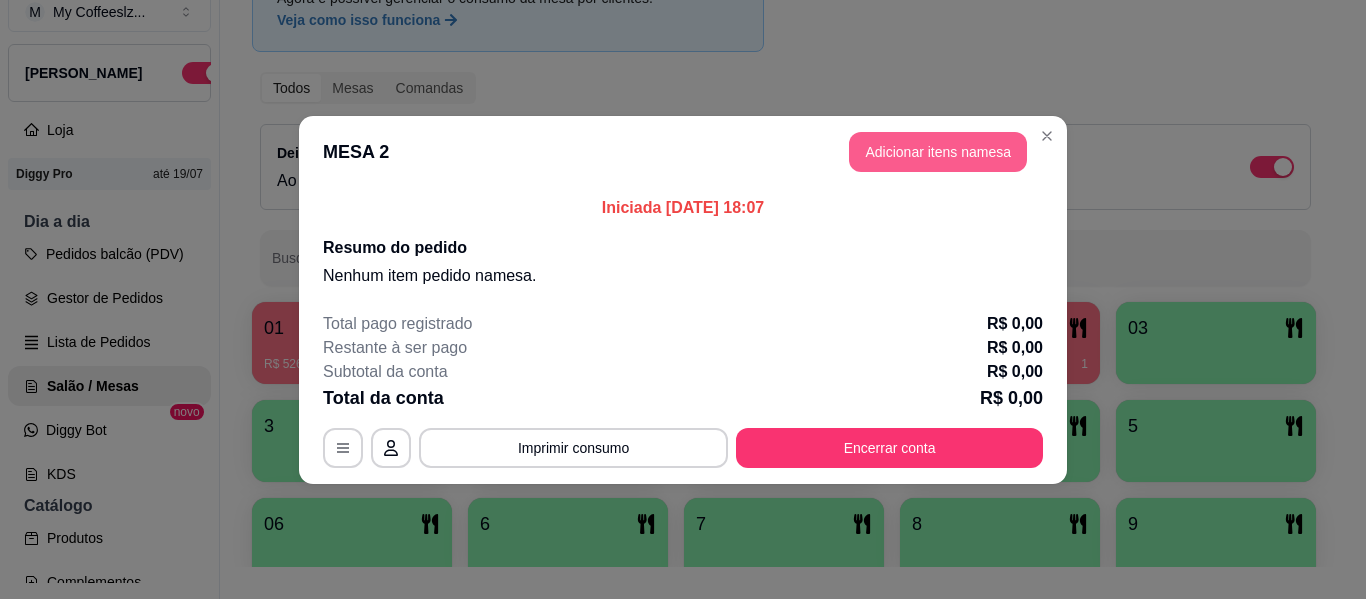 click on "Adicionar itens na  mesa" at bounding box center [938, 152] 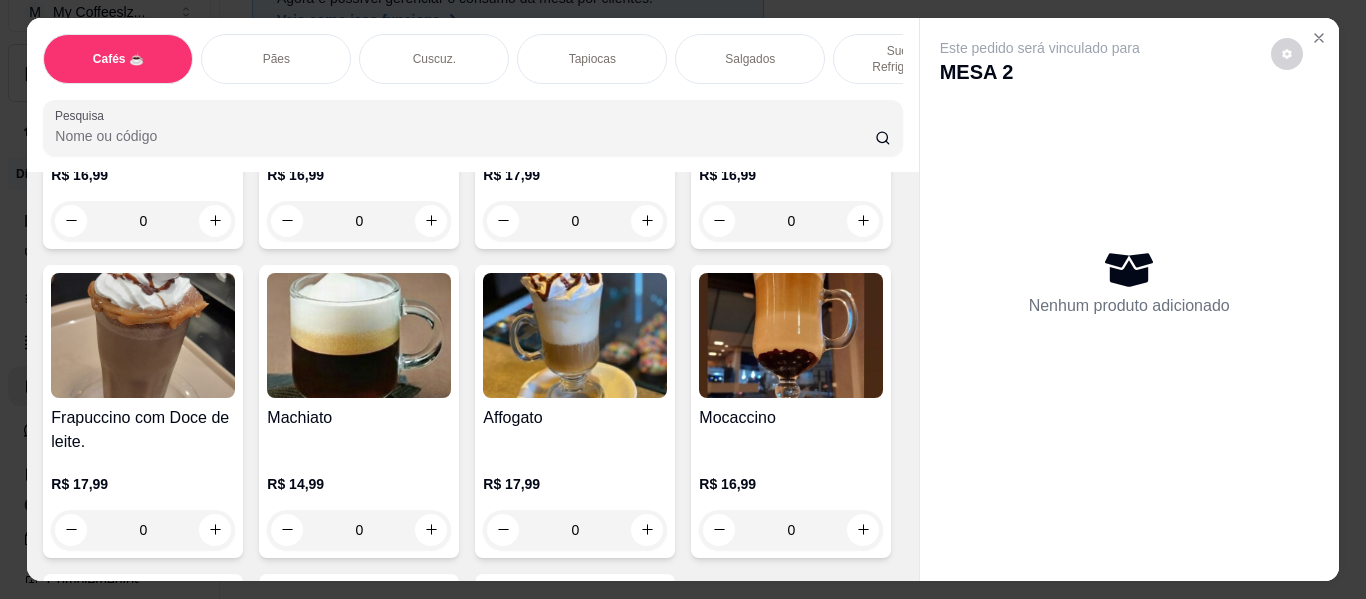 scroll, scrollTop: 2300, scrollLeft: 0, axis: vertical 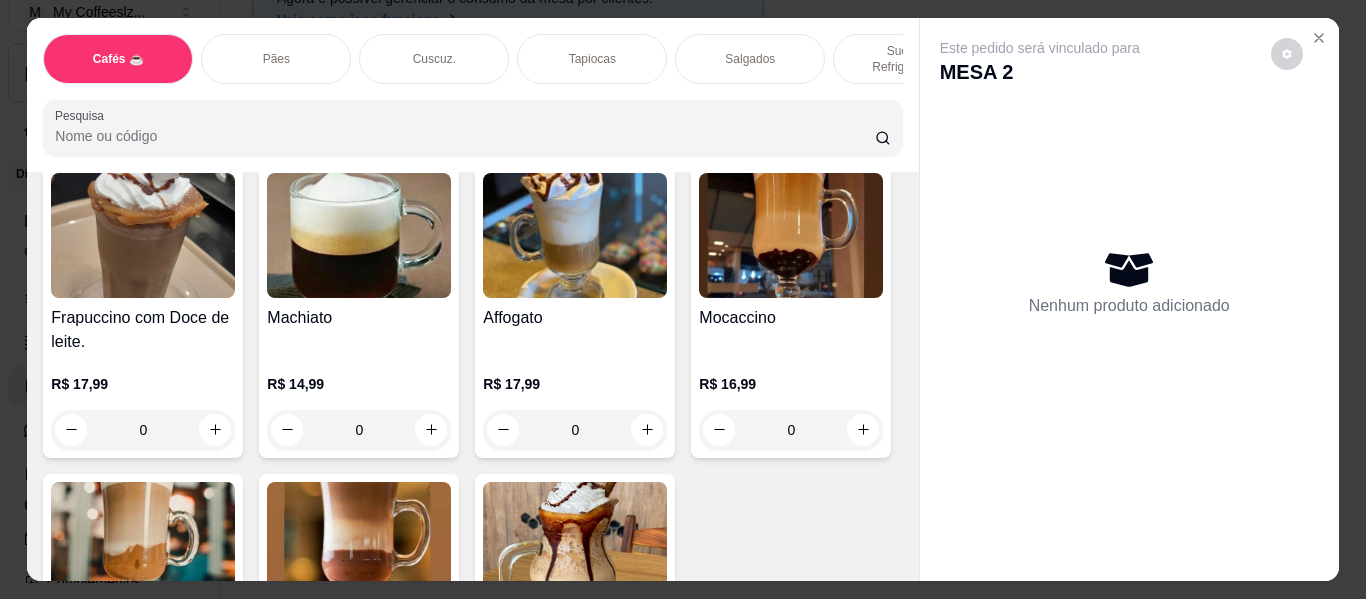 click 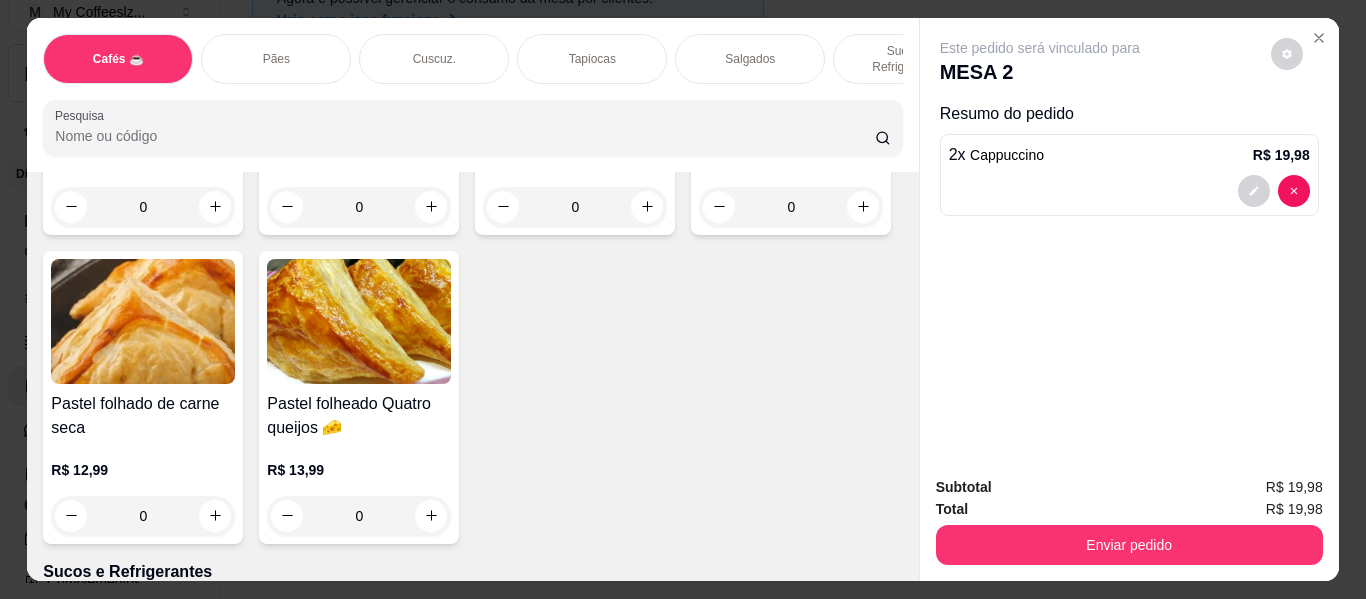 scroll, scrollTop: 7000, scrollLeft: 0, axis: vertical 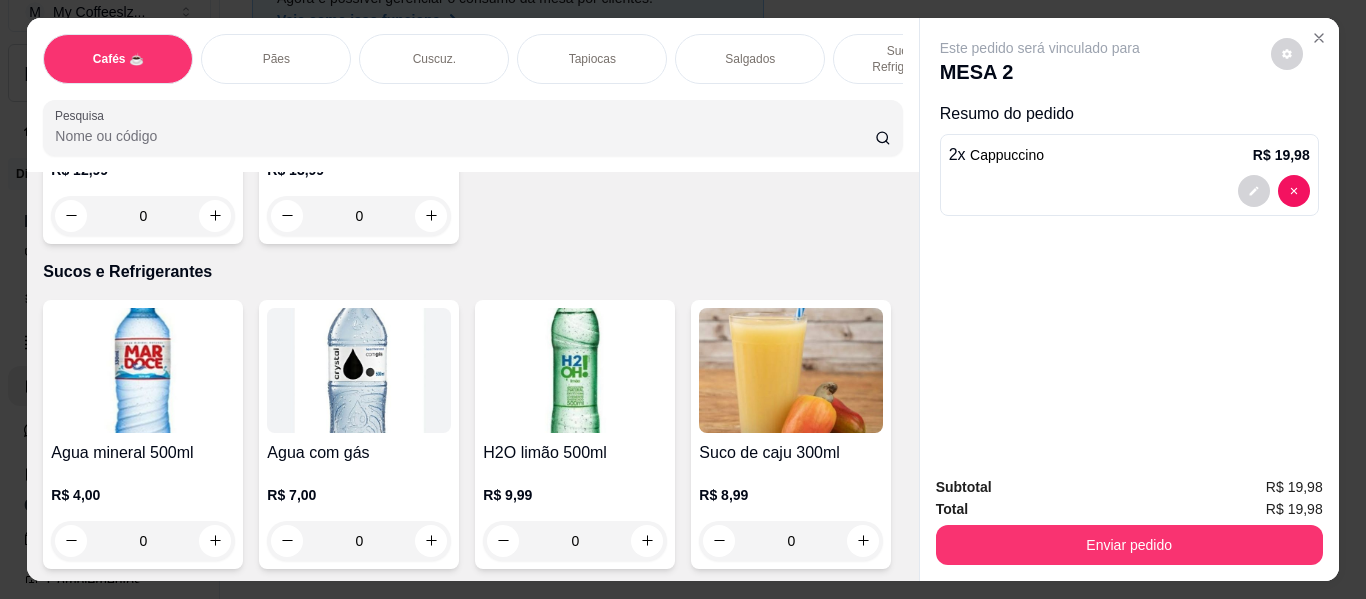 click on "Sucos e Refrigerantes" at bounding box center [908, 59] 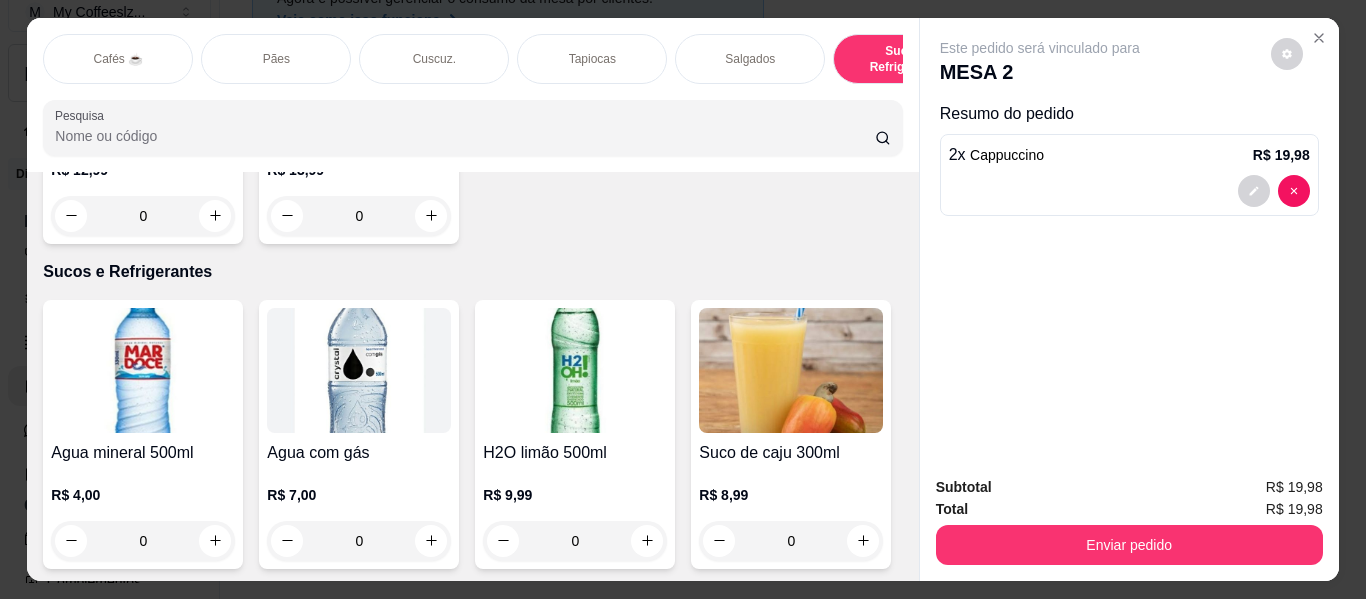 scroll, scrollTop: 9512, scrollLeft: 0, axis: vertical 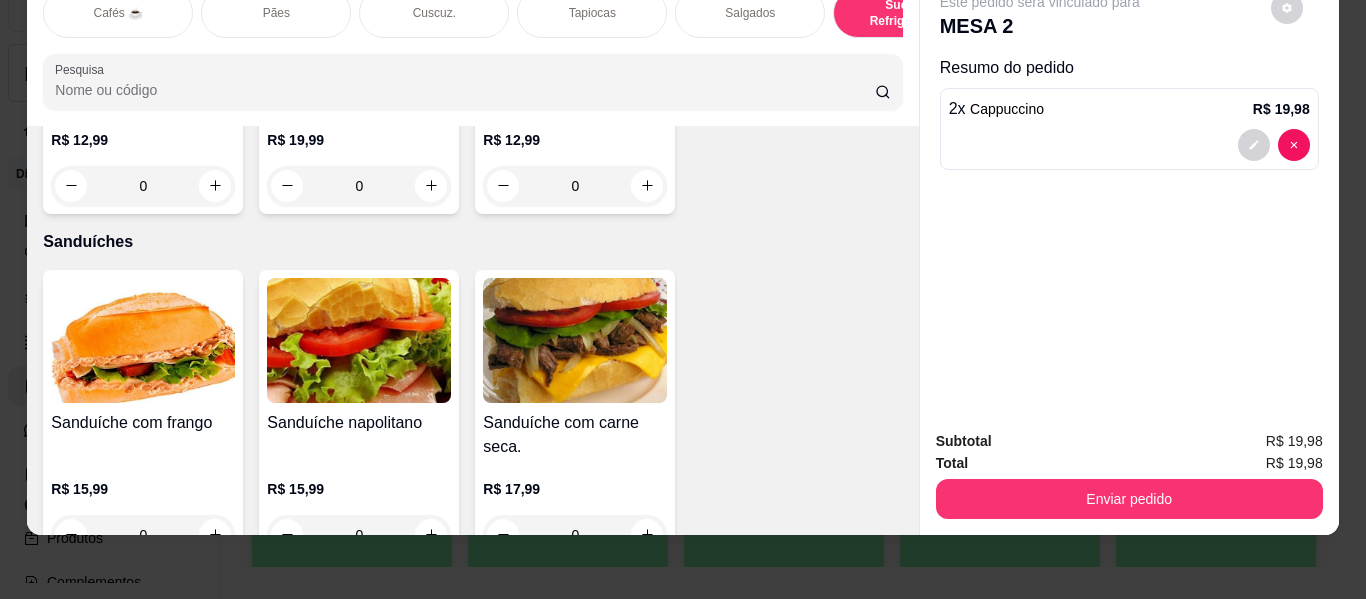 click 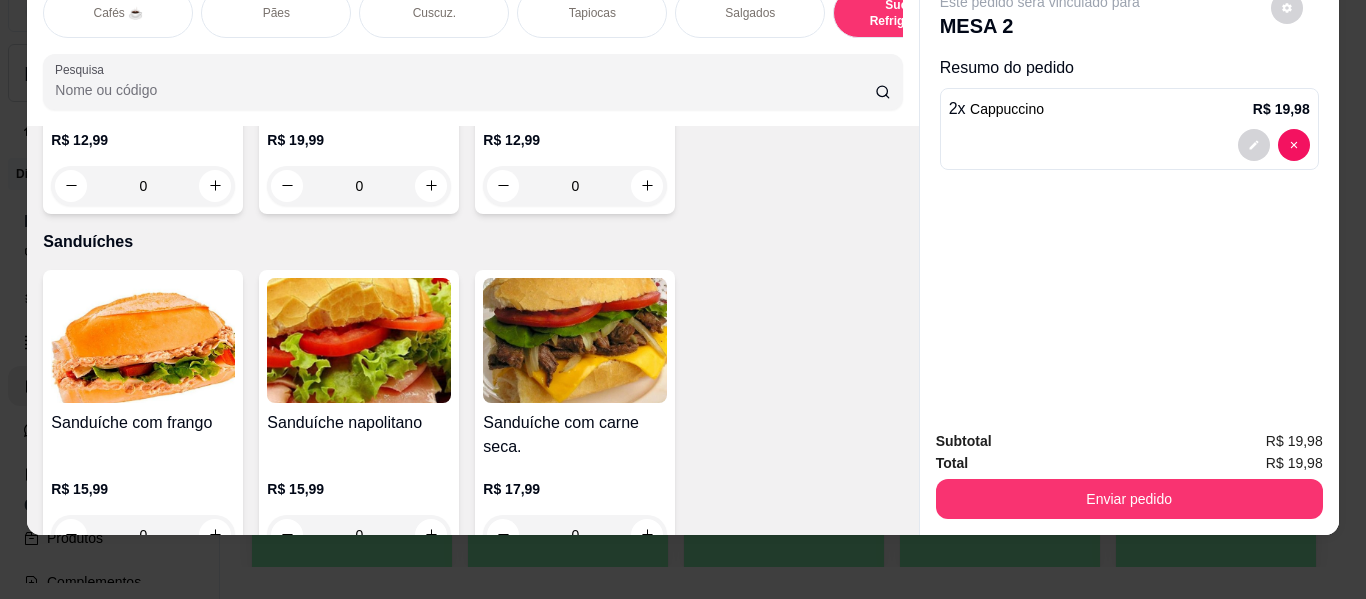 type on "2" 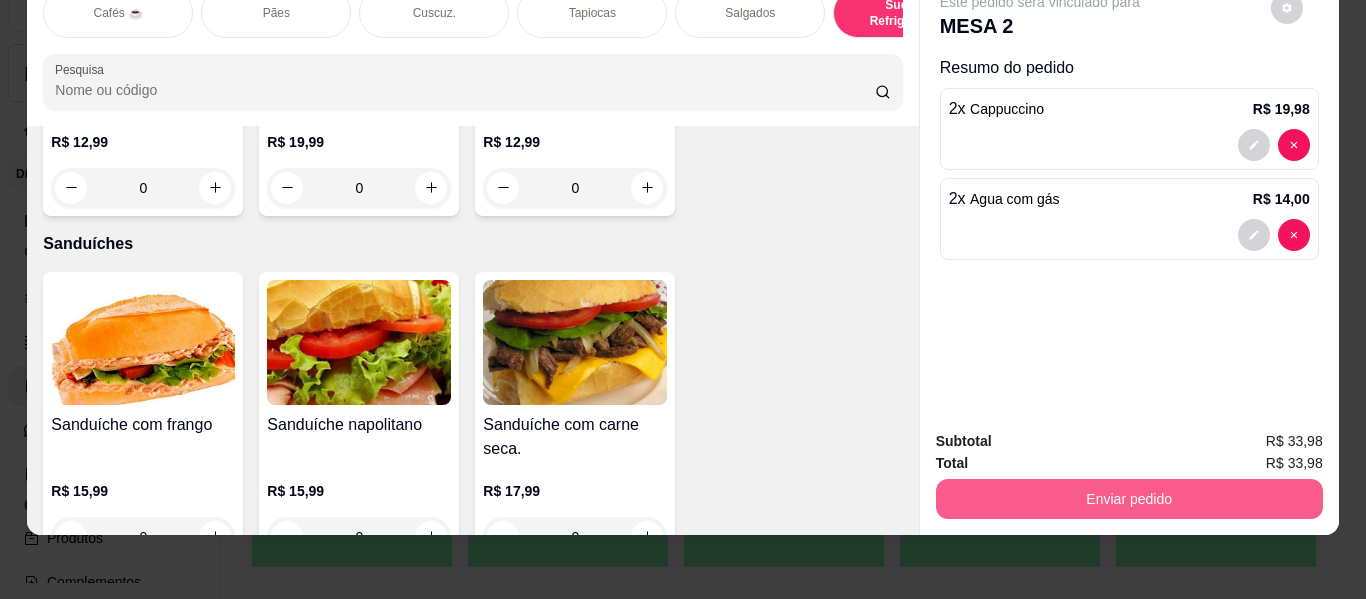 click on "Enviar pedido" at bounding box center (1129, 499) 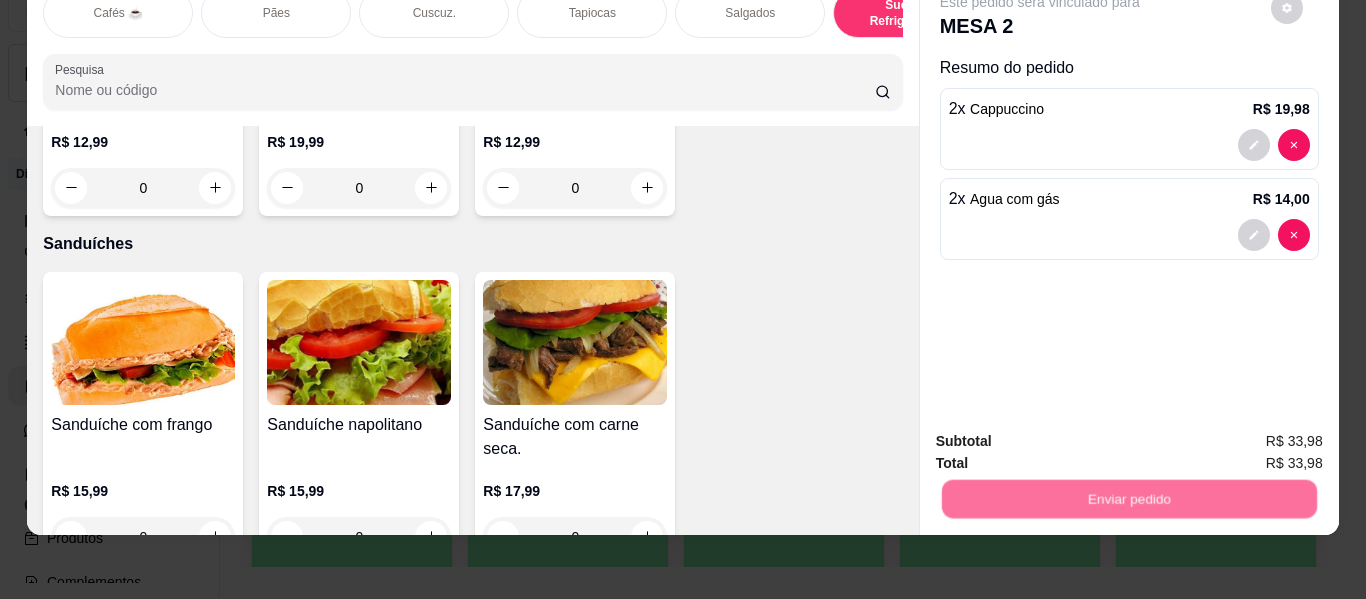 click on "Não registrar e enviar pedido" at bounding box center (1063, 434) 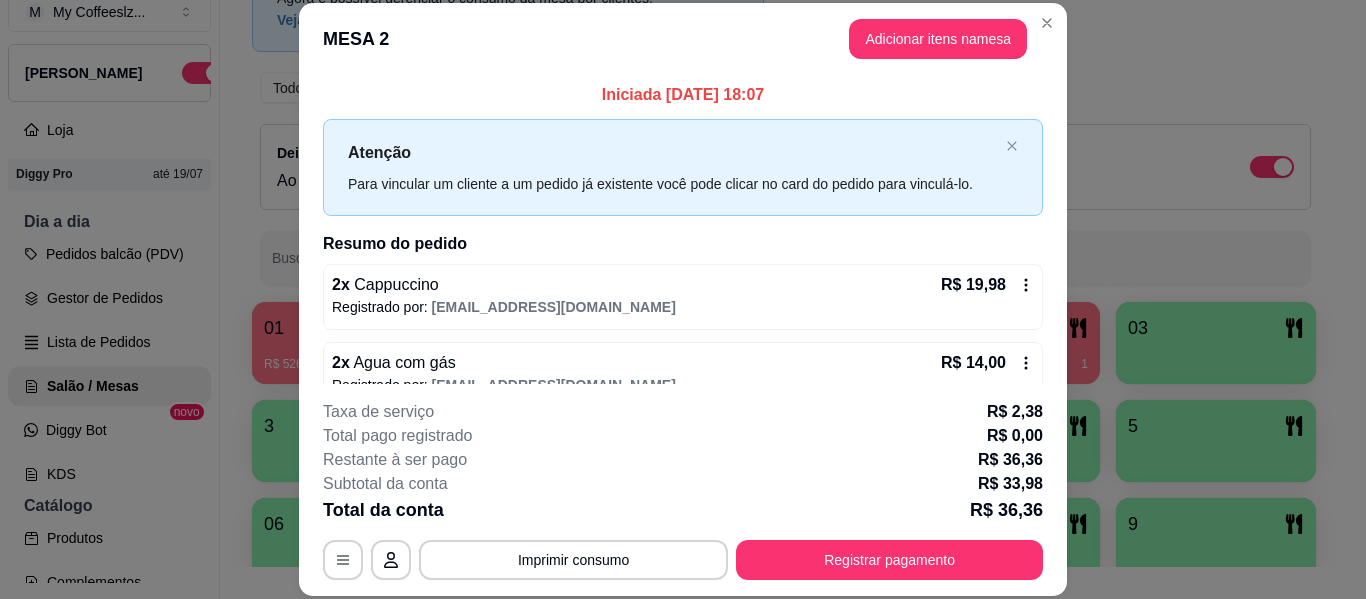 scroll, scrollTop: 0, scrollLeft: 0, axis: both 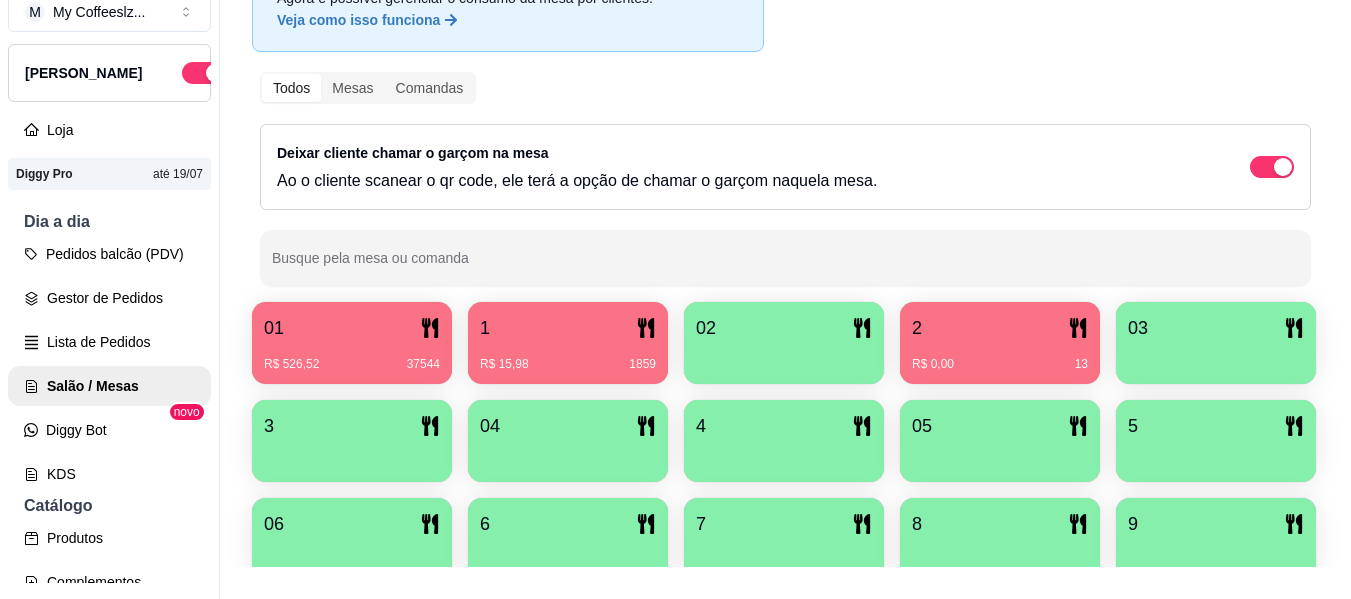 click on "R$ 0,00 13" at bounding box center [1000, 357] 